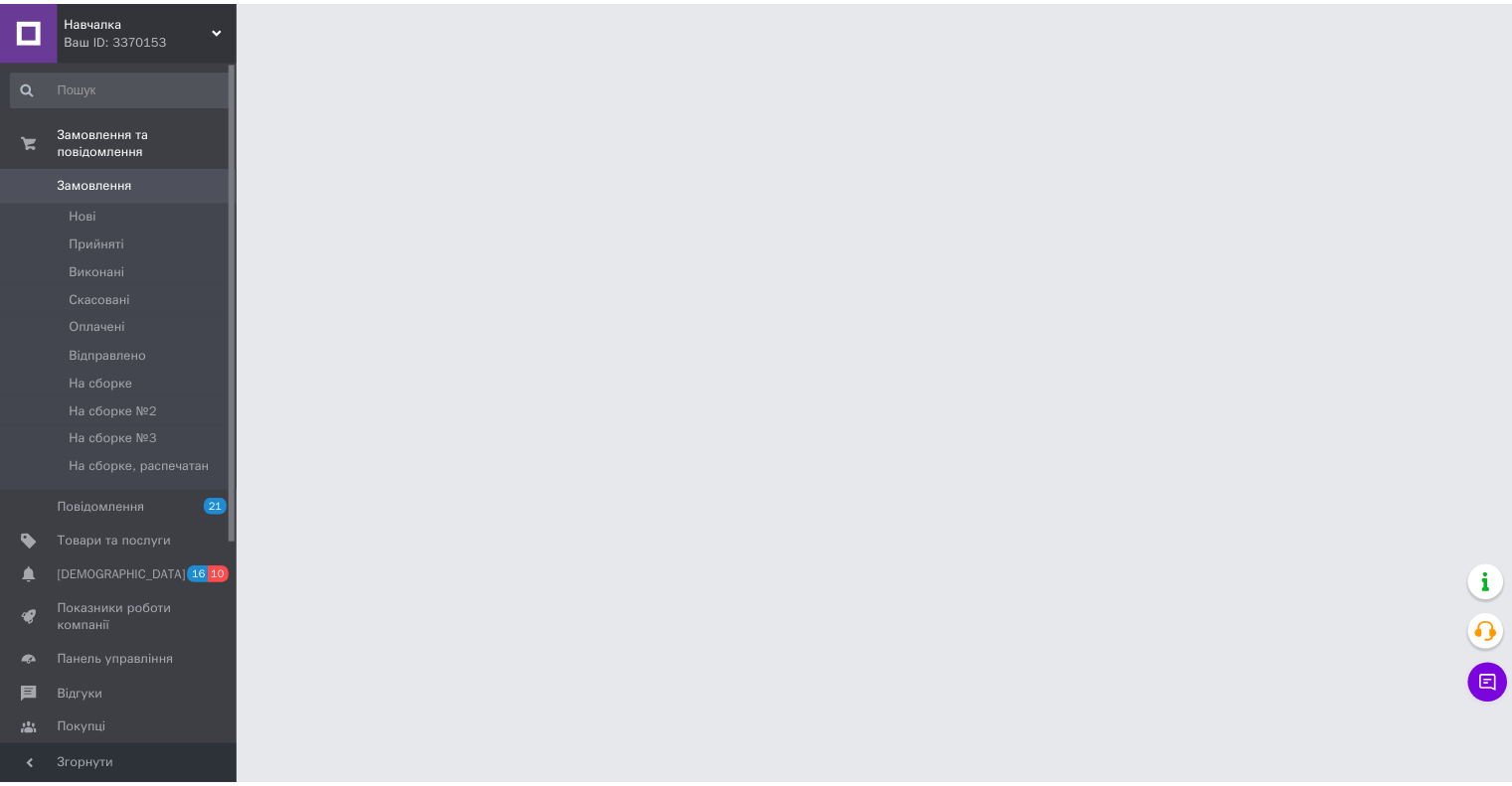 scroll, scrollTop: 0, scrollLeft: 0, axis: both 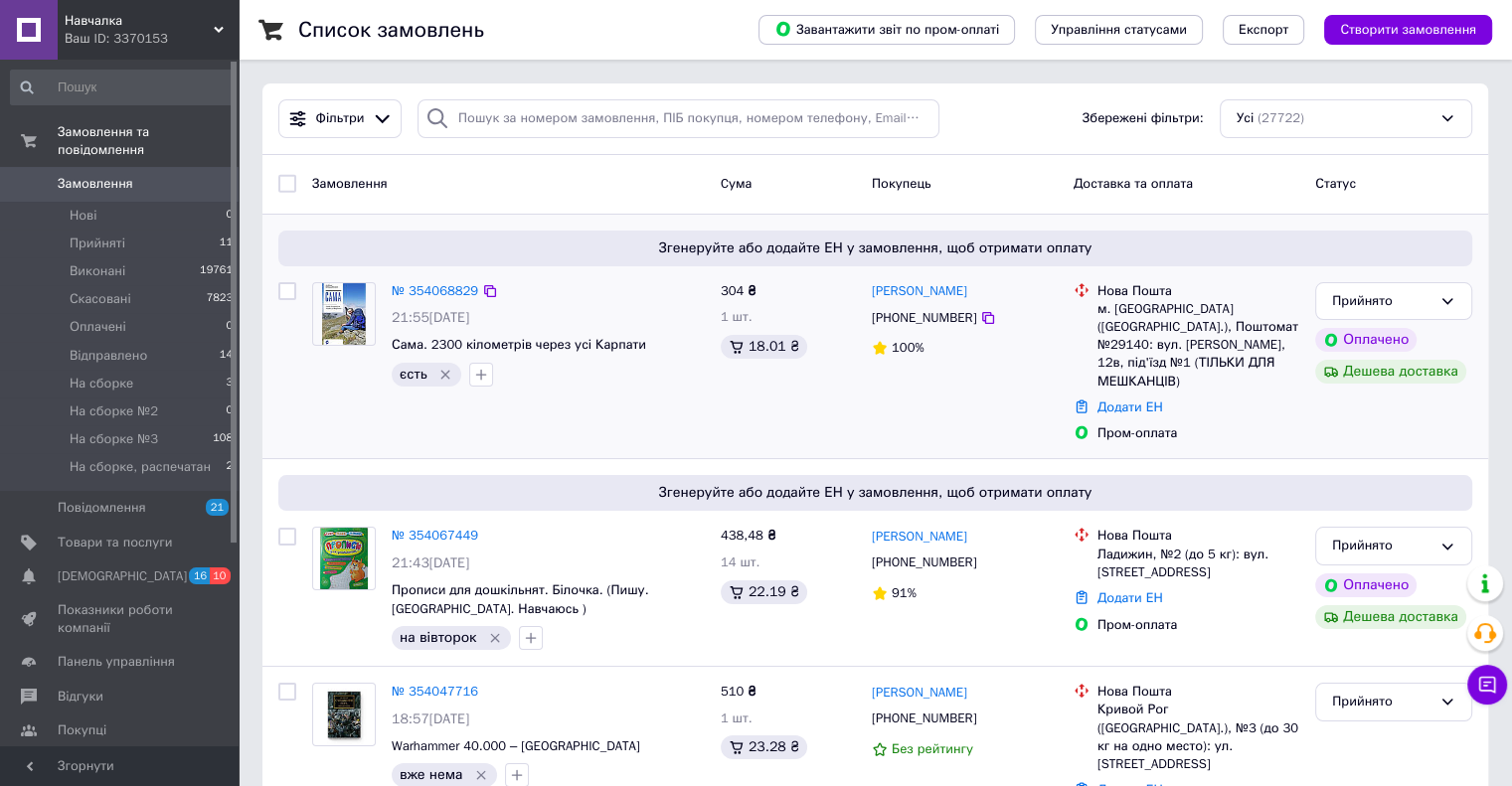 click on "304 ₴ 1 шт. 18.01 ₴" at bounding box center (788, 363) 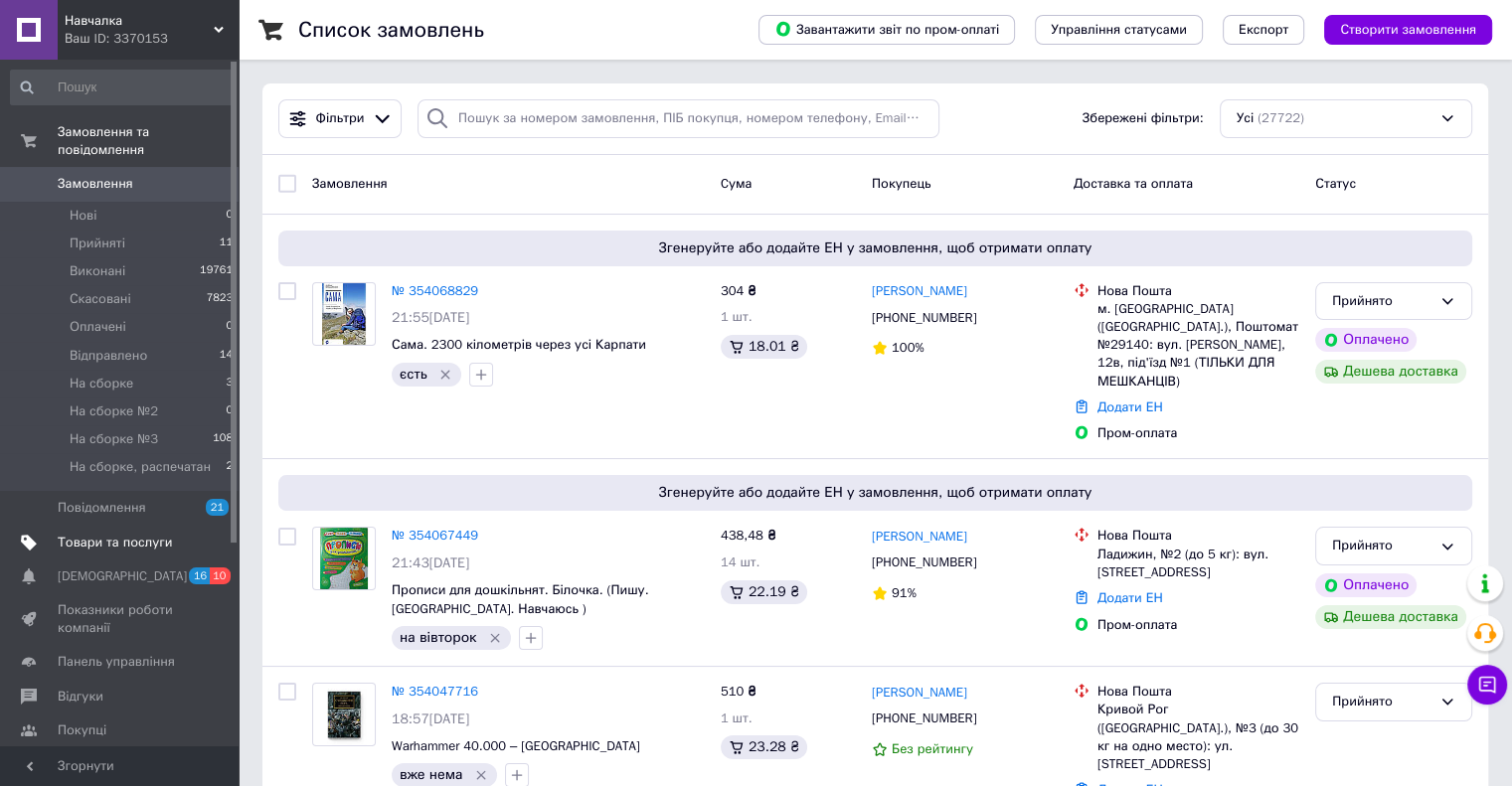 click on "Товари та послуги" at bounding box center (114, 543) 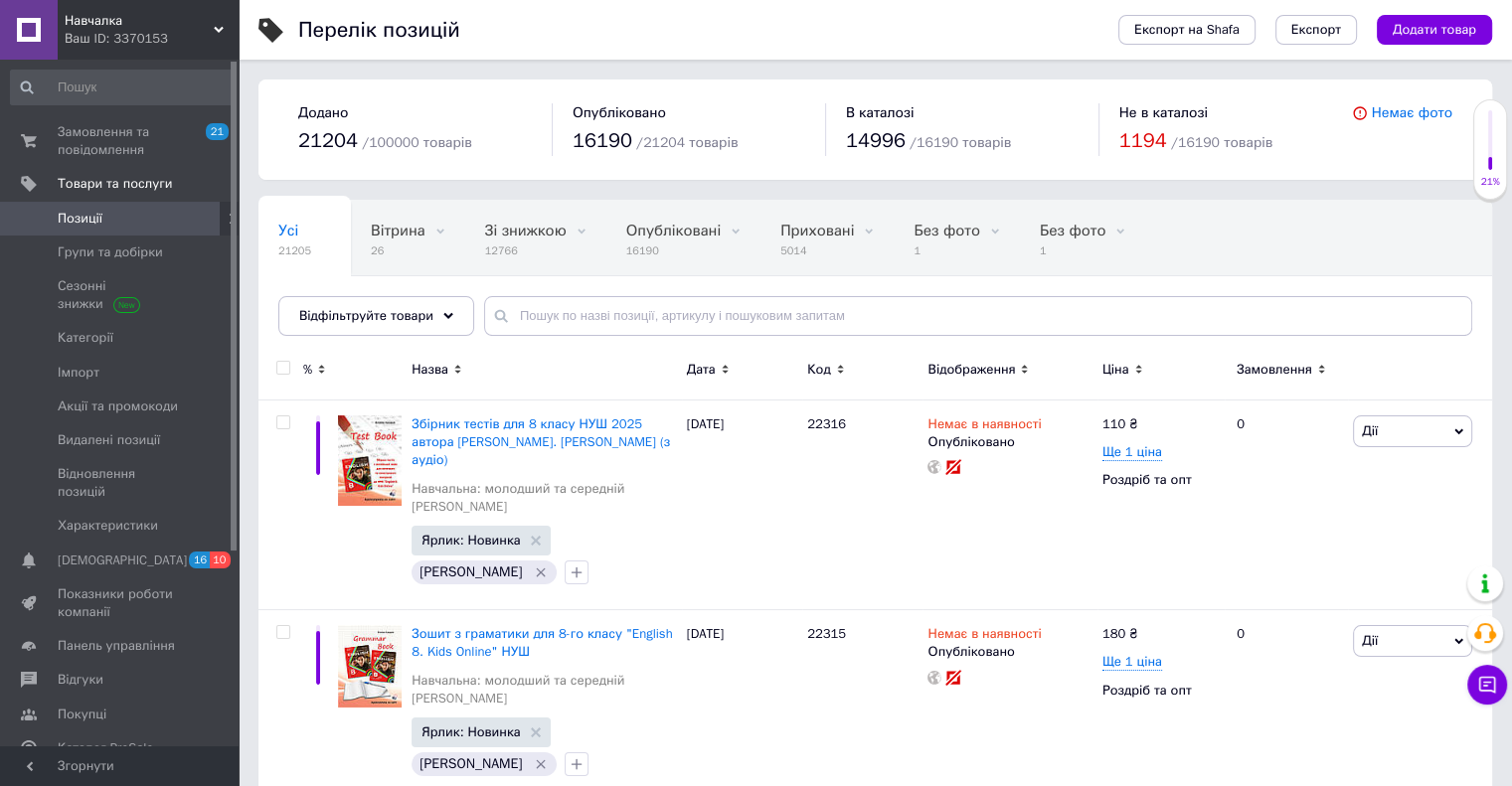 click on "Усі 21205 Вітрина 26 Видалити Редагувати Зі знижкою 12766 Видалити Редагувати Опубліковані 16190 Видалити Редагувати Приховані 5014 Видалити Редагувати Без фото 1 Видалити Редагувати Без фото 1 Видалити Редагувати Без фото, В наявності 0 Видалити Редагувати Ok Відфільтровано...  Зберегти" at bounding box center [875, 277] 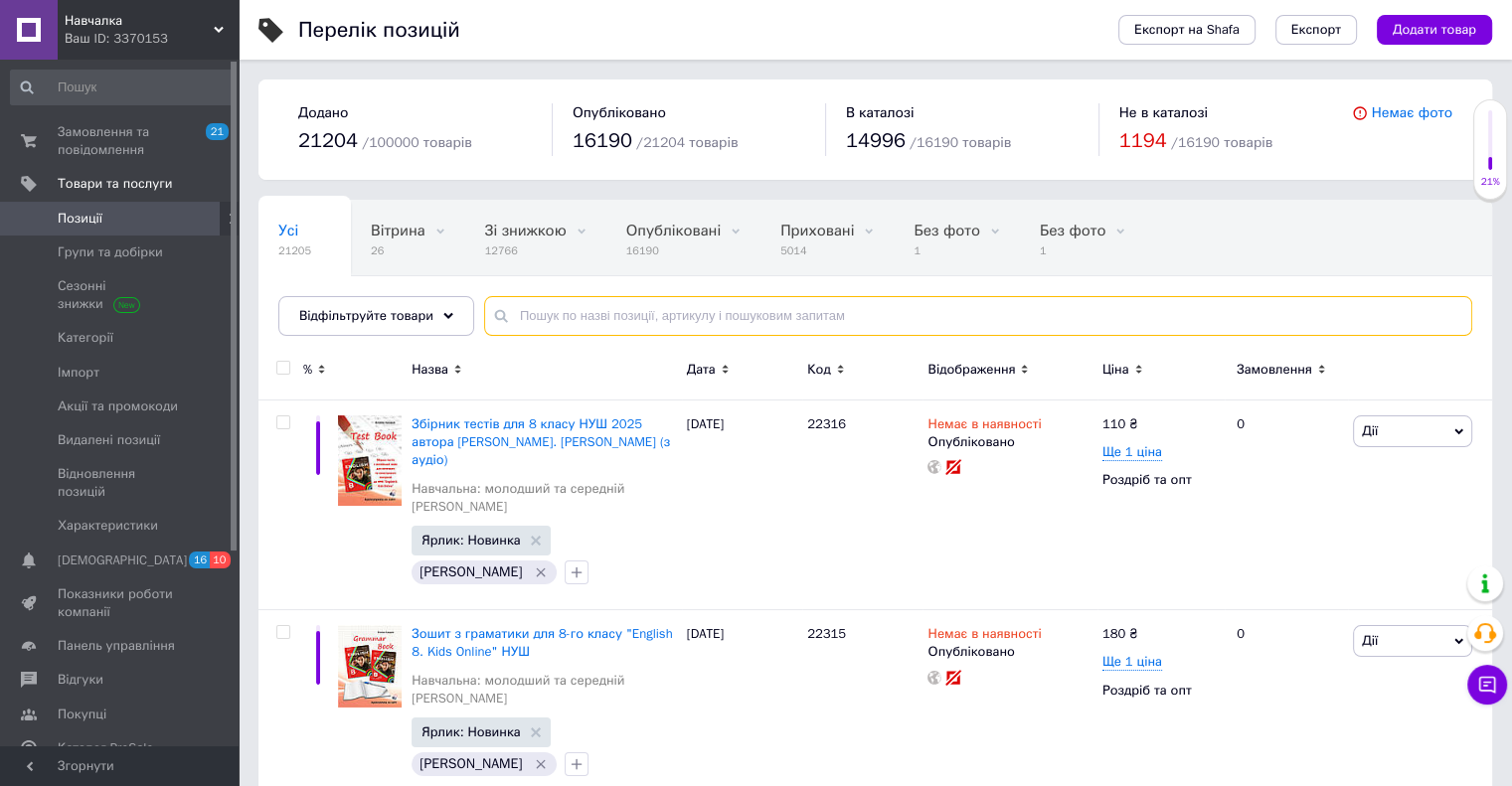 click at bounding box center (978, 316) 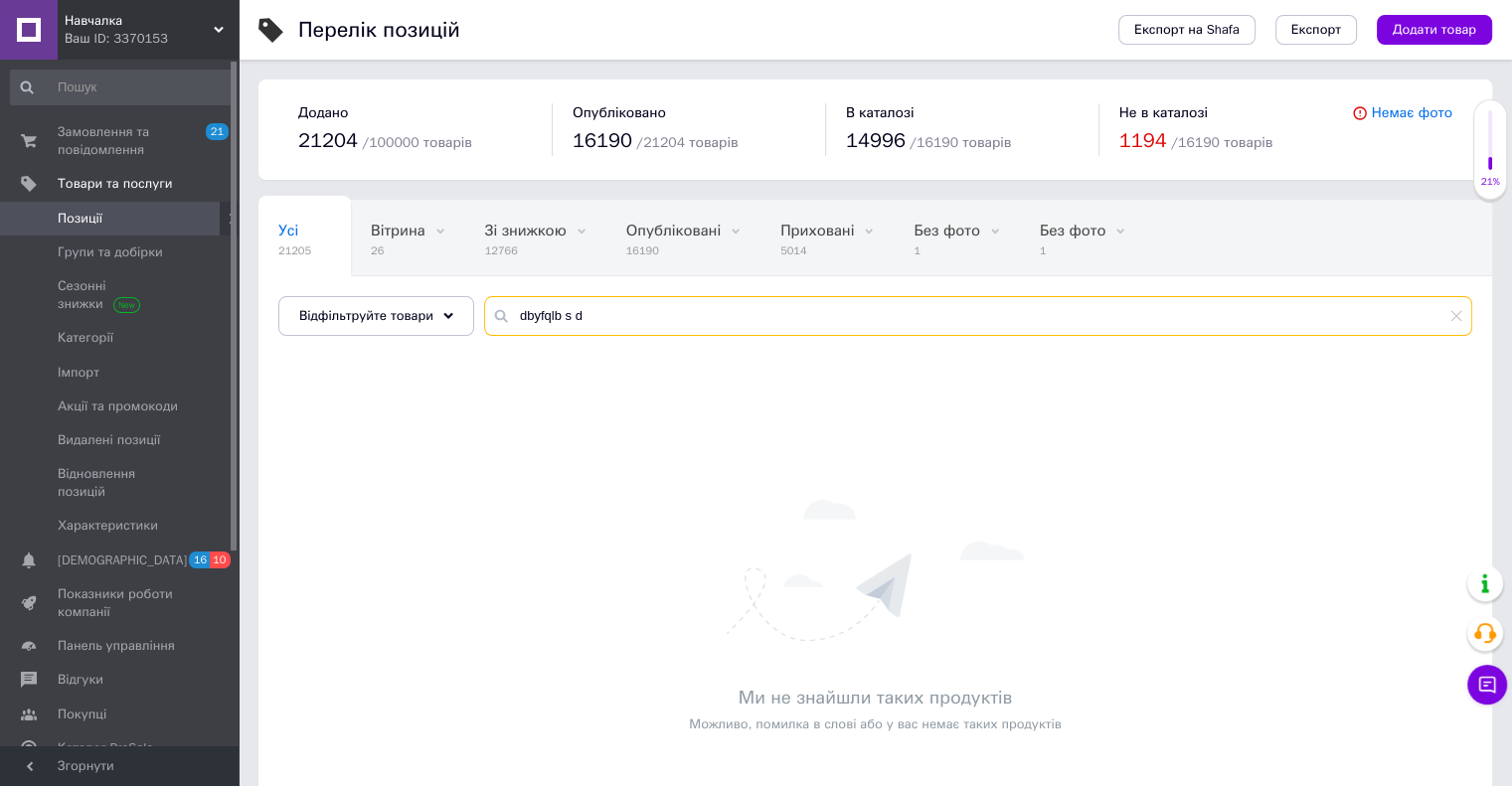 drag, startPoint x: 596, startPoint y: 327, endPoint x: 470, endPoint y: 309, distance: 127.27922 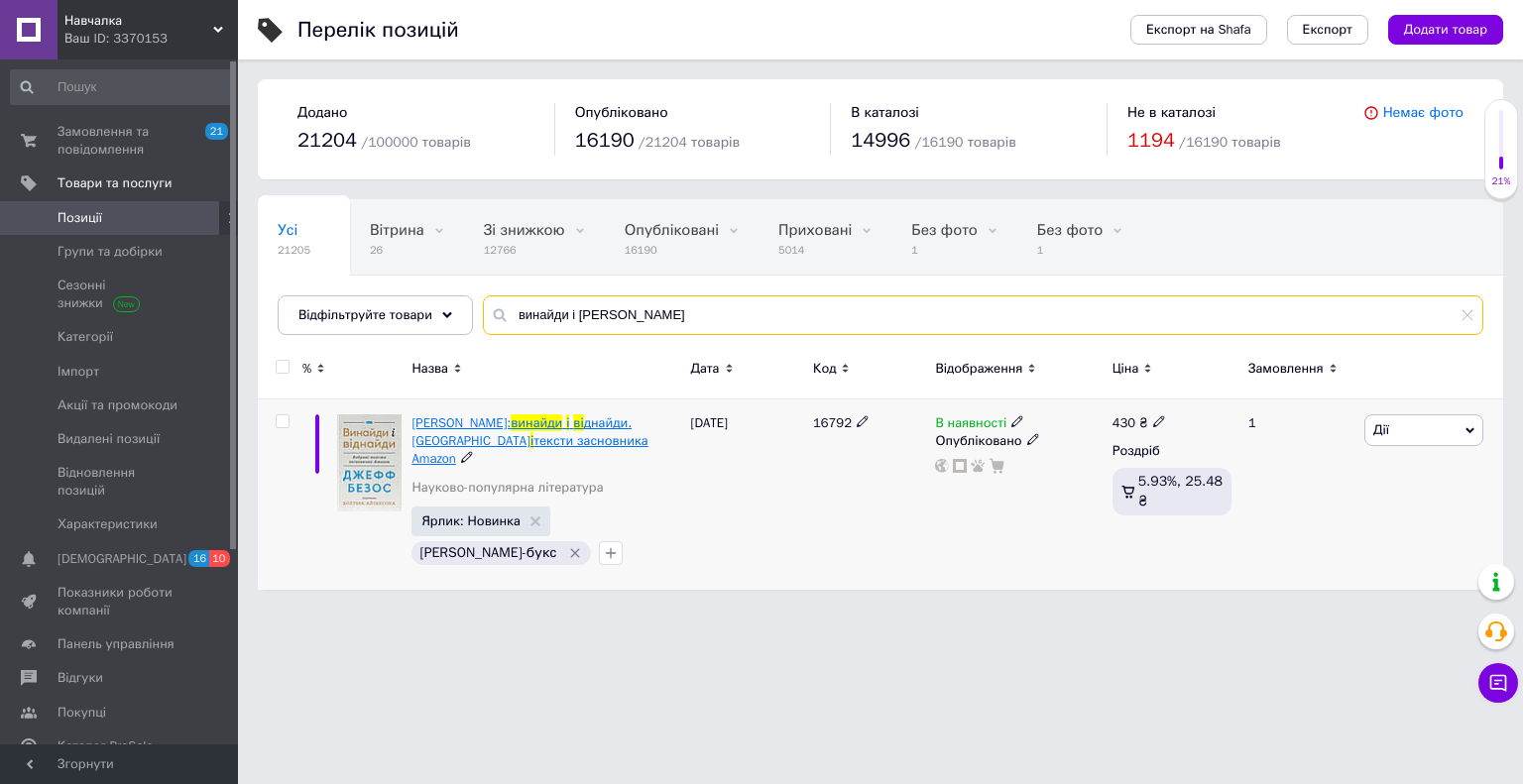 type on "винайди і [PERSON_NAME]" 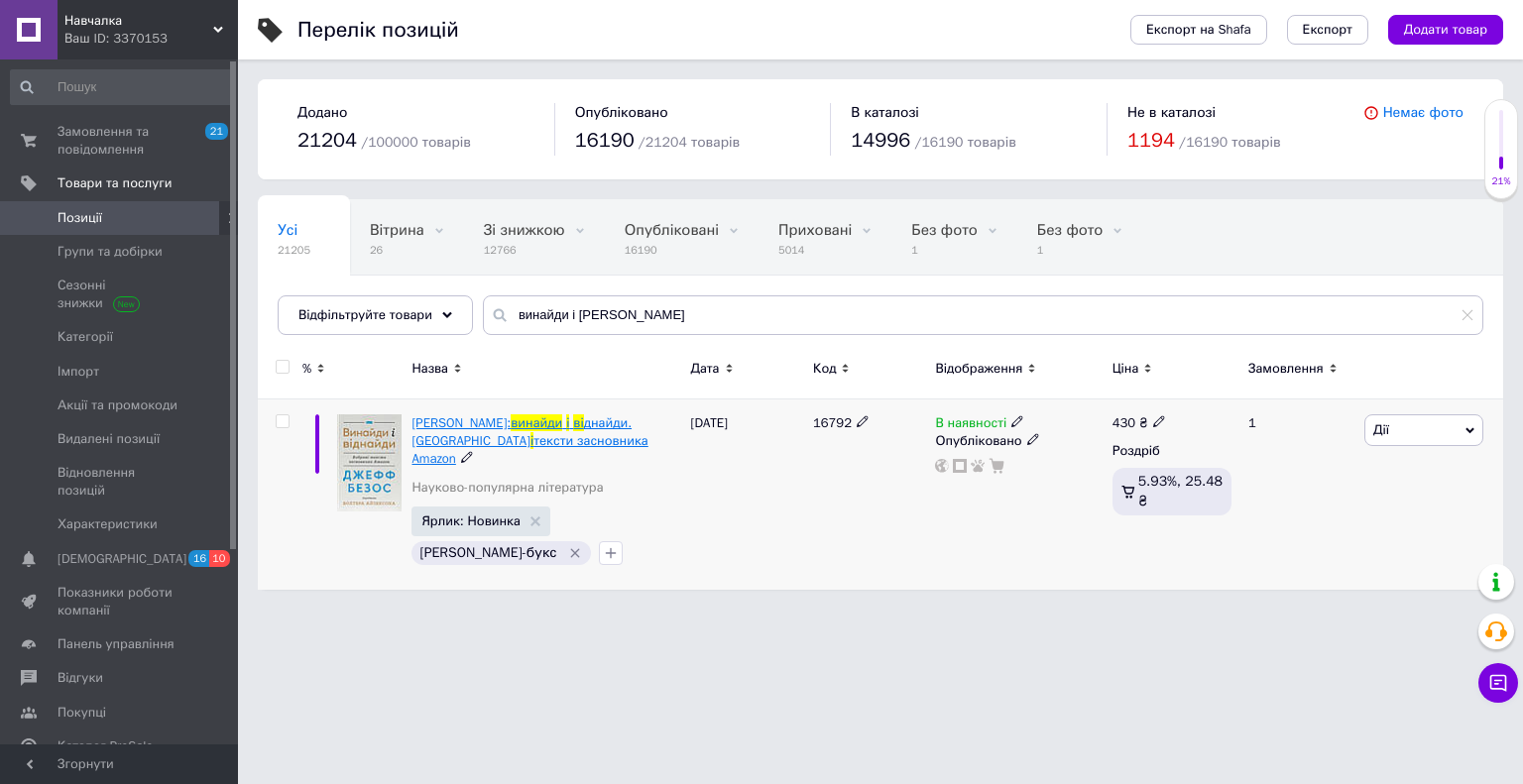 click on "винайди" at bounding box center (536, 422) 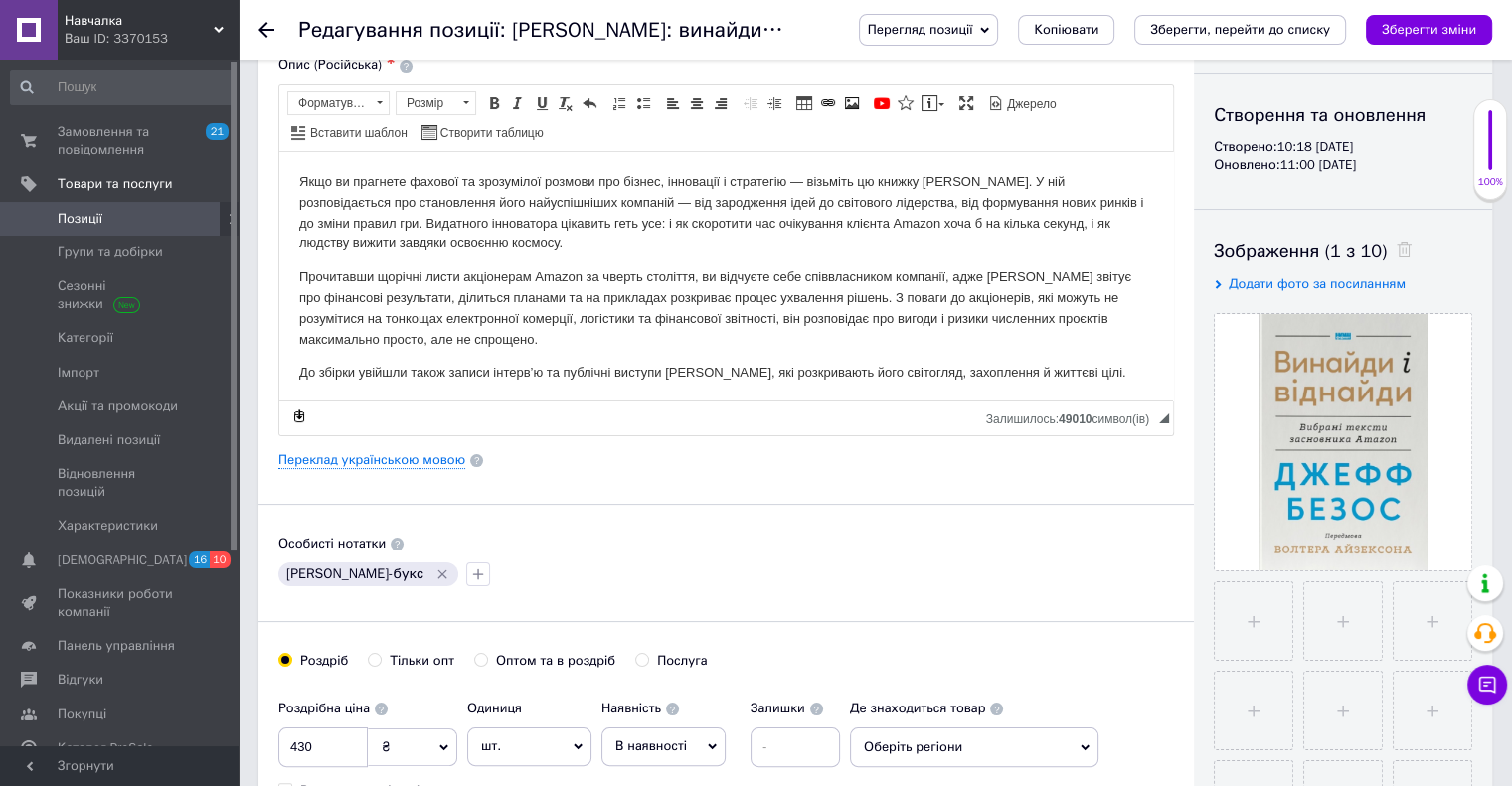 scroll, scrollTop: 3, scrollLeft: 0, axis: vertical 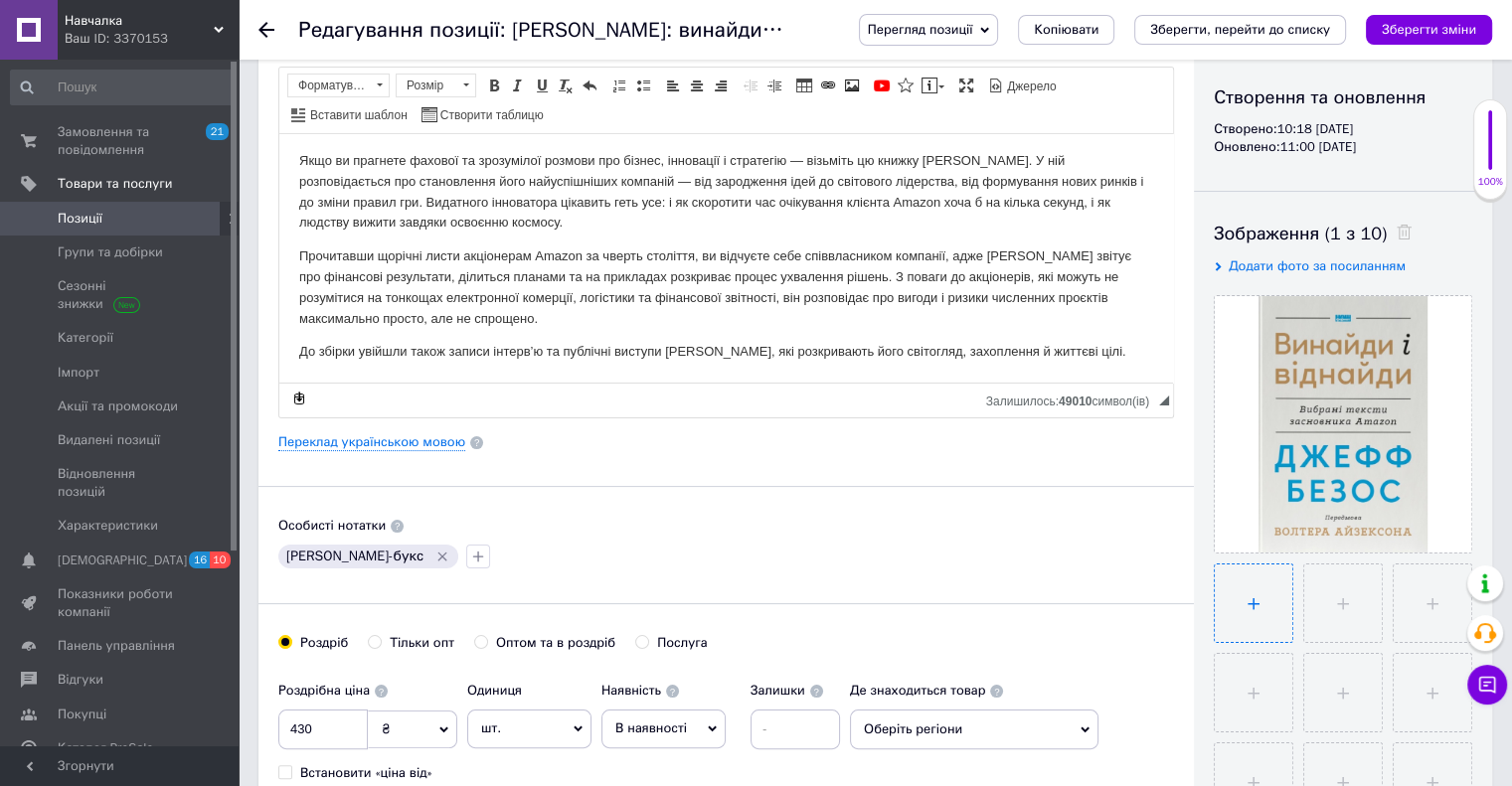 click at bounding box center (1254, 603) 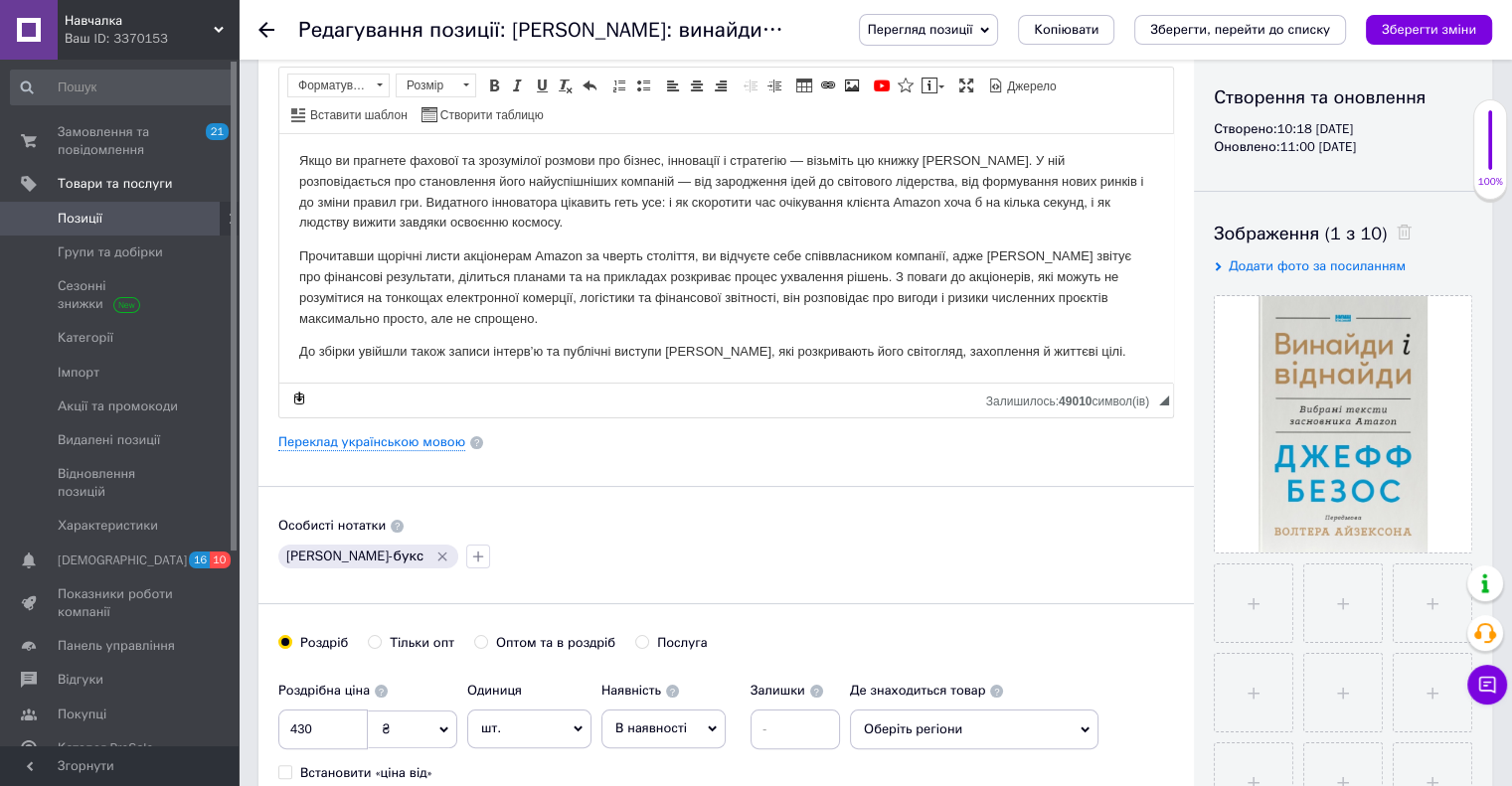 type 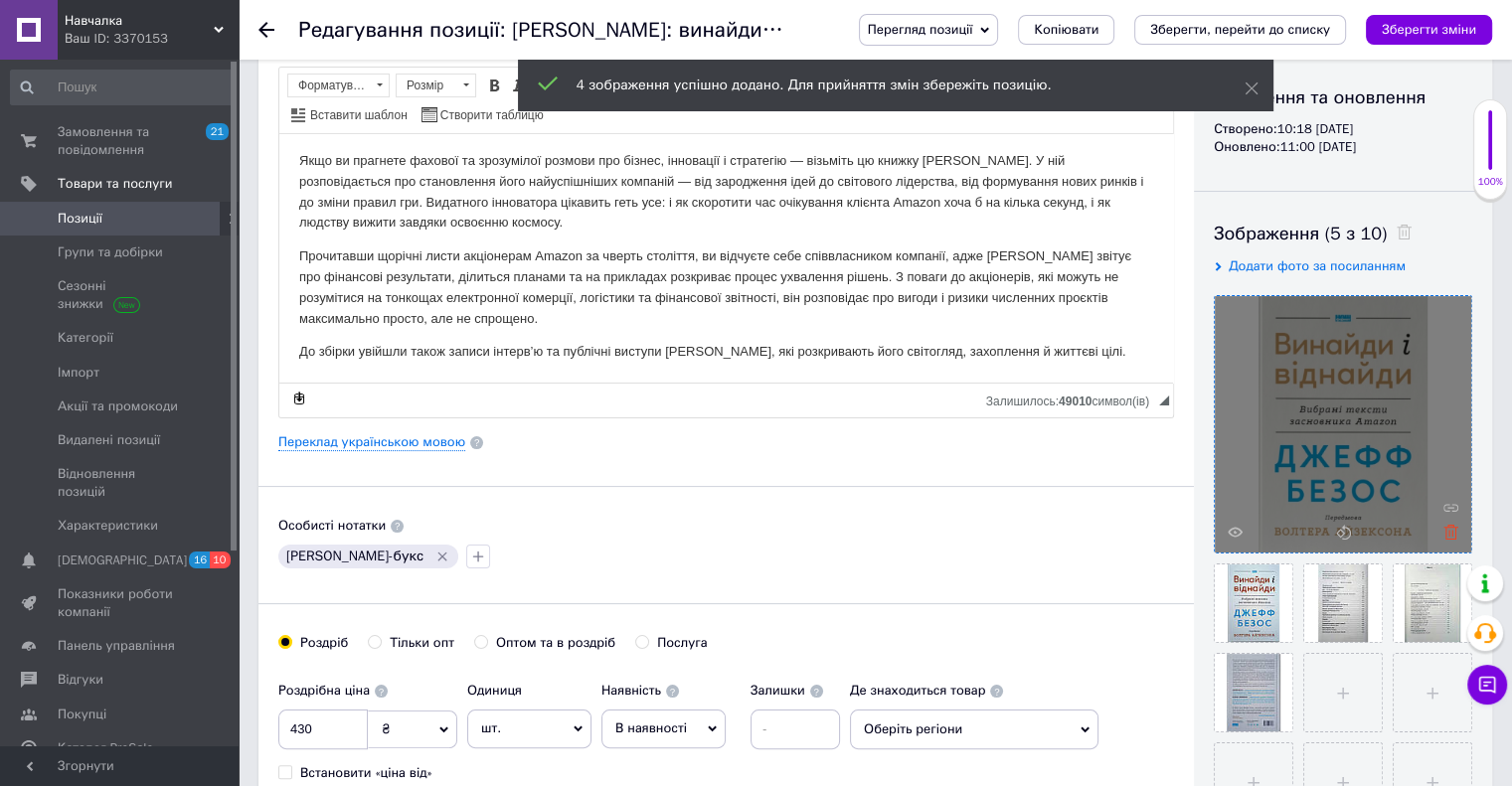 click 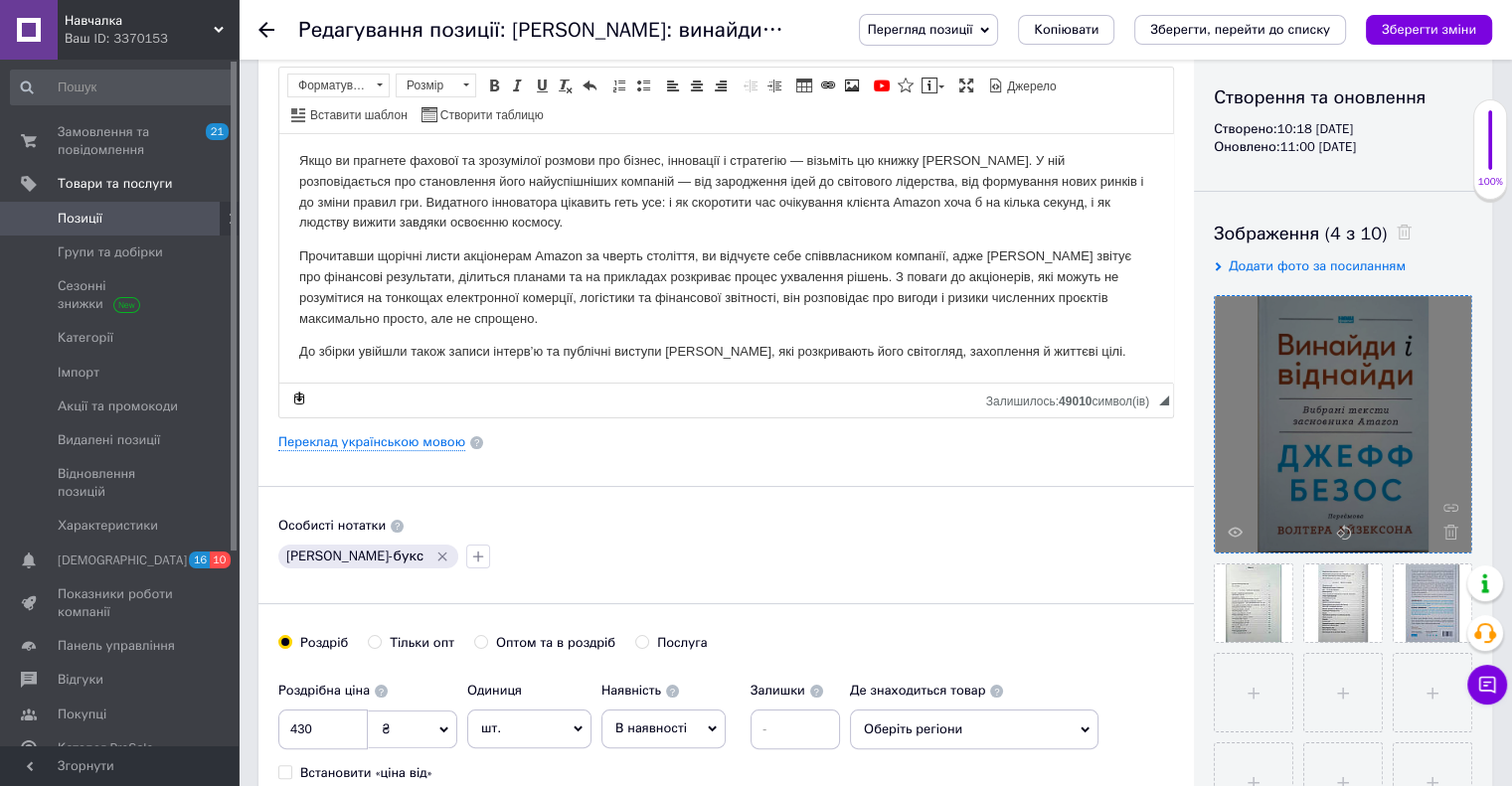 scroll, scrollTop: 0, scrollLeft: 0, axis: both 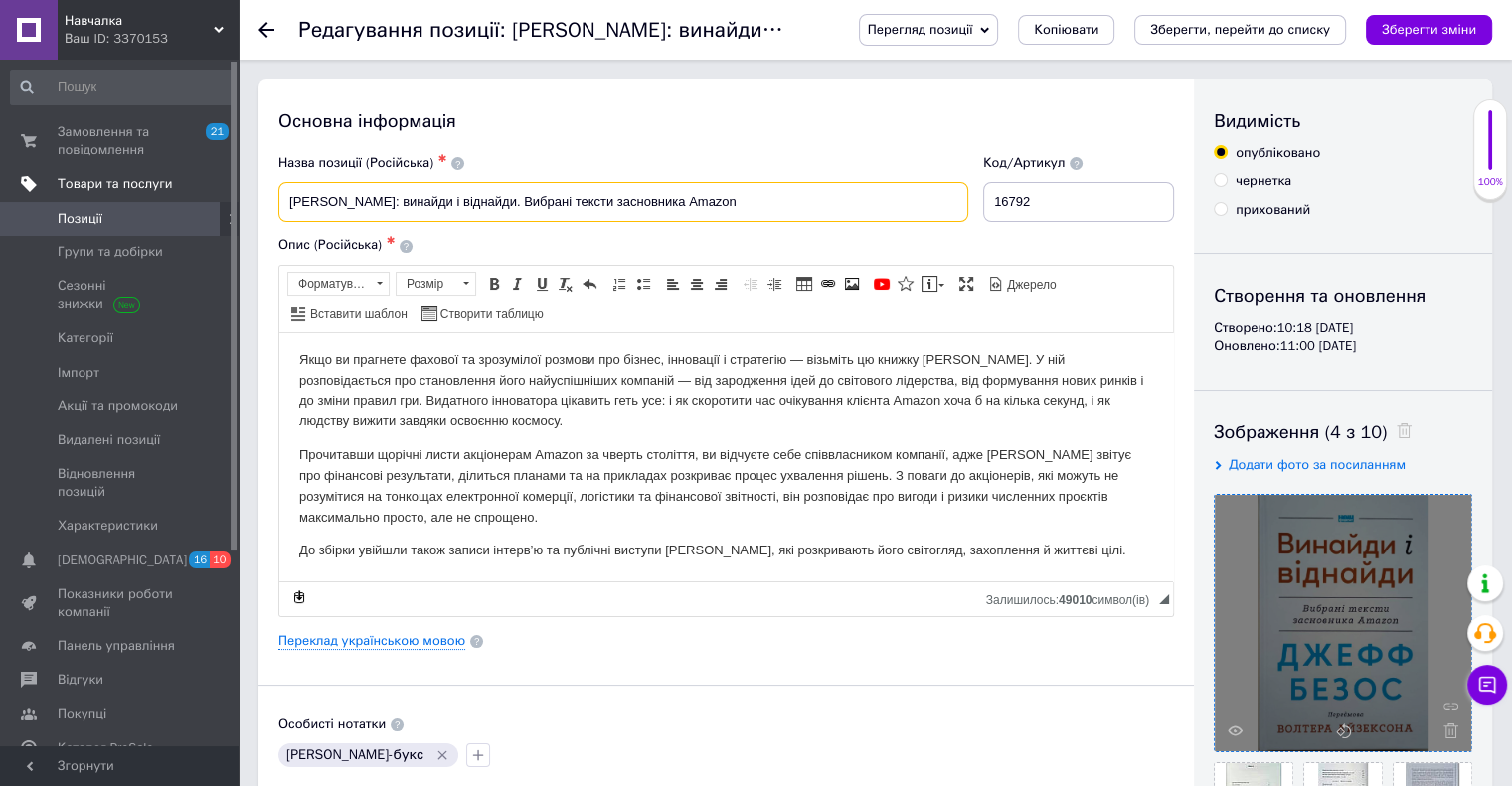 drag, startPoint x: 433, startPoint y: 202, endPoint x: 170, endPoint y: 194, distance: 263.12164 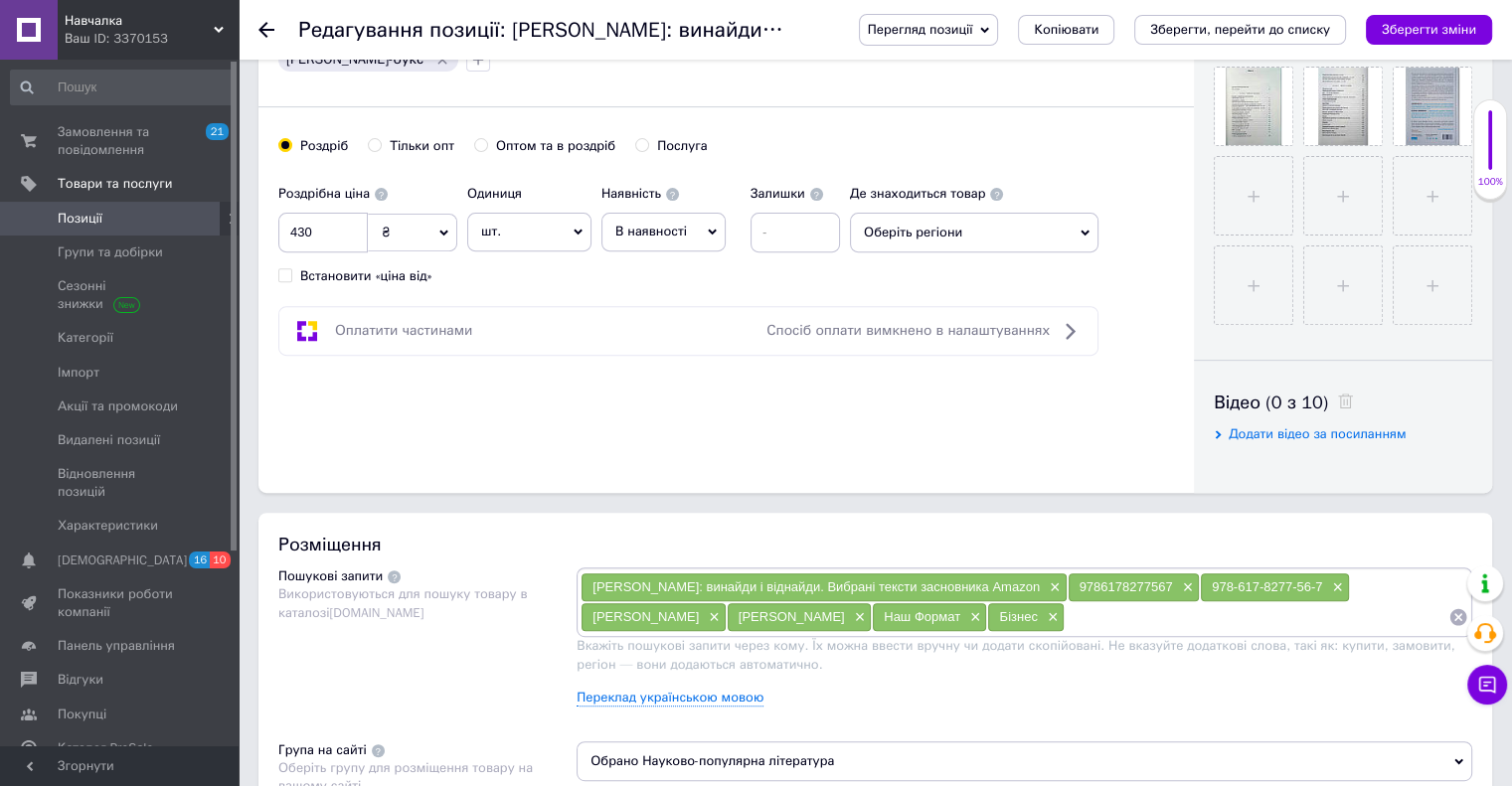 scroll, scrollTop: 994, scrollLeft: 0, axis: vertical 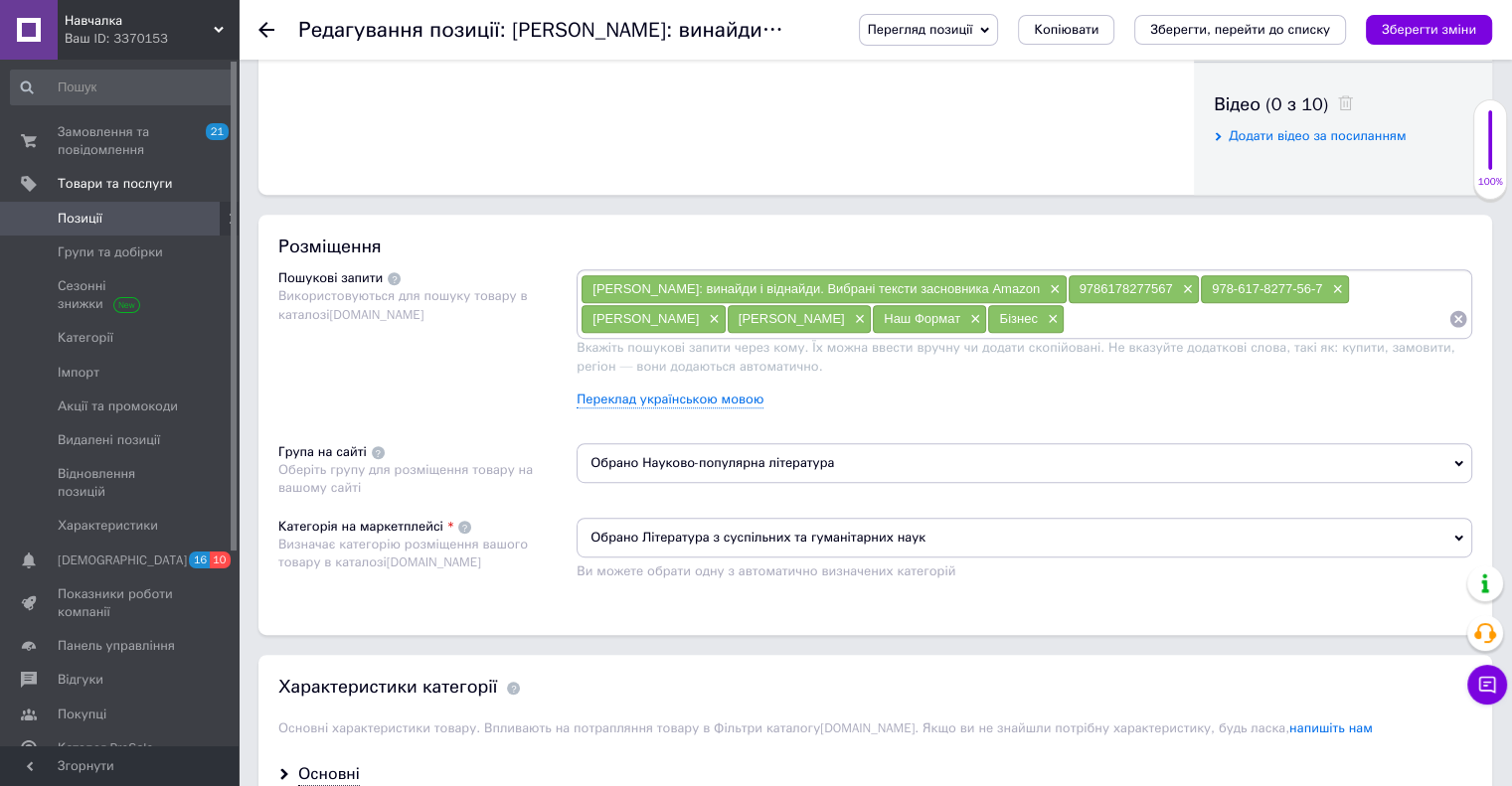 click on "Зберегти, перейти до списку" at bounding box center (1240, 29) 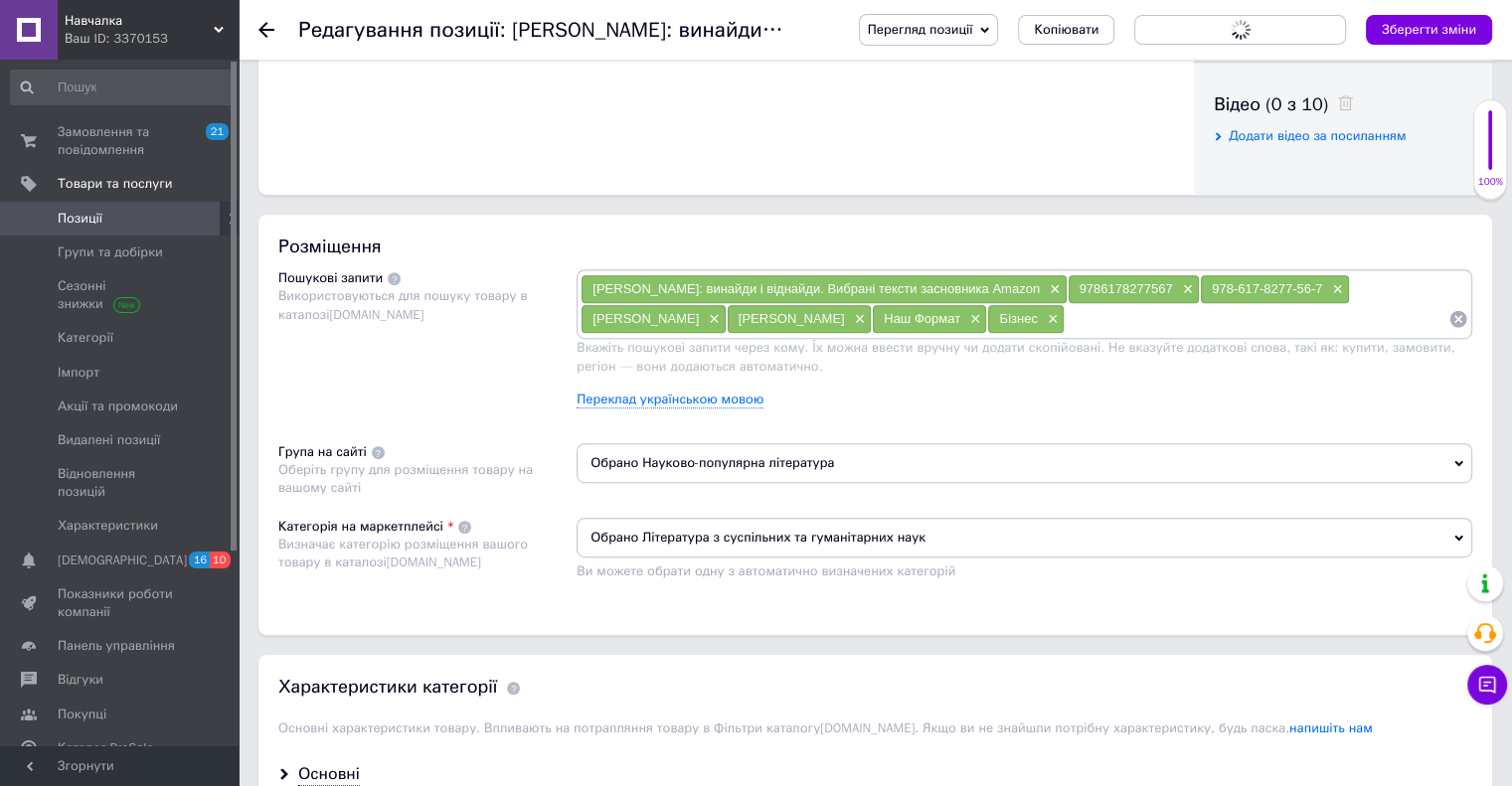 scroll, scrollTop: 0, scrollLeft: 0, axis: both 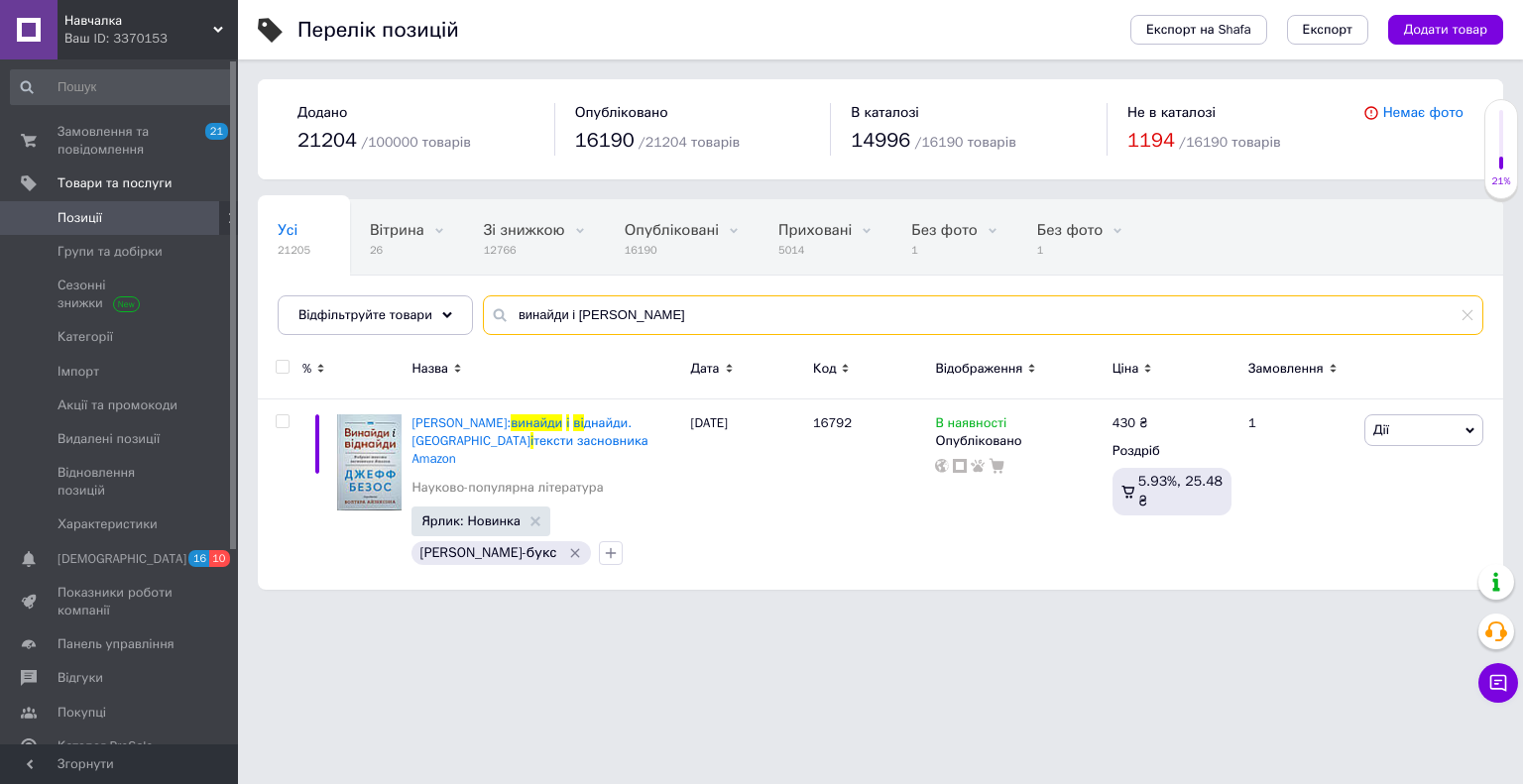 drag, startPoint x: 607, startPoint y: 304, endPoint x: 505, endPoint y: 303, distance: 102.0049 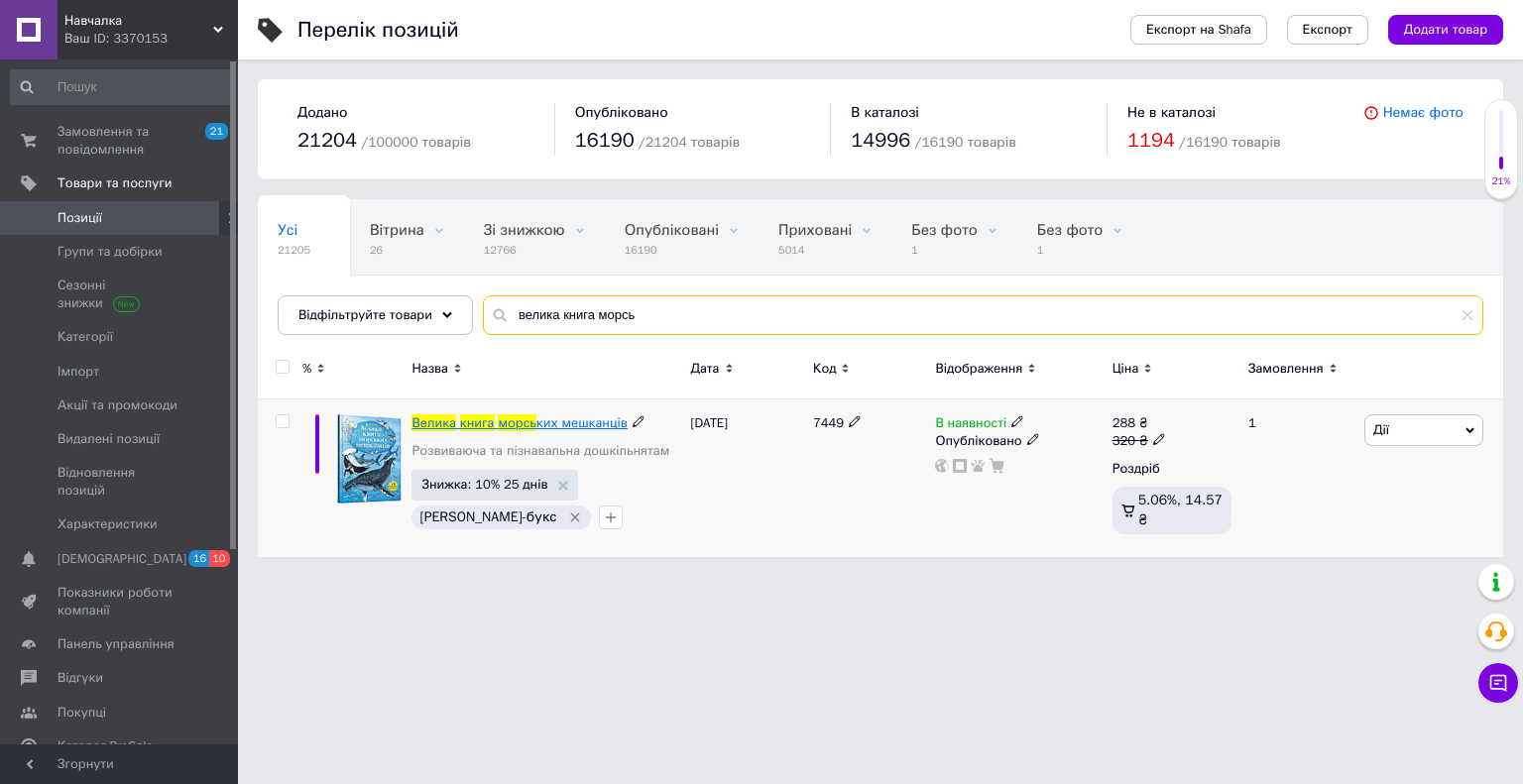 type on "велика книга морсь" 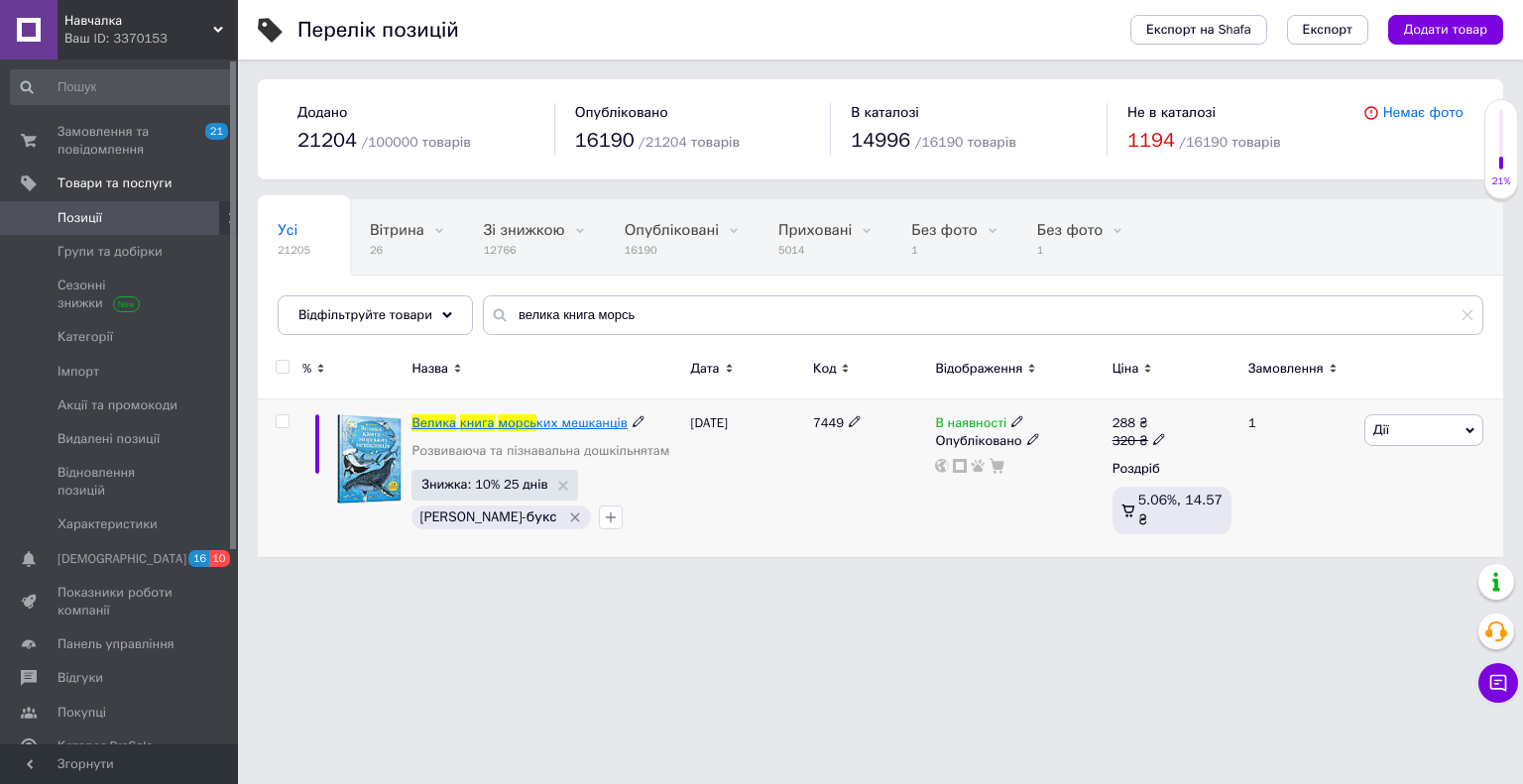 click on "ких мешканців" at bounding box center (582, 422) 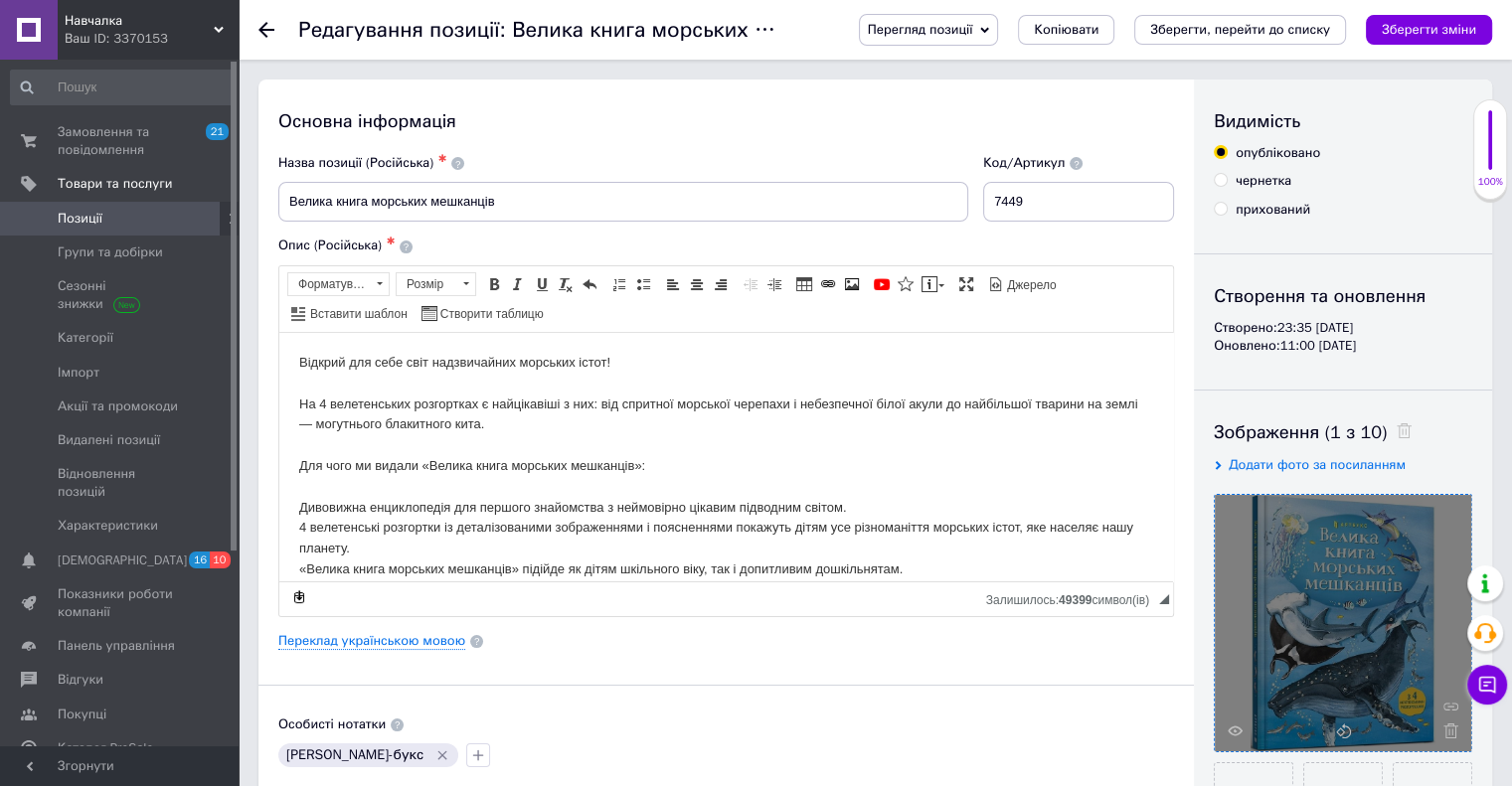 scroll, scrollTop: 199, scrollLeft: 0, axis: vertical 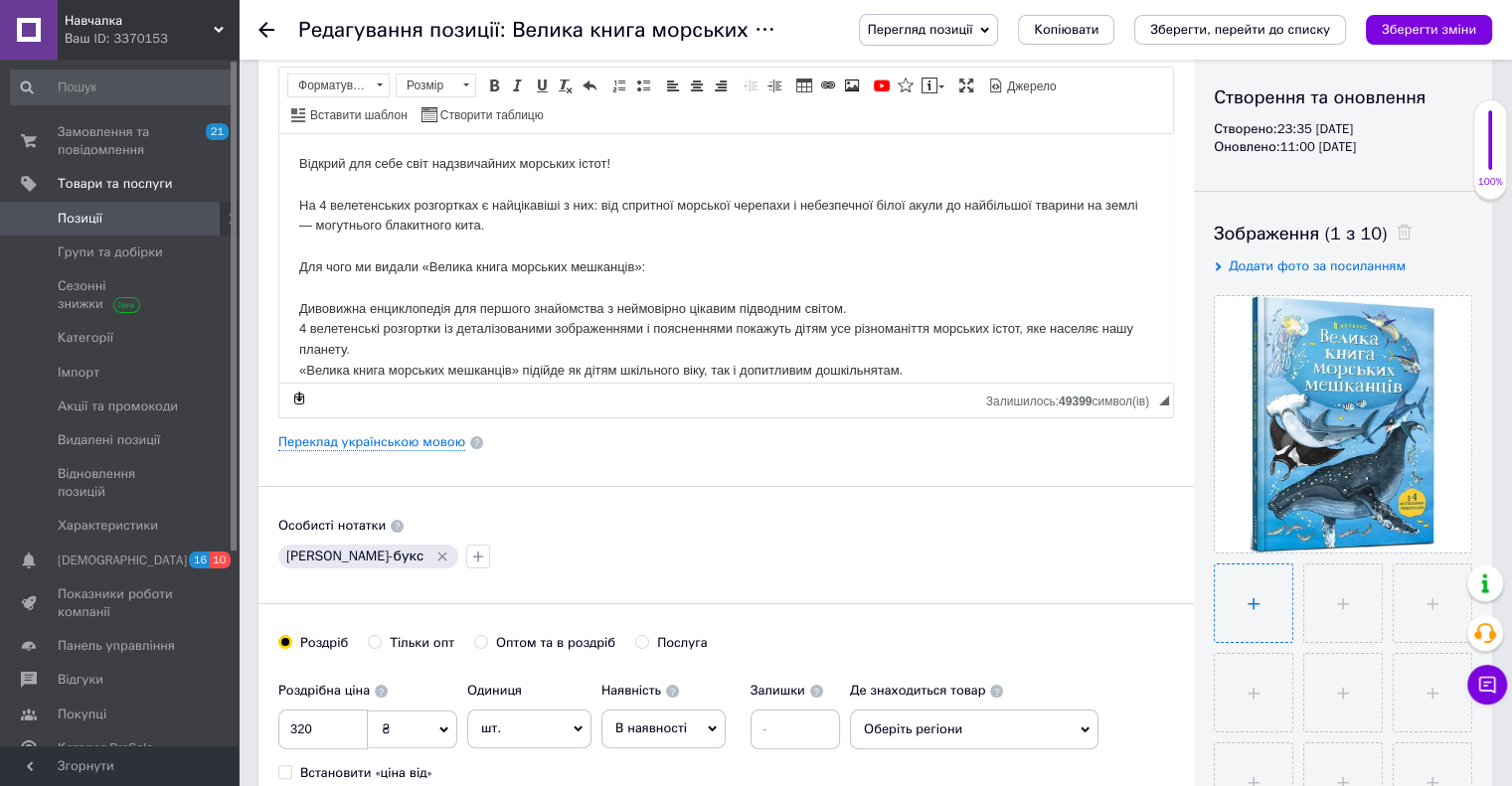 click at bounding box center [1254, 603] 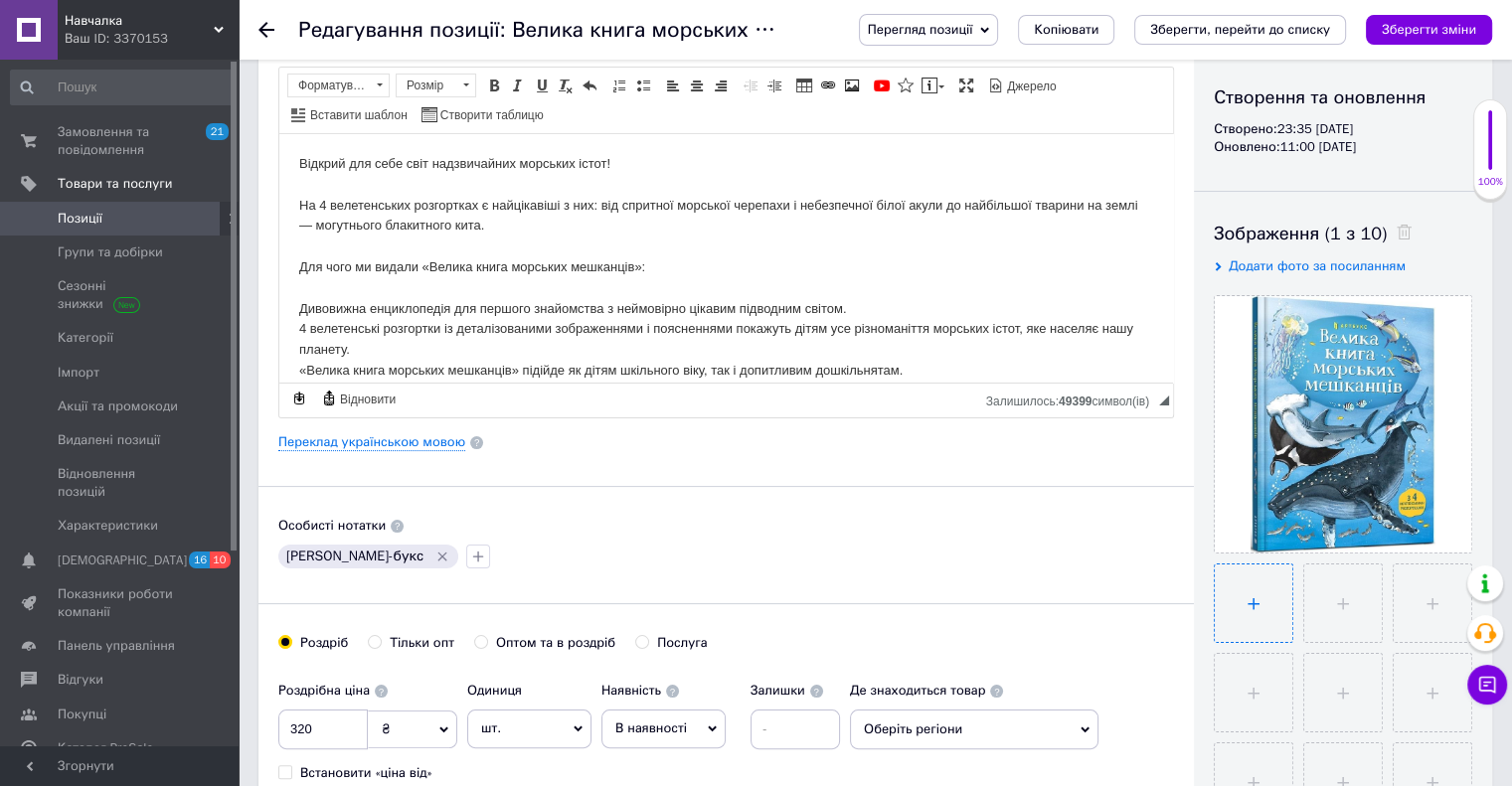 type on "C:\fakepath\IMG_20250715_164001130-╤Б╨╢╨░╤В╤Л╨╣.jpg" 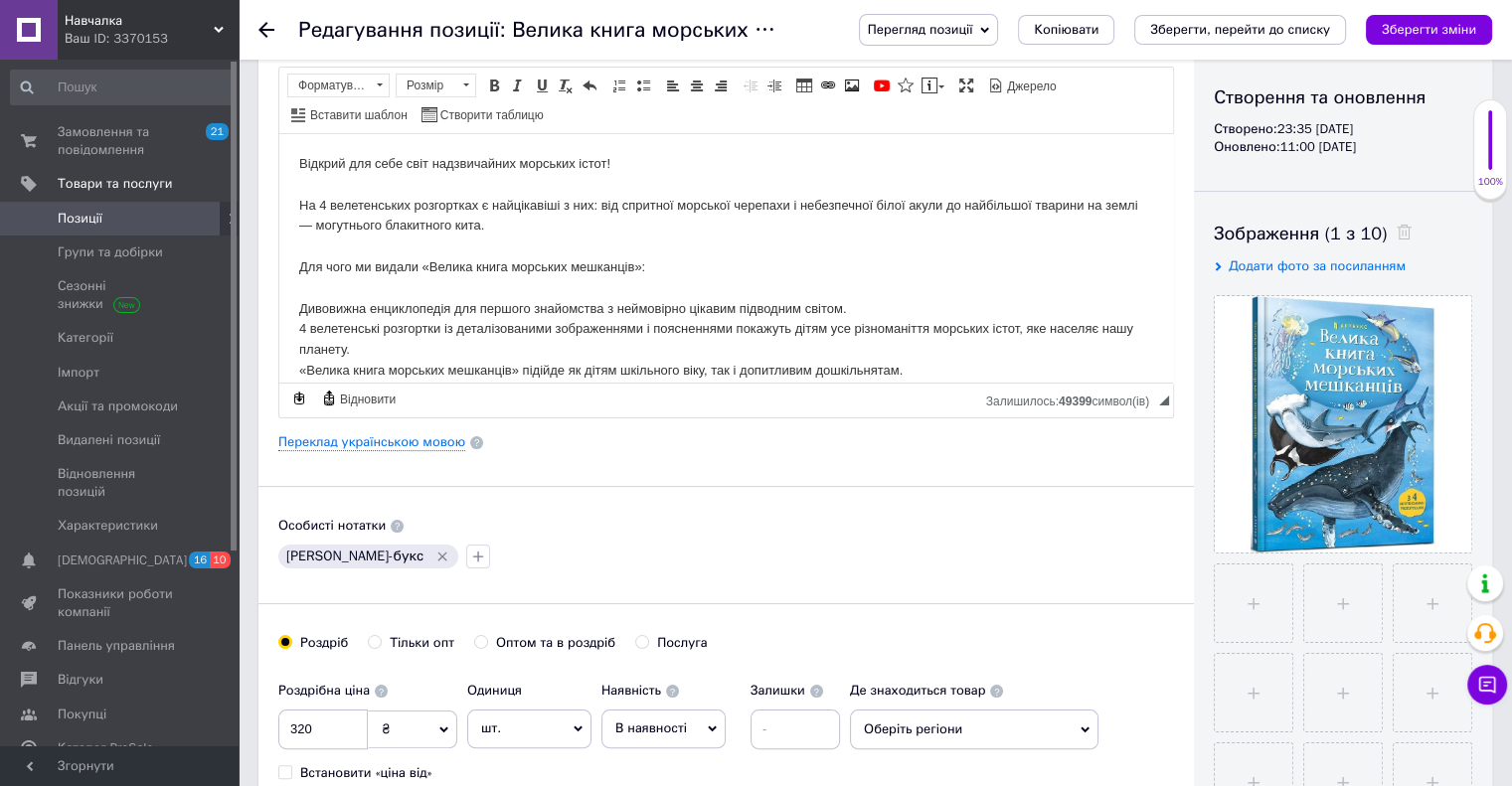 type 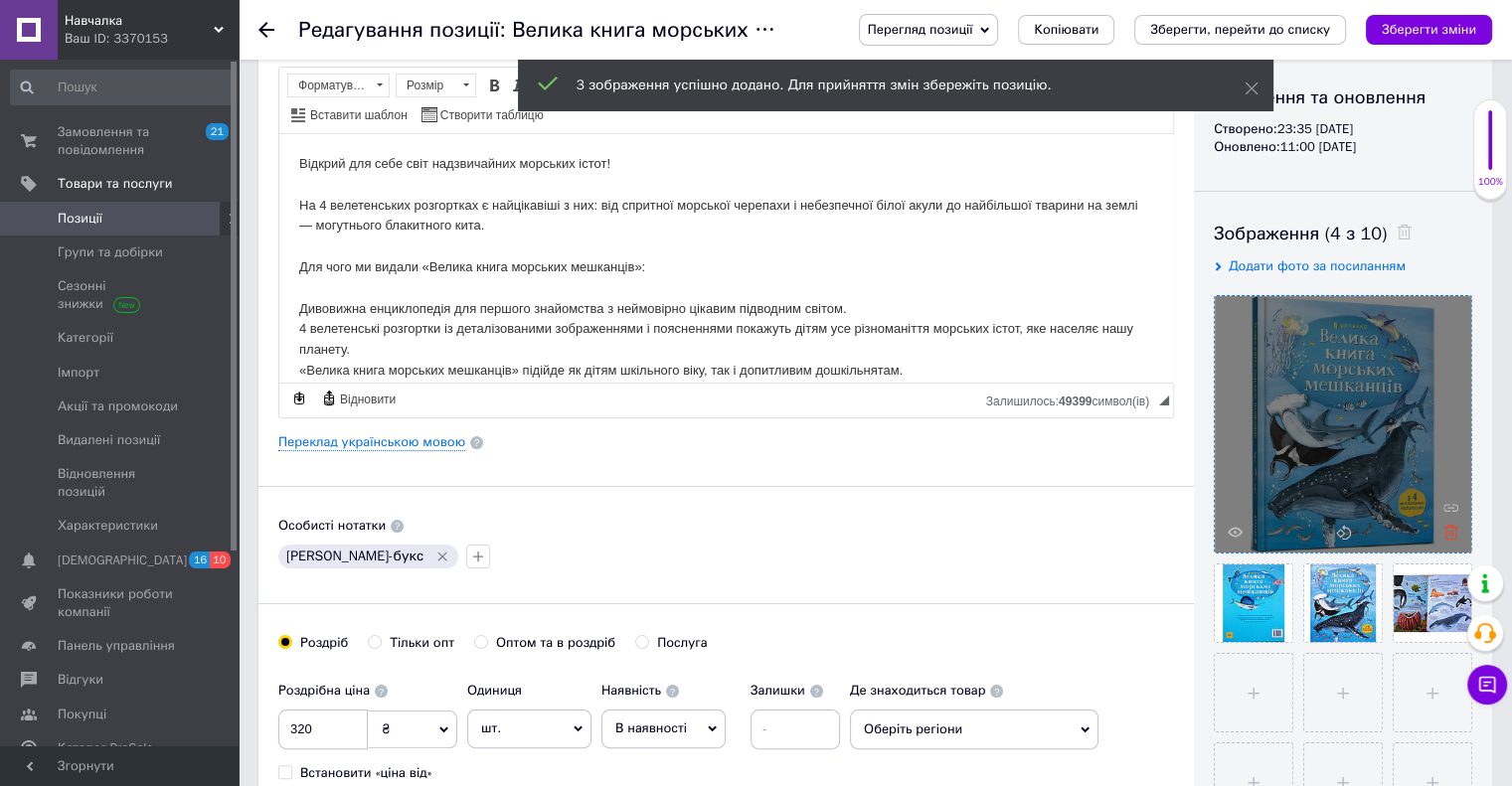 click 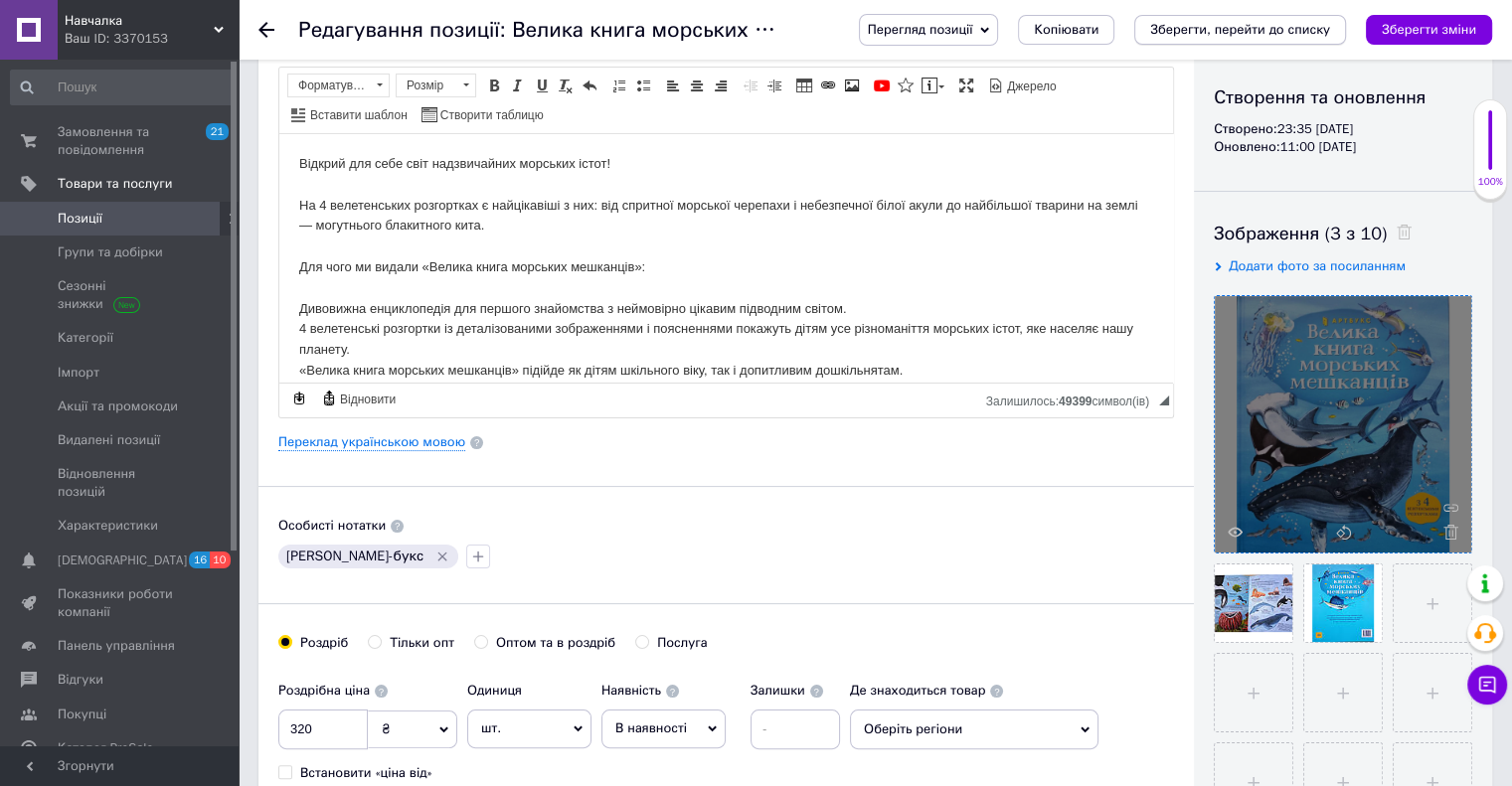 click on "Зберегти, перейти до списку" at bounding box center [1240, 29] 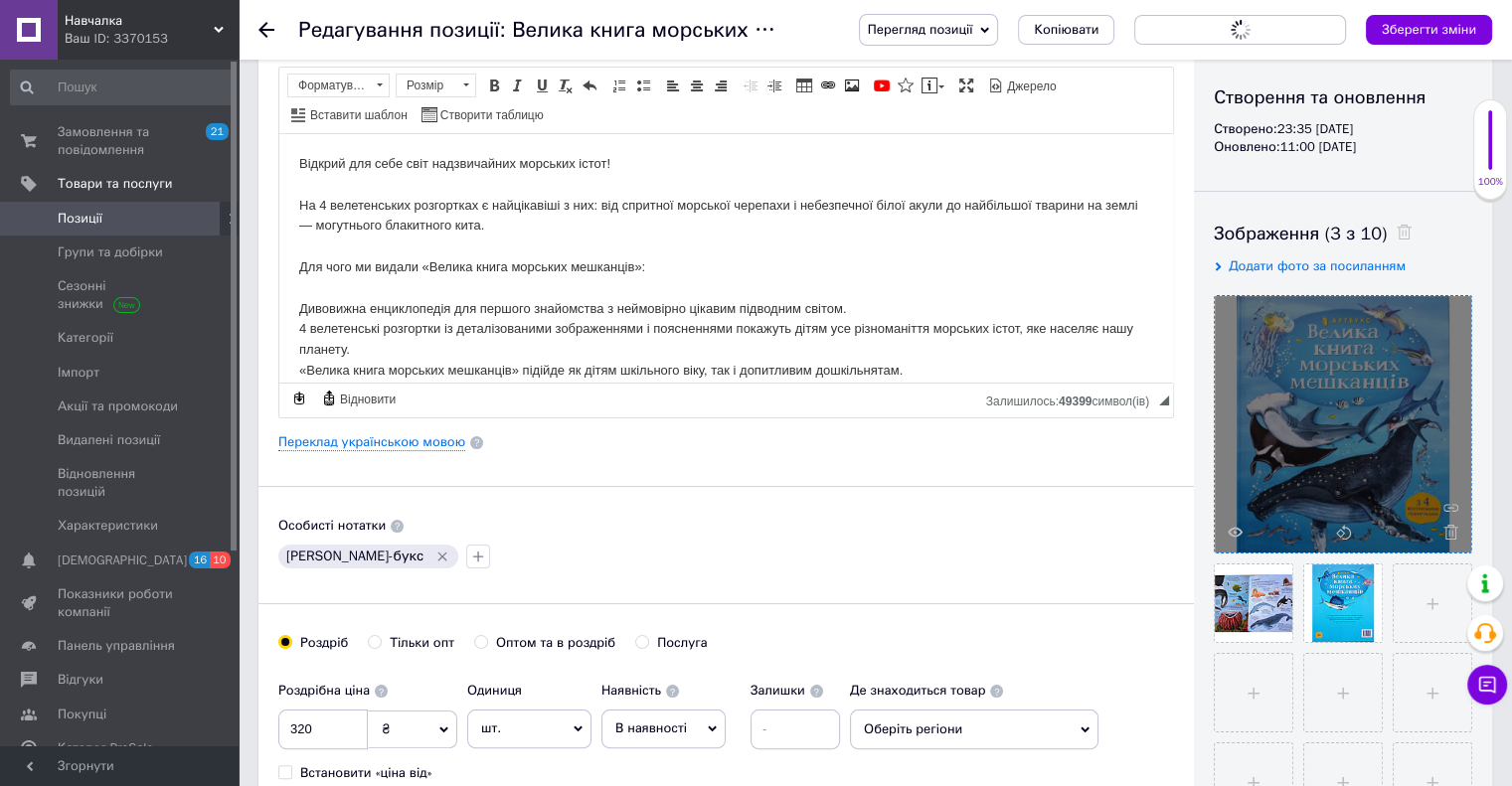 scroll, scrollTop: 0, scrollLeft: 0, axis: both 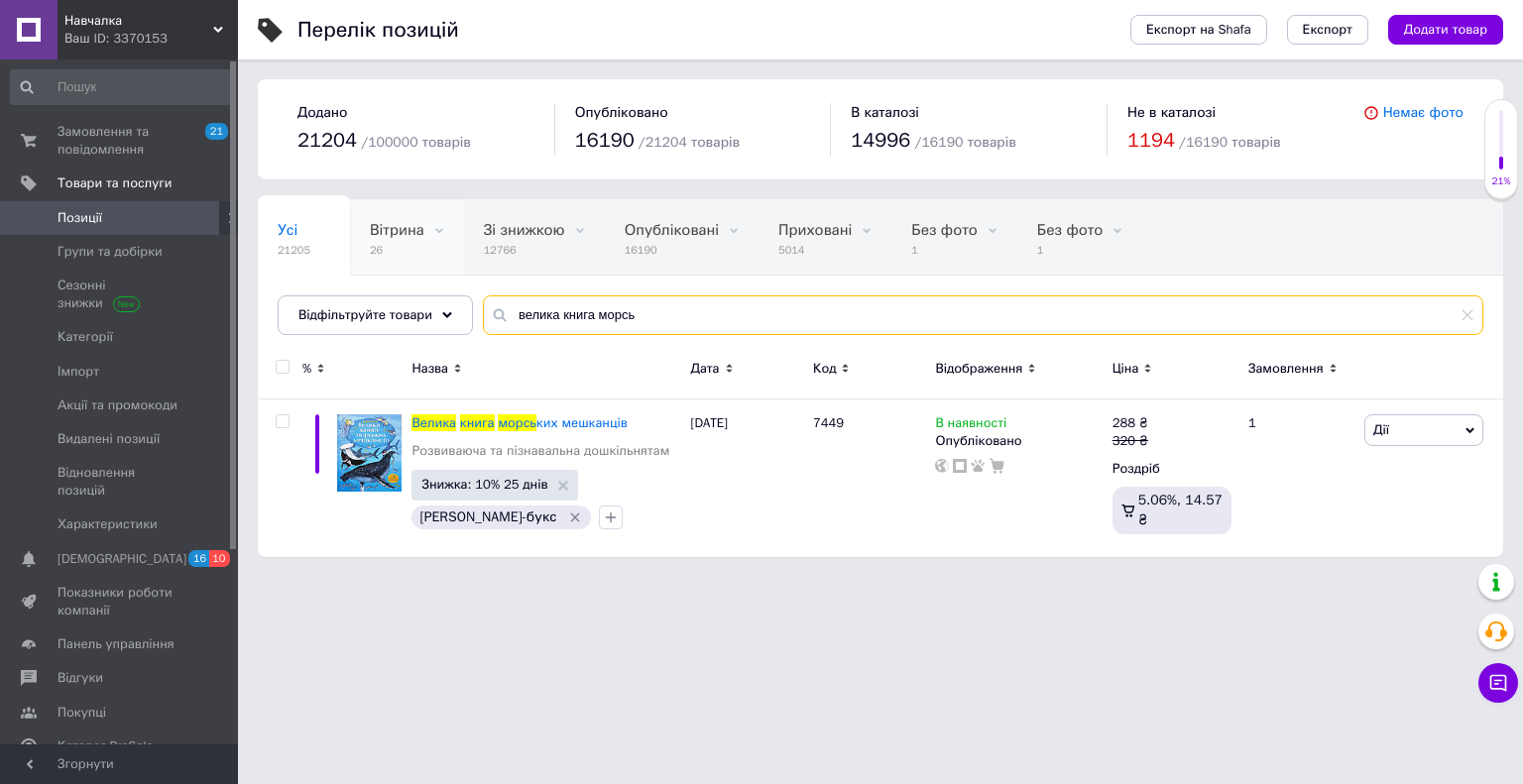drag, startPoint x: 655, startPoint y: 308, endPoint x: 359, endPoint y: 269, distance: 298.5582 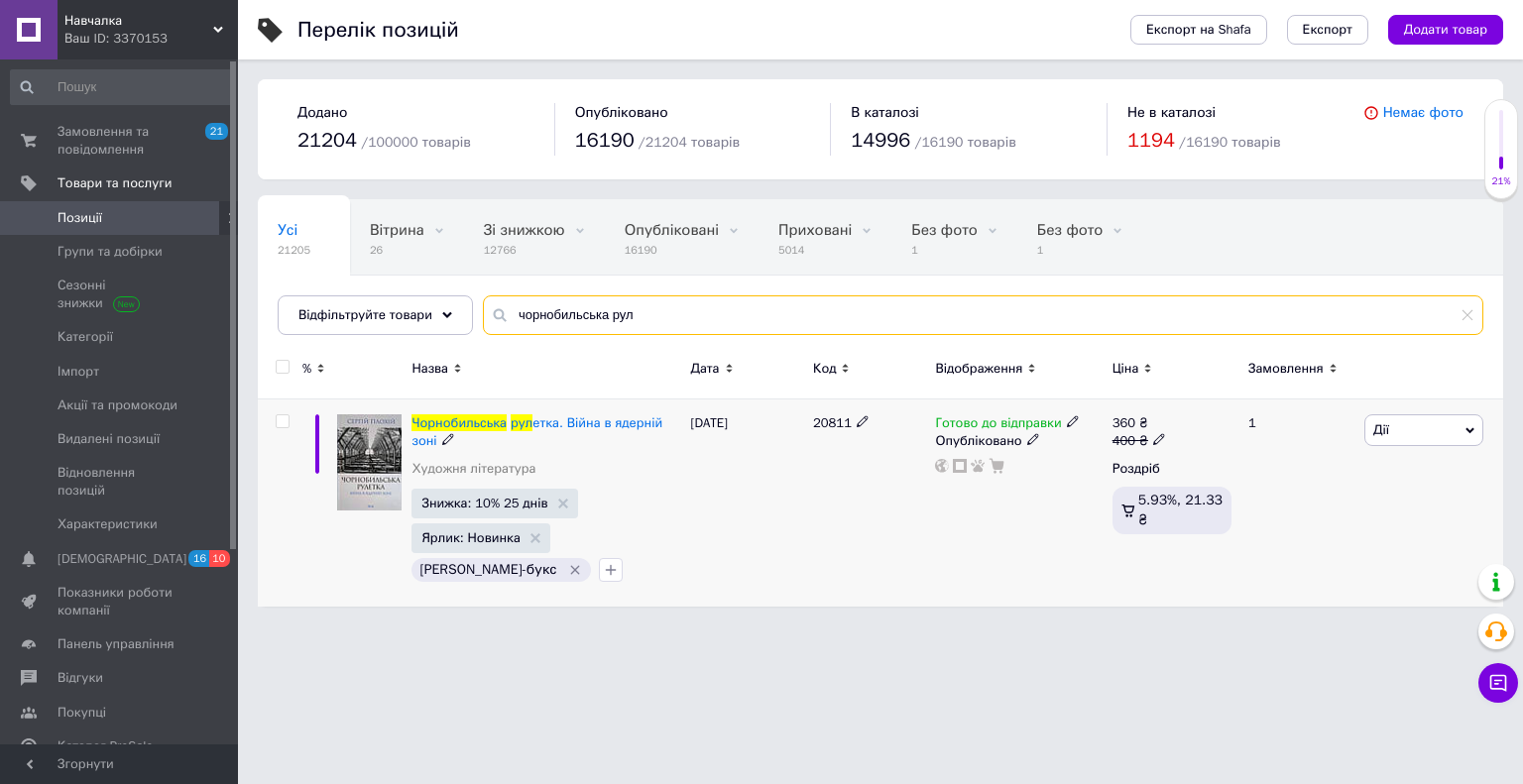 type on "чорнобильська рул" 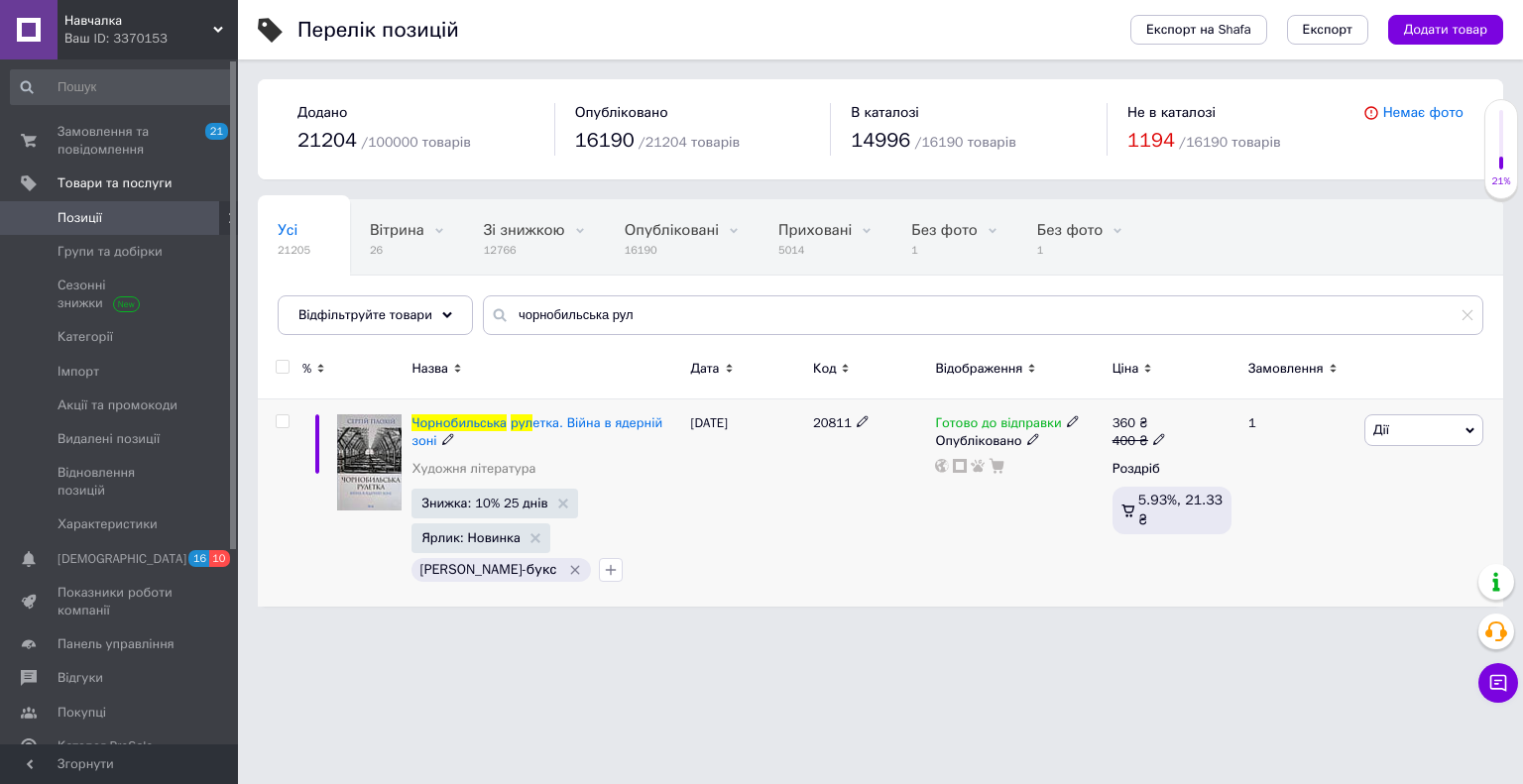 click on "Чорнобильська   рул етка. Війна в ядерній зоні Художня література Знижка: 10% 25 днів Ярлик: Новинка [PERSON_NAME]-букс" at bounding box center [545, 503] 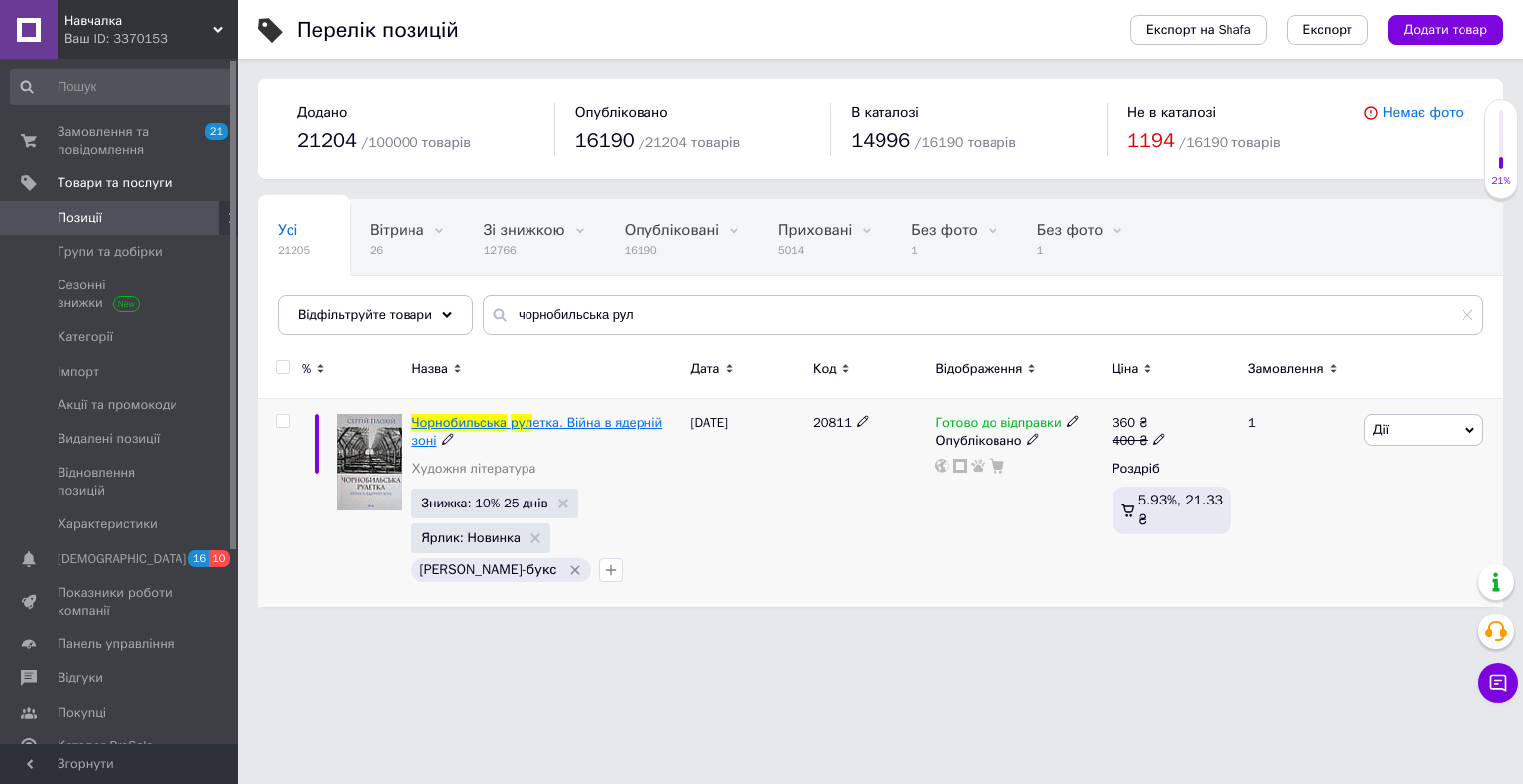 click on "етка. Війна в ядерній зоні" at bounding box center [536, 431] 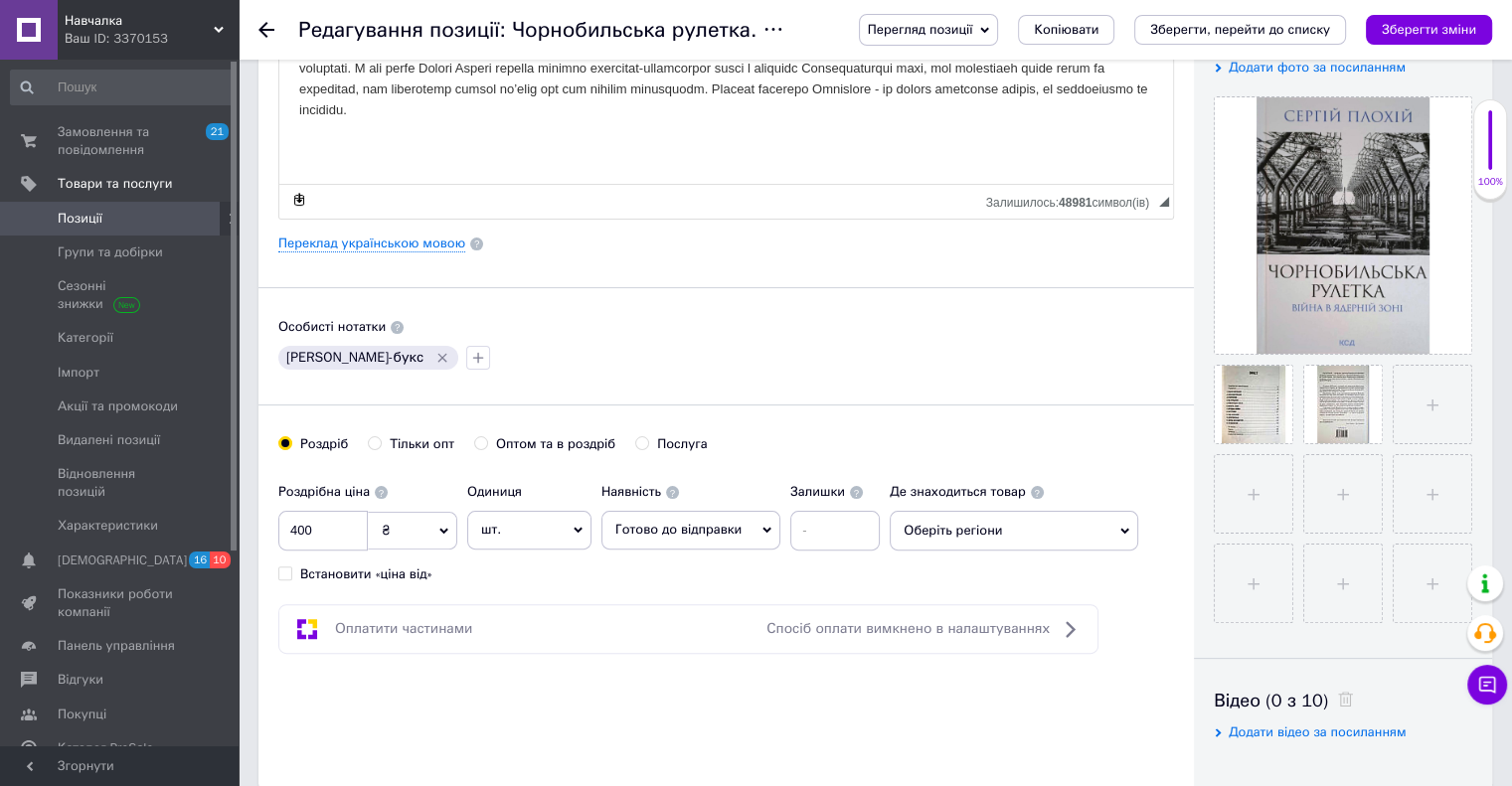 scroll, scrollTop: 99, scrollLeft: 0, axis: vertical 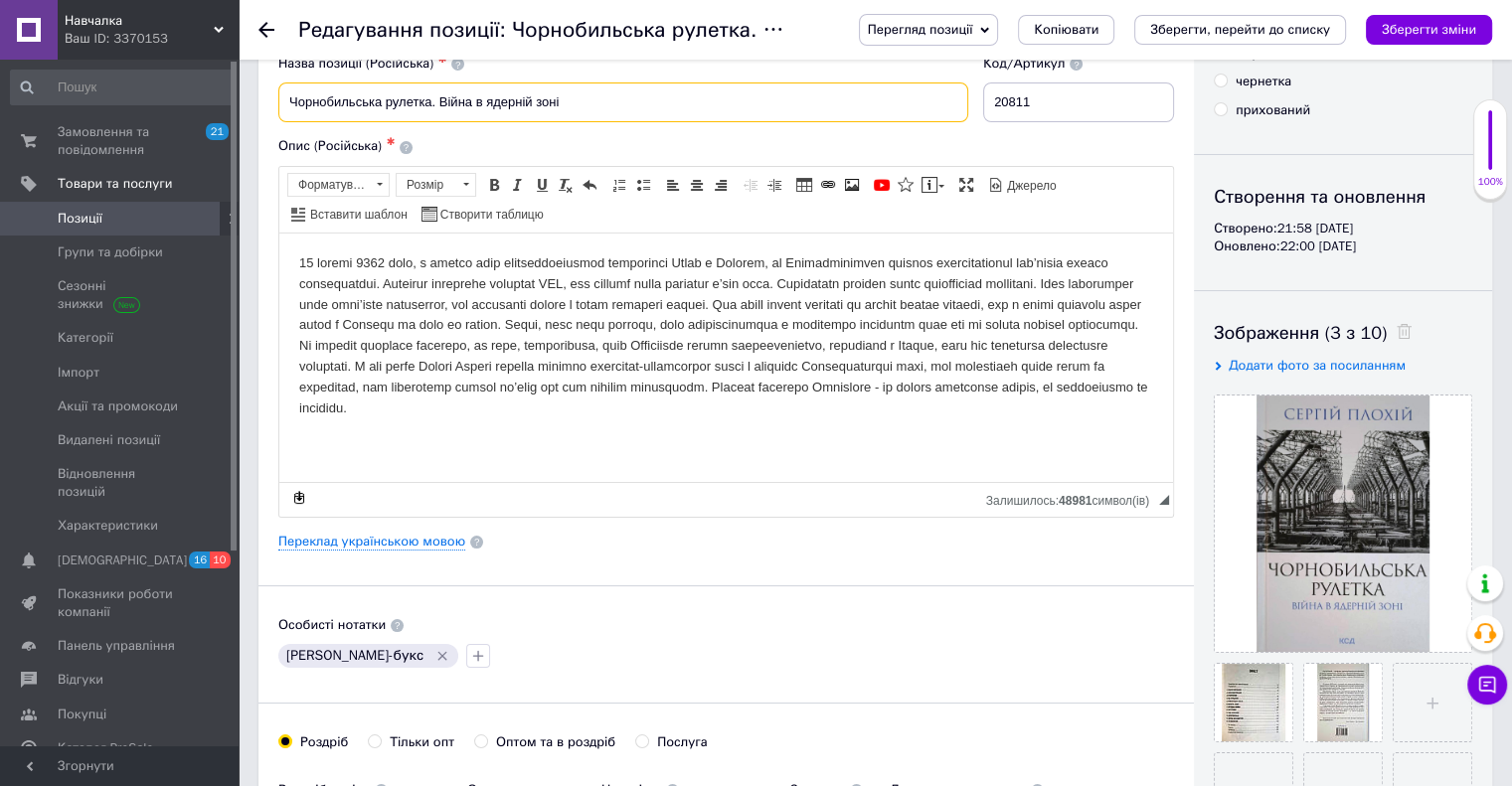 drag, startPoint x: 427, startPoint y: 104, endPoint x: 211, endPoint y: 98, distance: 216.08332 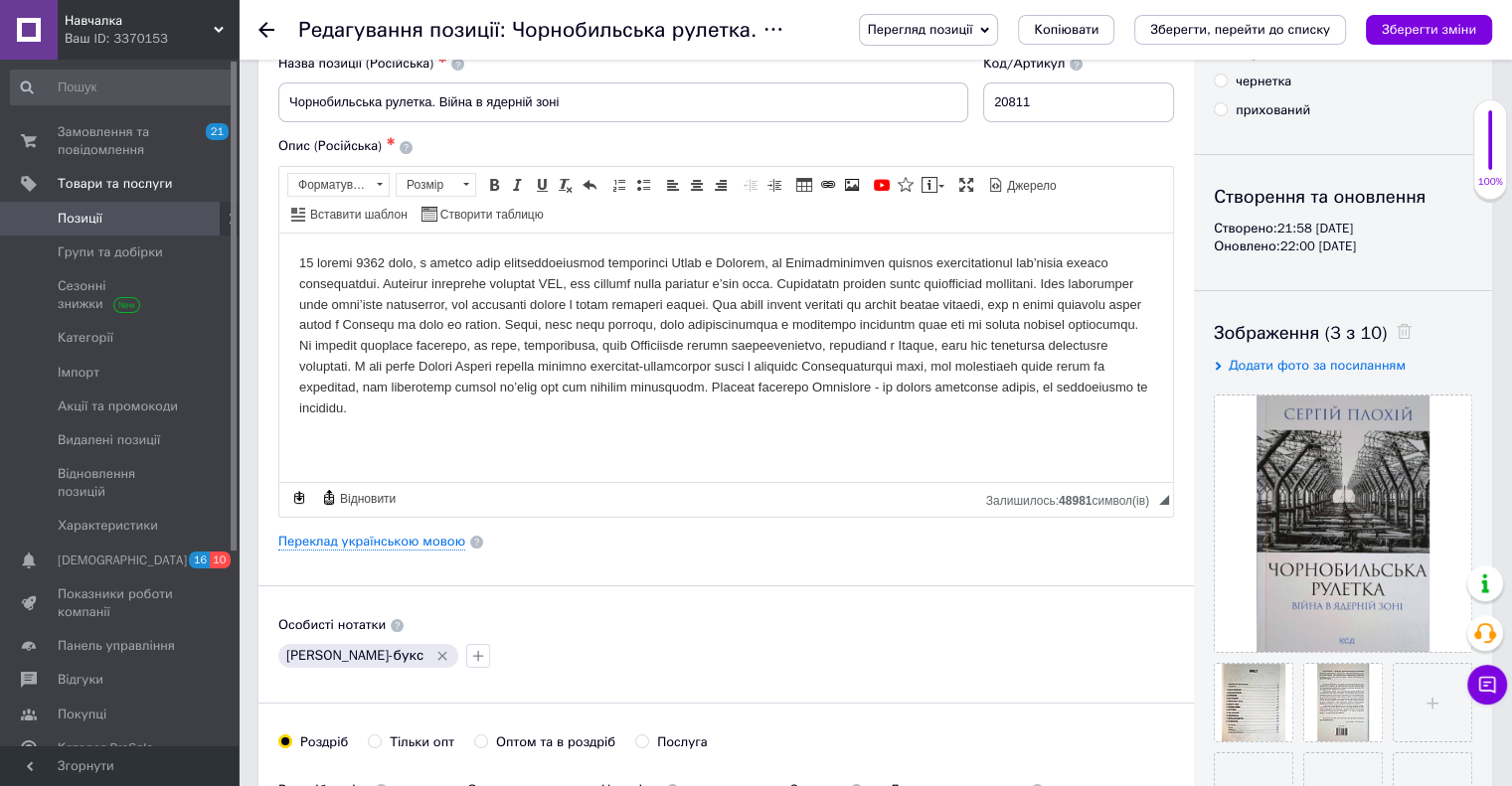 click on "Позиції" at bounding box center [122, 219] 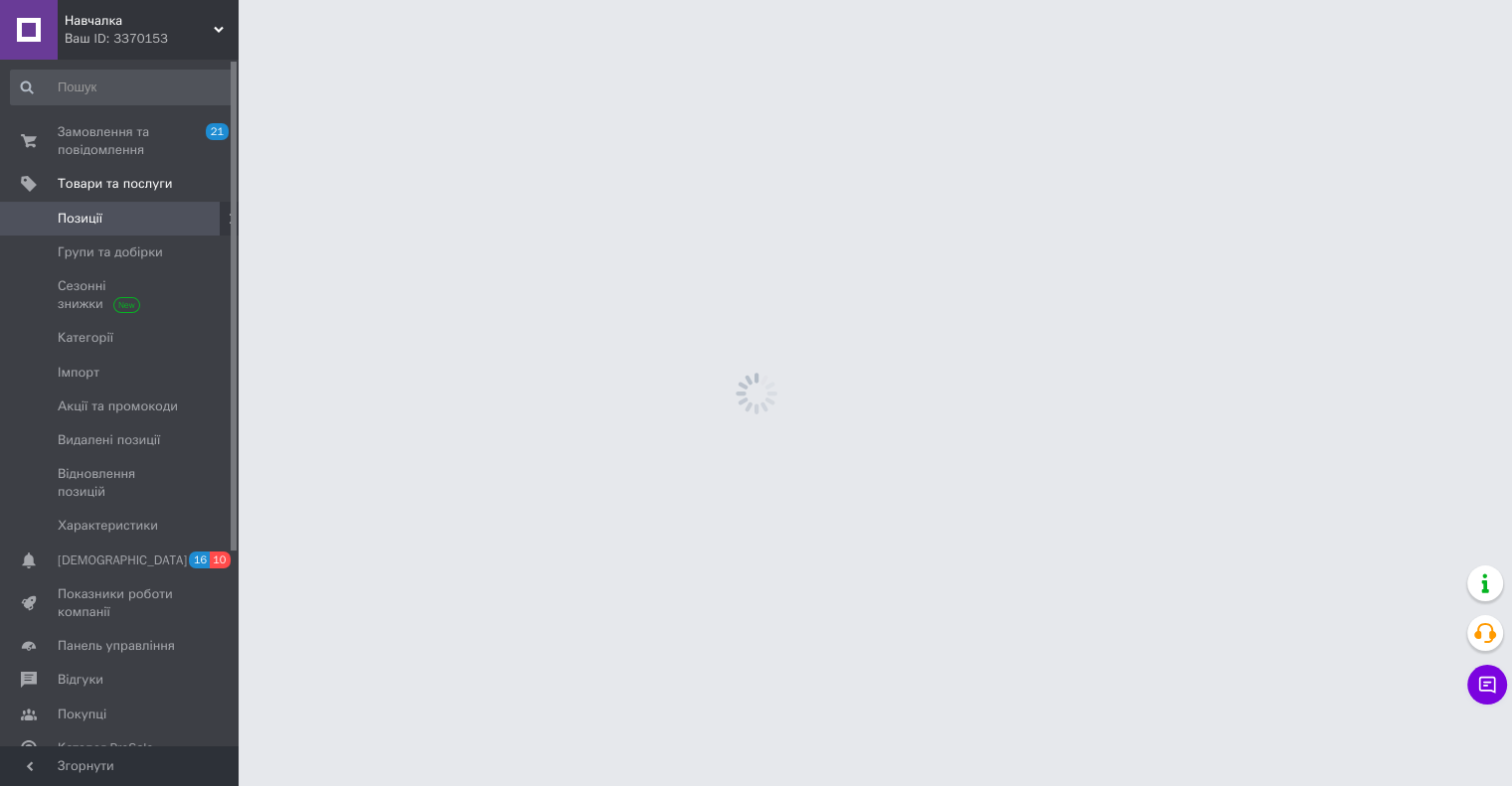 scroll, scrollTop: 0, scrollLeft: 0, axis: both 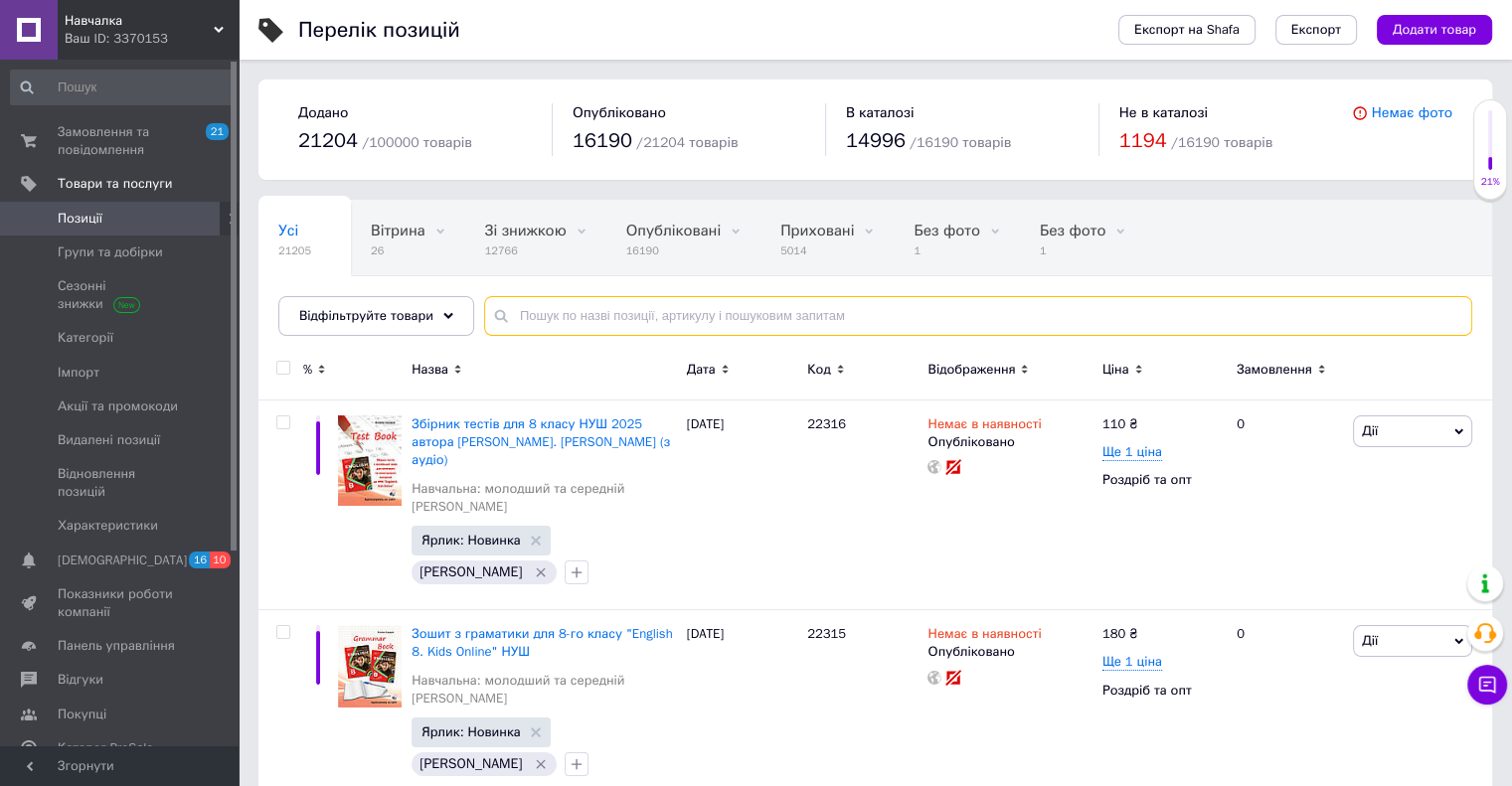 click at bounding box center [978, 316] 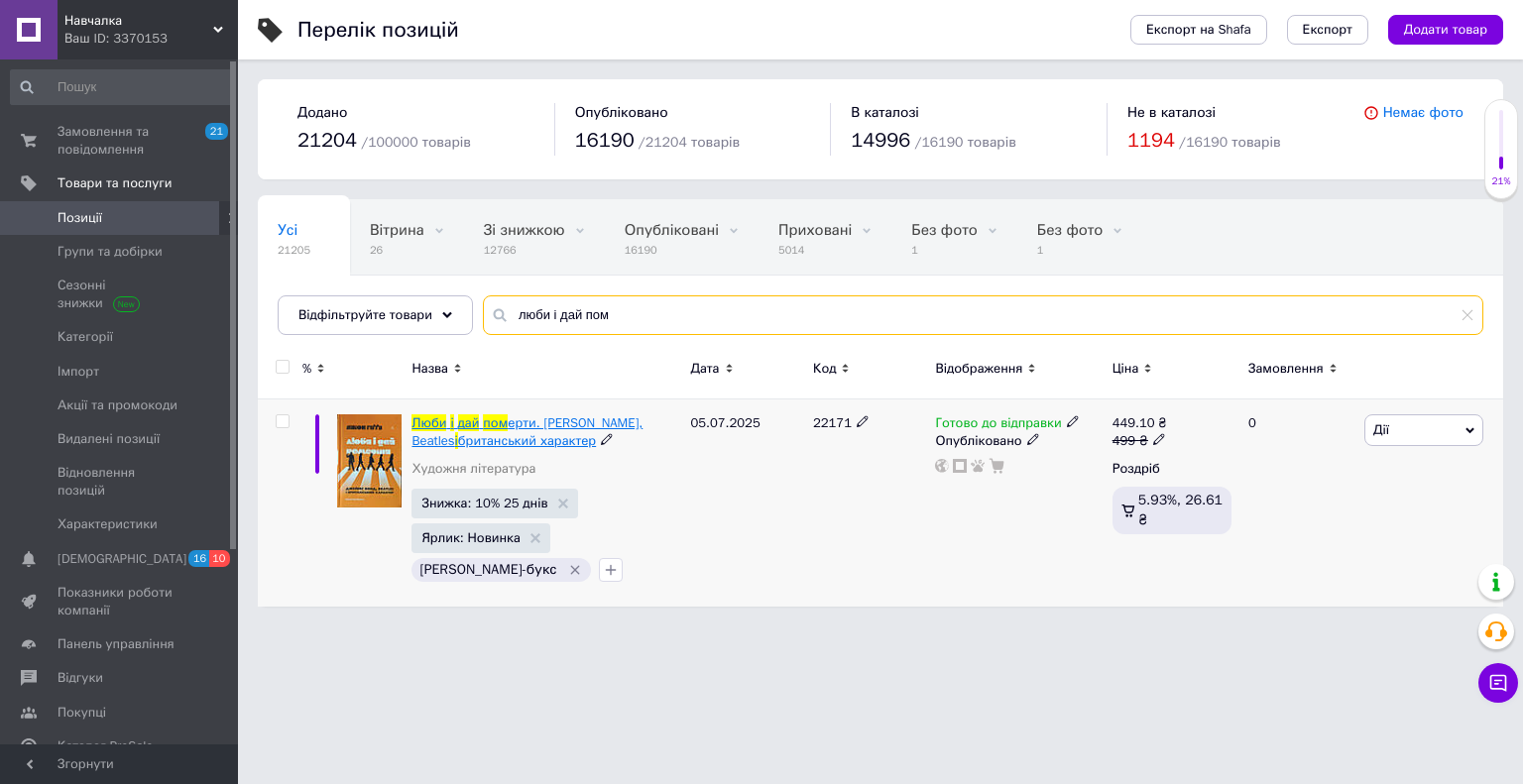 type on "люби і дай пом" 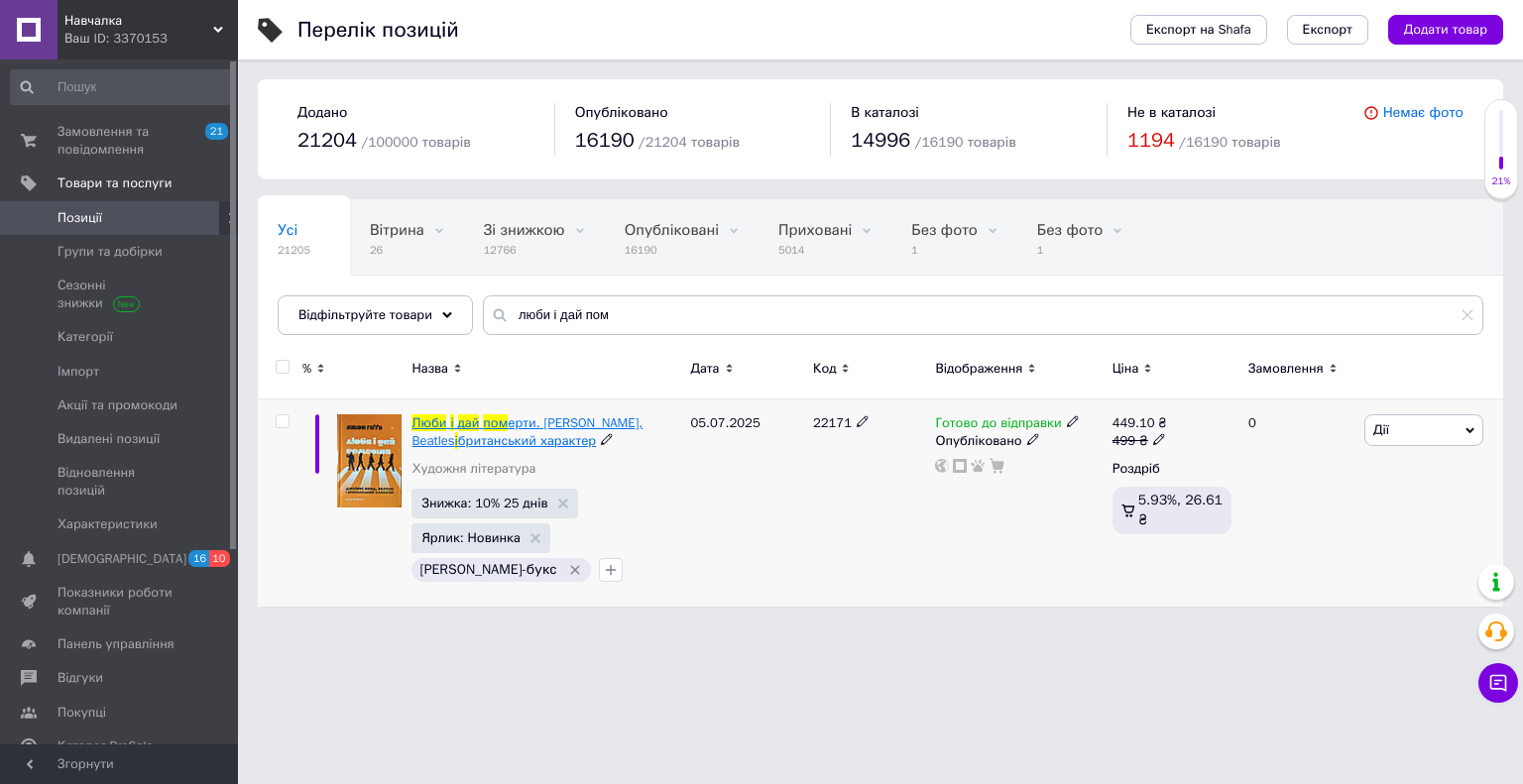 click on "ерти. [PERSON_NAME], Beatles" at bounding box center (527, 431) 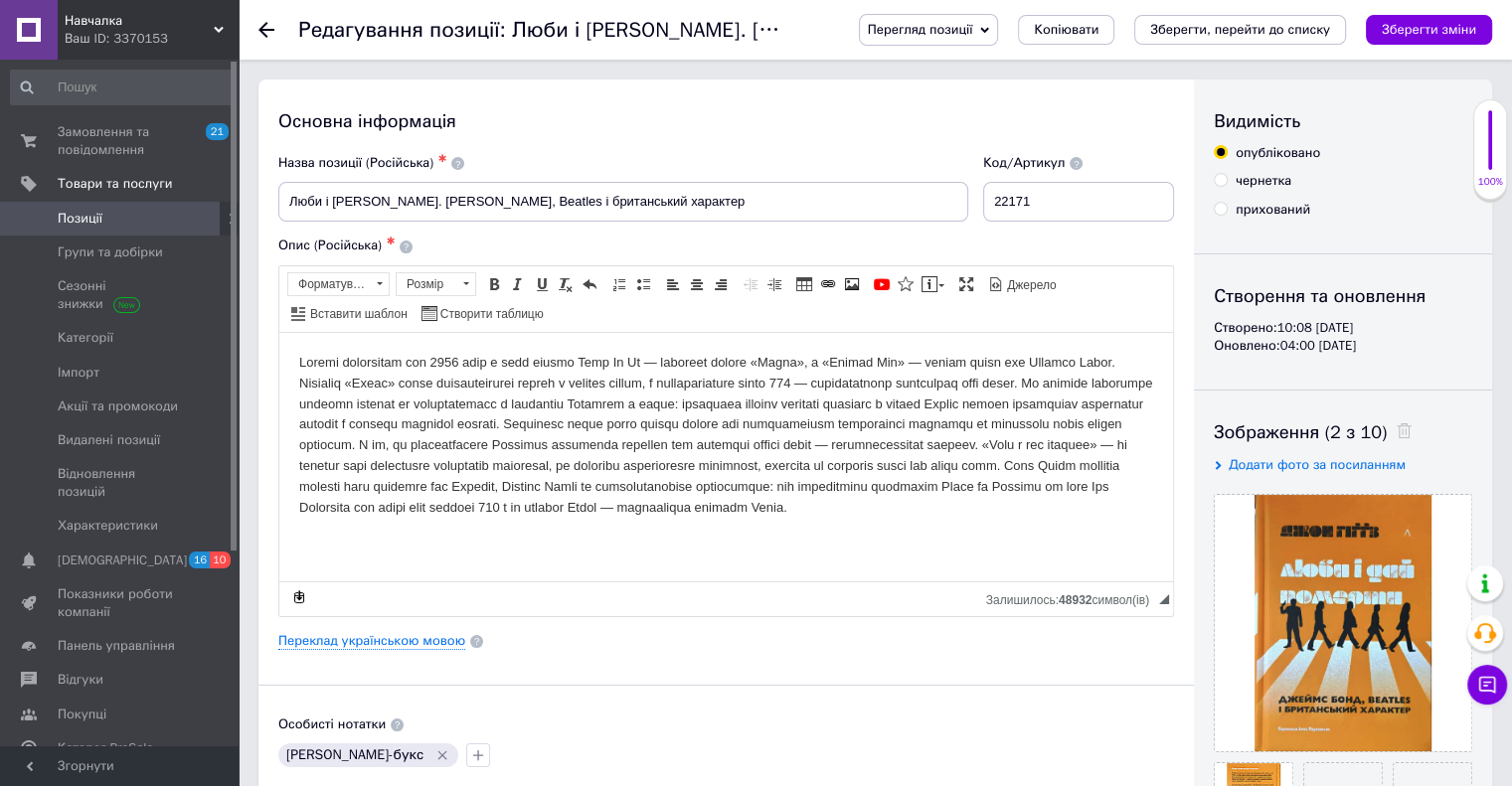 scroll, scrollTop: 397, scrollLeft: 0, axis: vertical 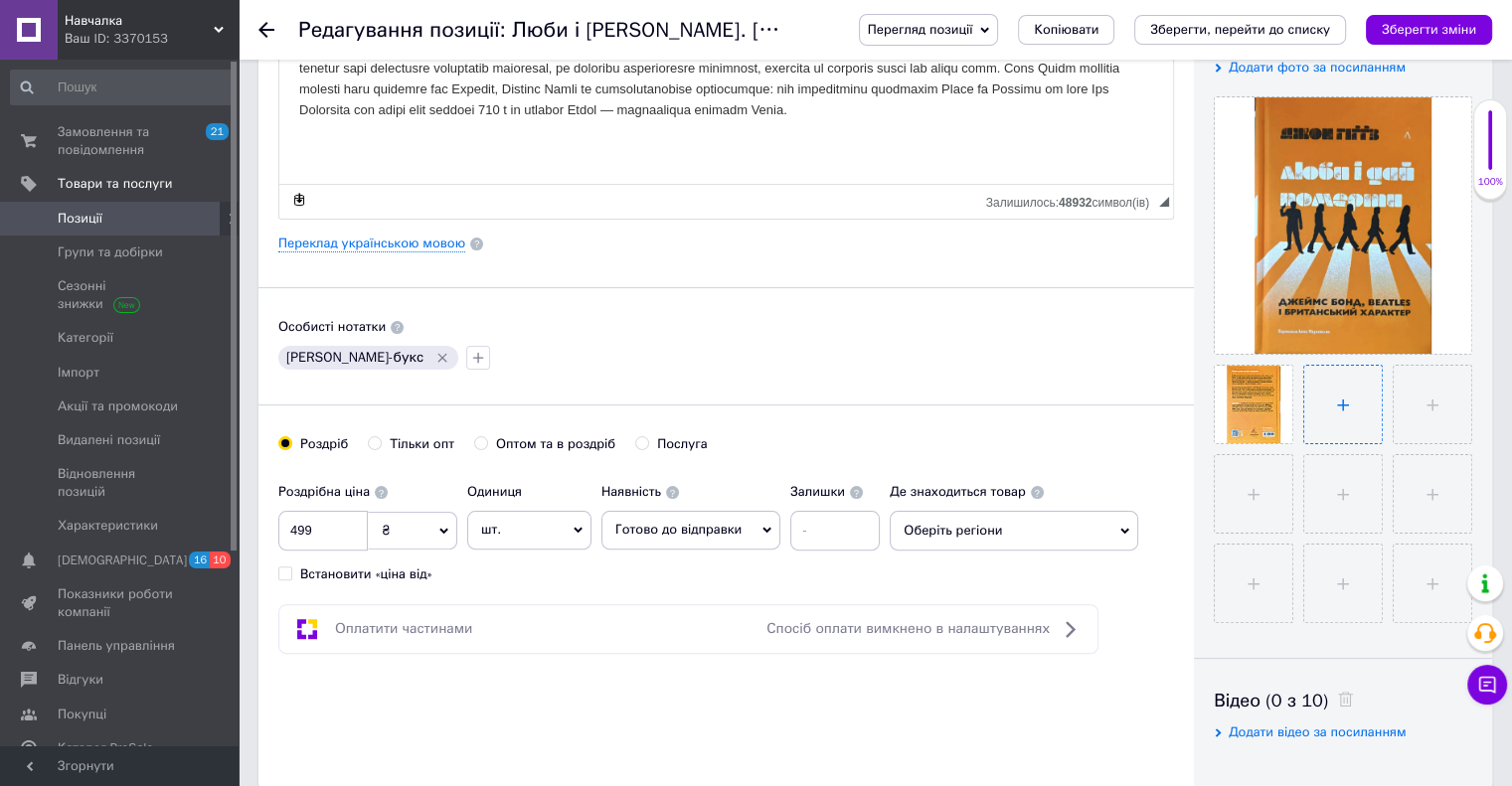 click at bounding box center [1343, 404] 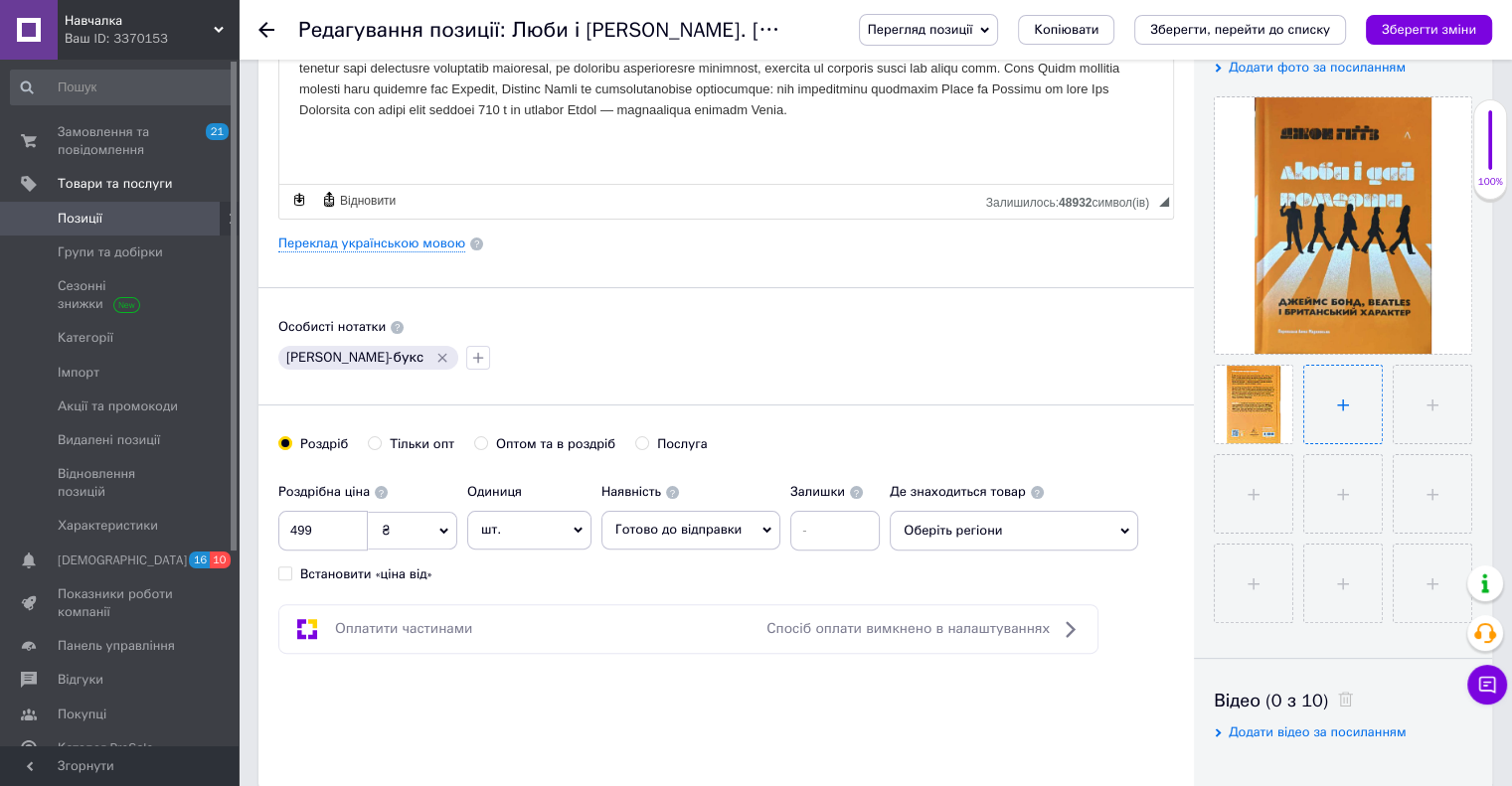 type on "C:\fakepath\IMG_20250715_164101701-╤Б╨╢╨░╤В╤Л╨╣.jpg" 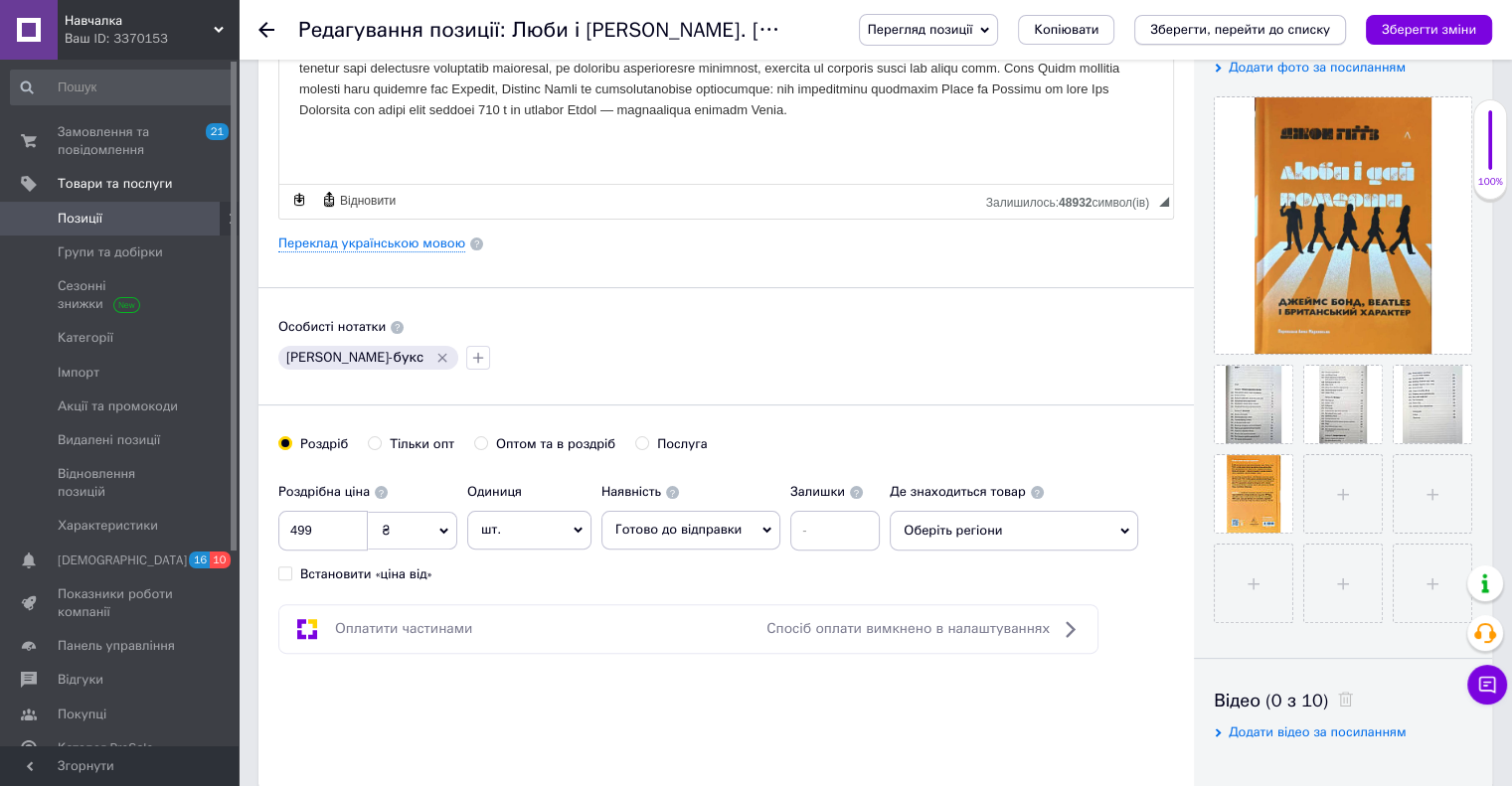 click on "Зберегти, перейти до списку" at bounding box center (1240, 29) 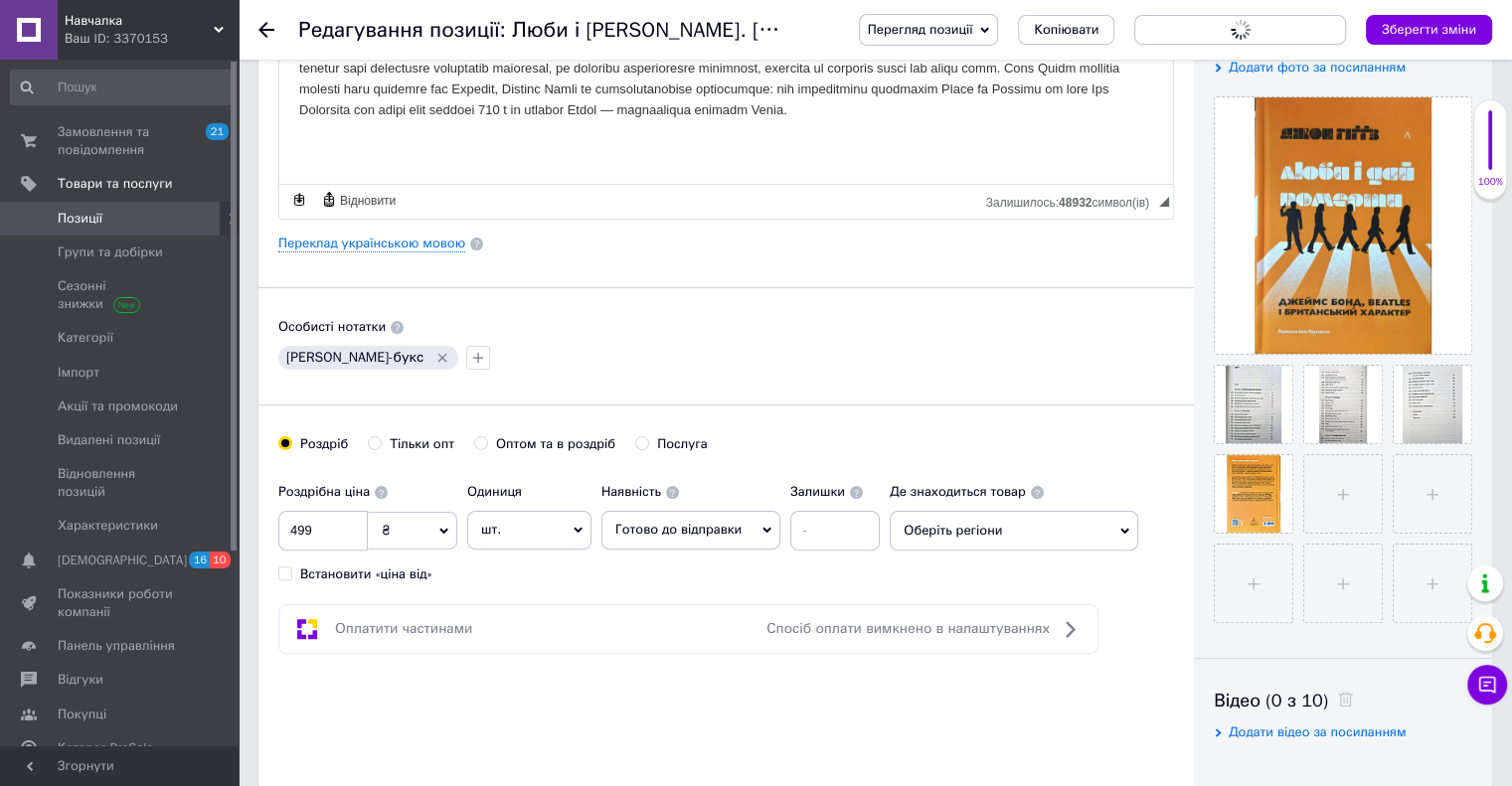 scroll, scrollTop: 0, scrollLeft: 0, axis: both 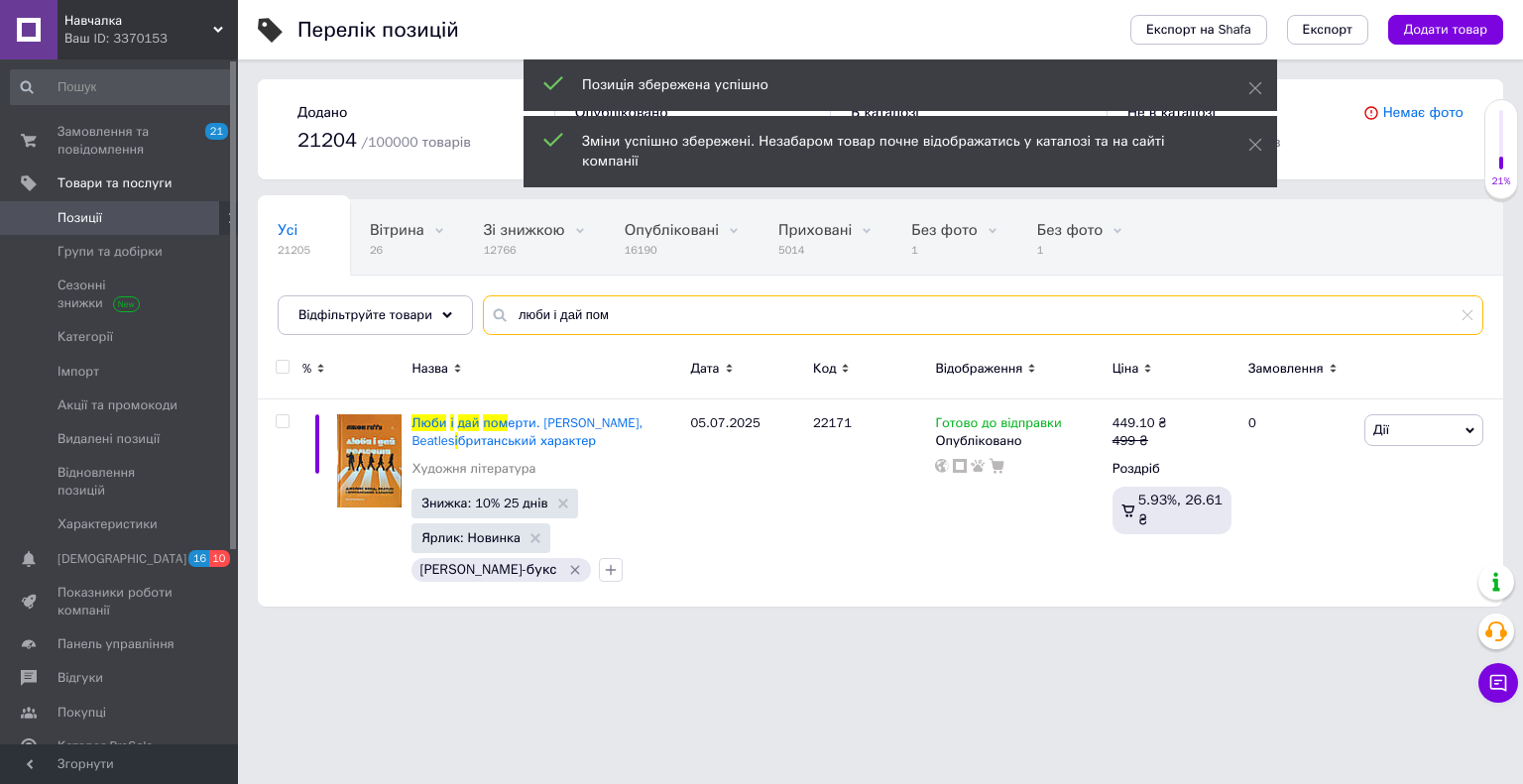 drag, startPoint x: 601, startPoint y: 314, endPoint x: 499, endPoint y: 323, distance: 102.396289 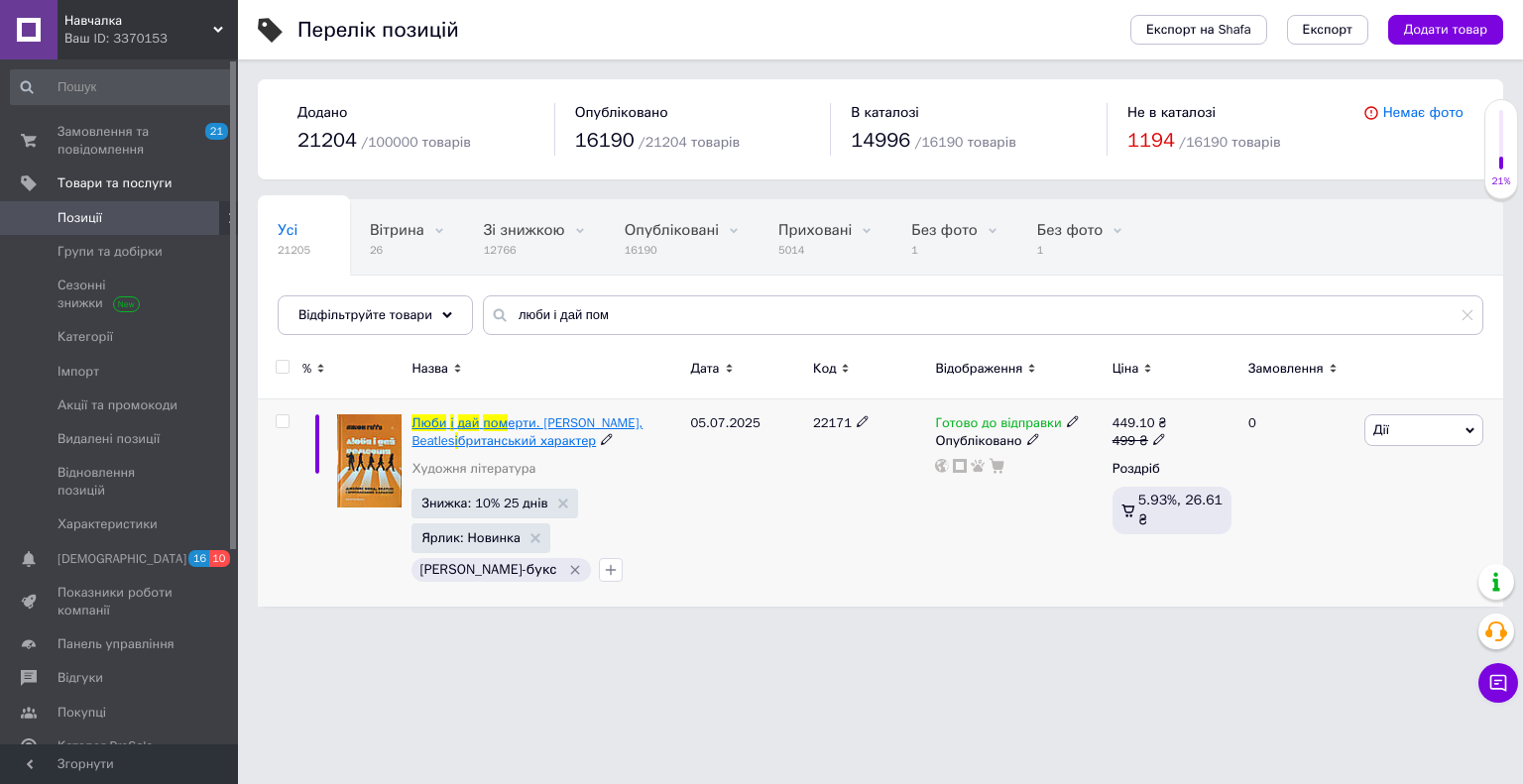 click on "ерти. [PERSON_NAME], Beatles" at bounding box center [527, 431] 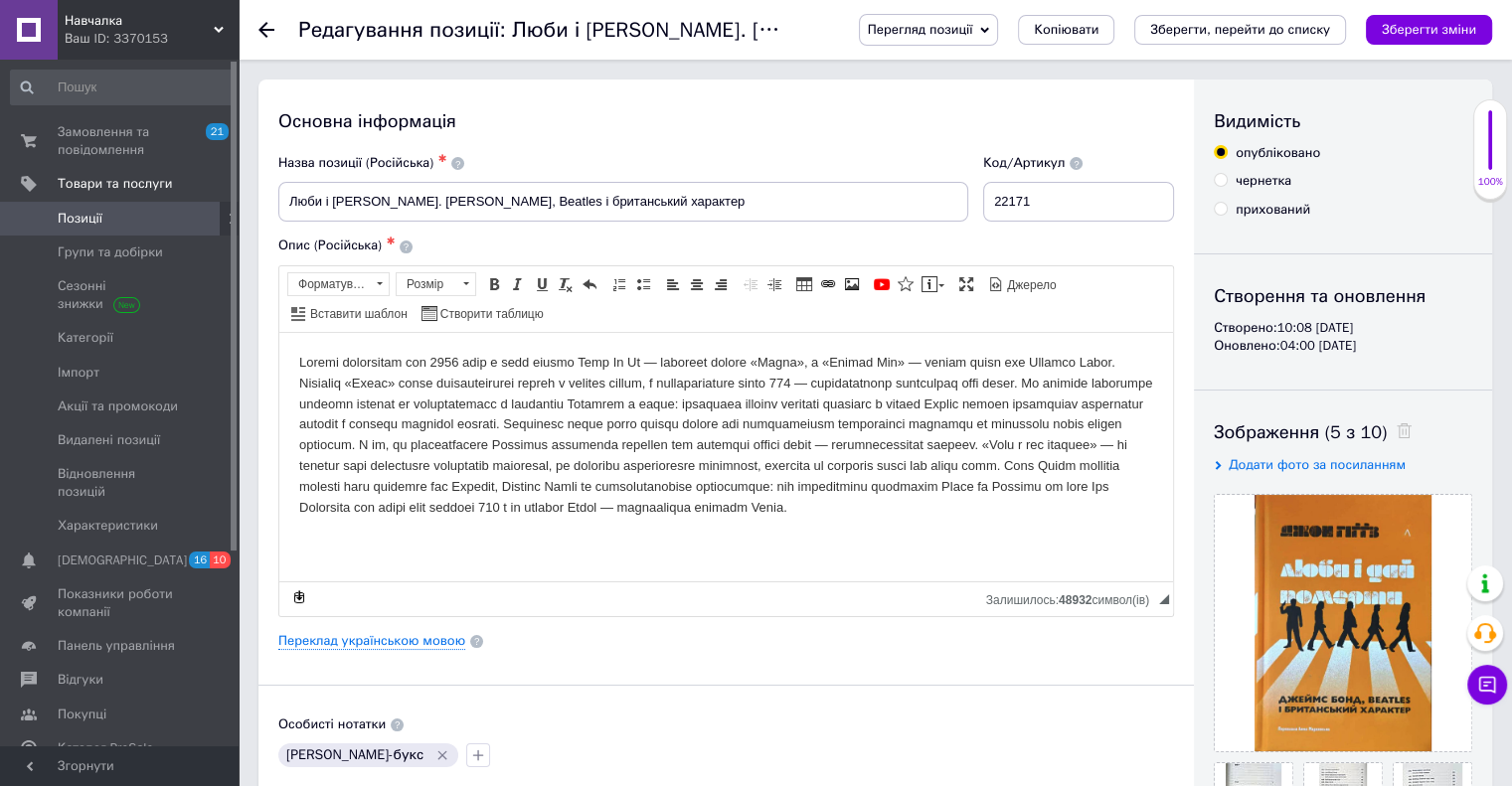 scroll, scrollTop: 397, scrollLeft: 0, axis: vertical 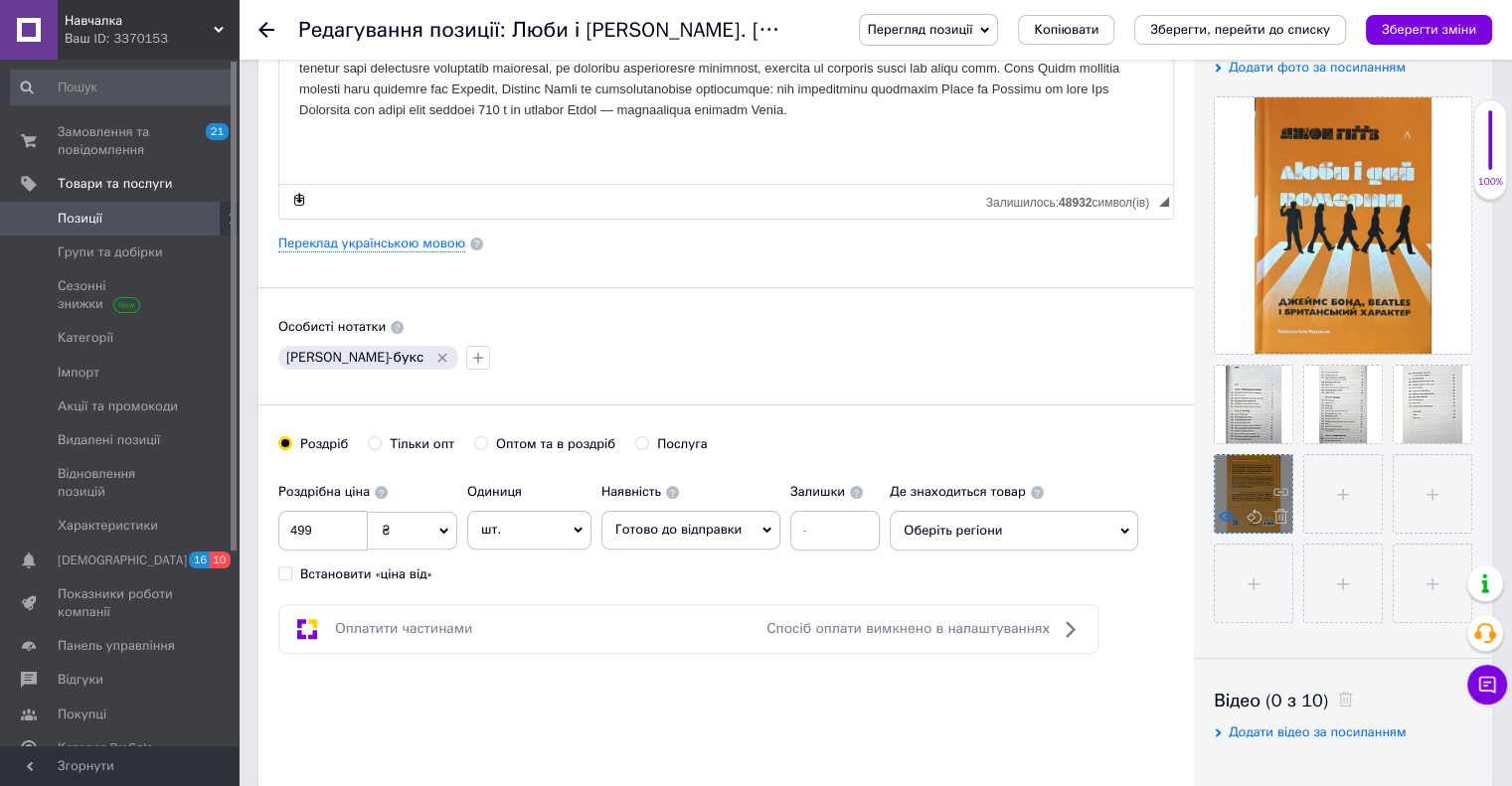 click 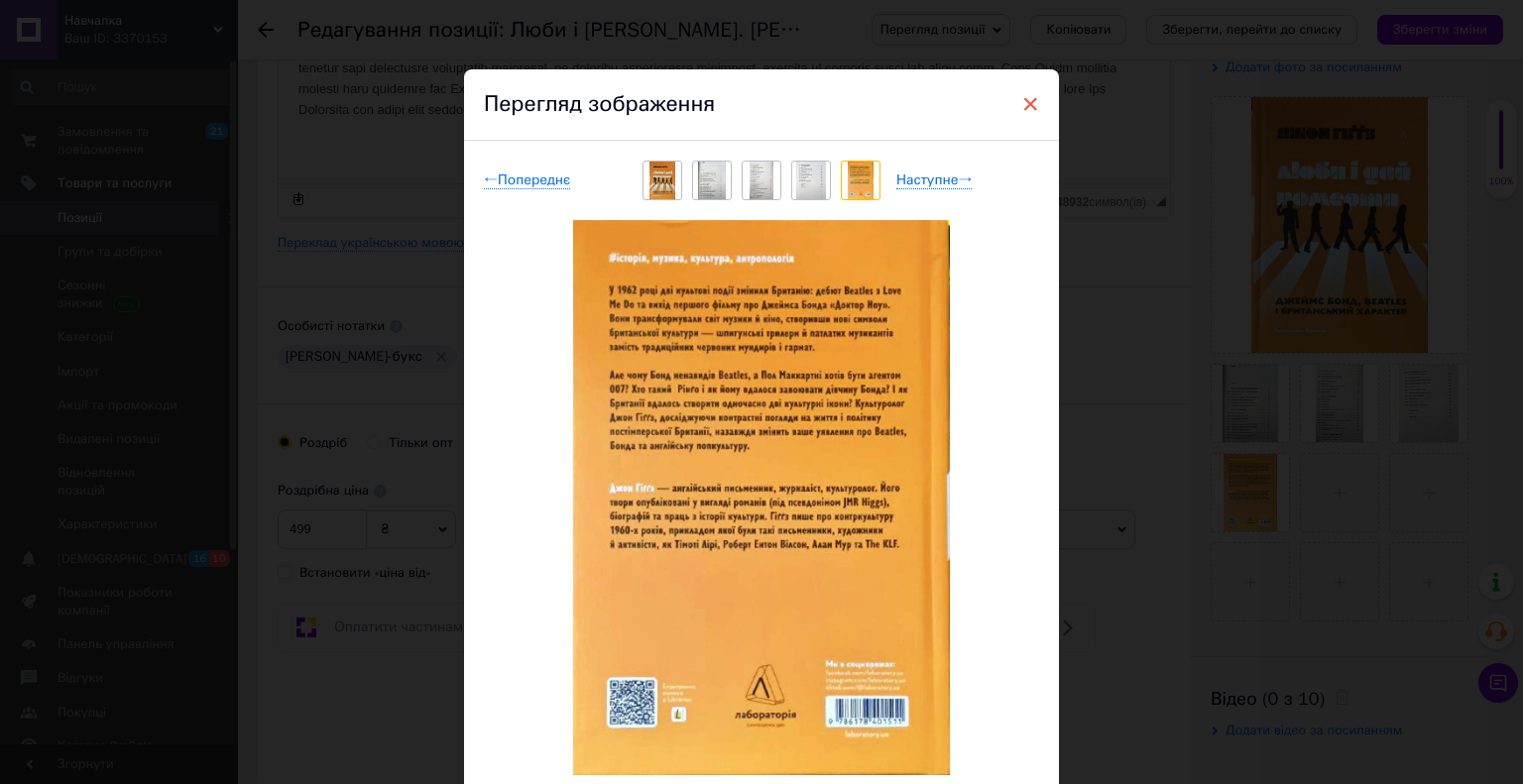 click on "×" at bounding box center [1030, 104] 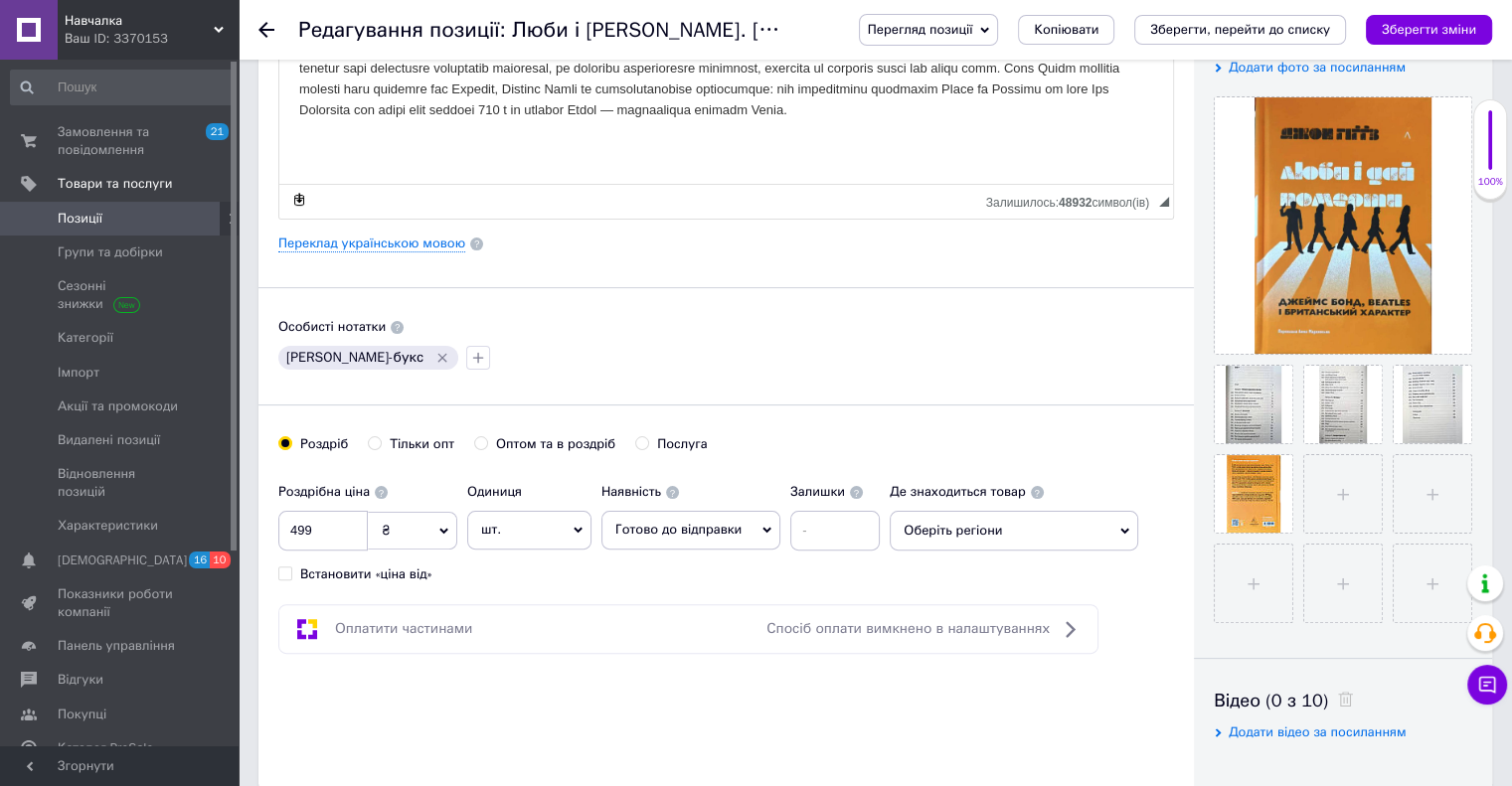 click on "Позиції" at bounding box center (80, 219) 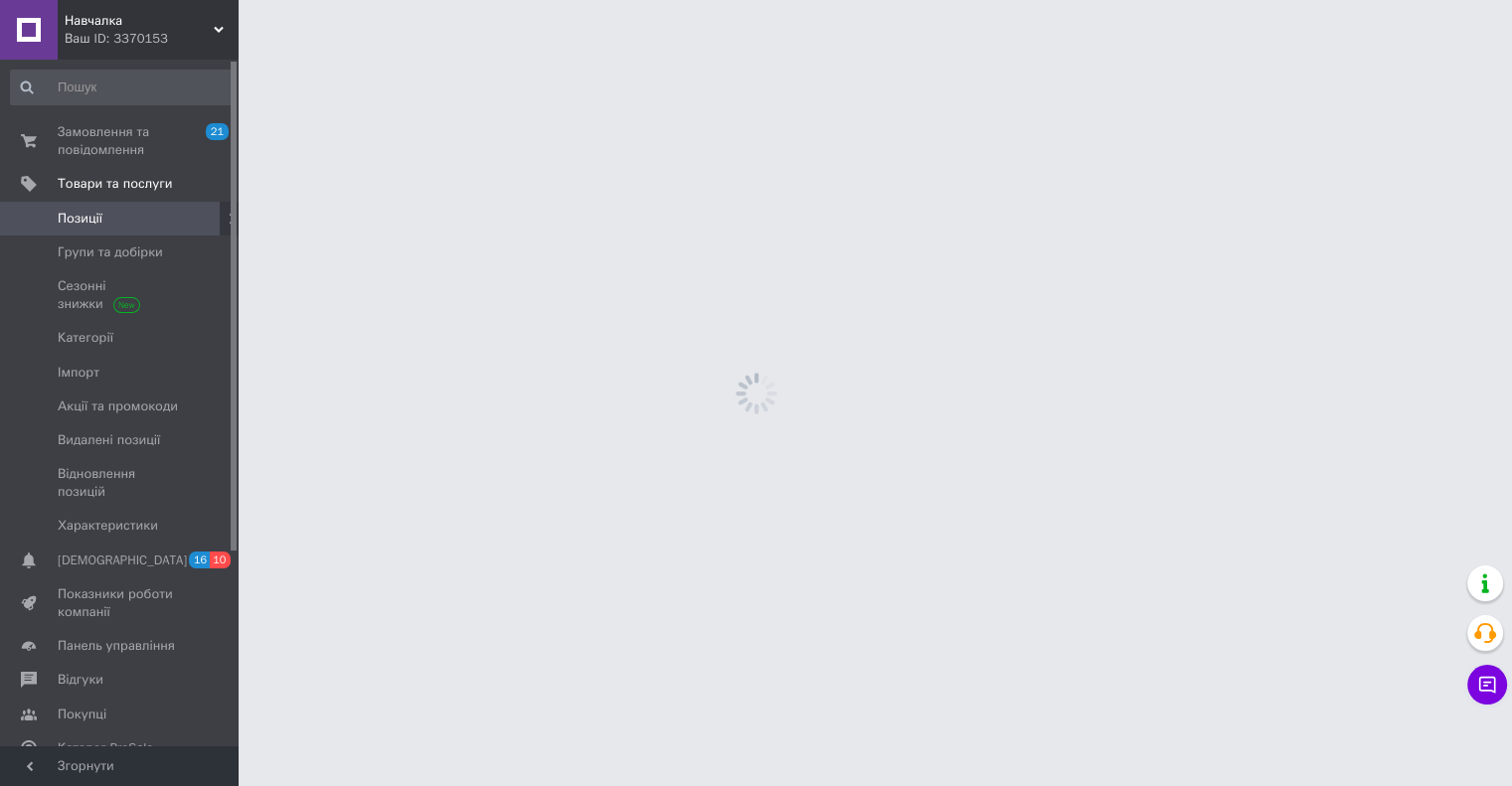 scroll, scrollTop: 0, scrollLeft: 0, axis: both 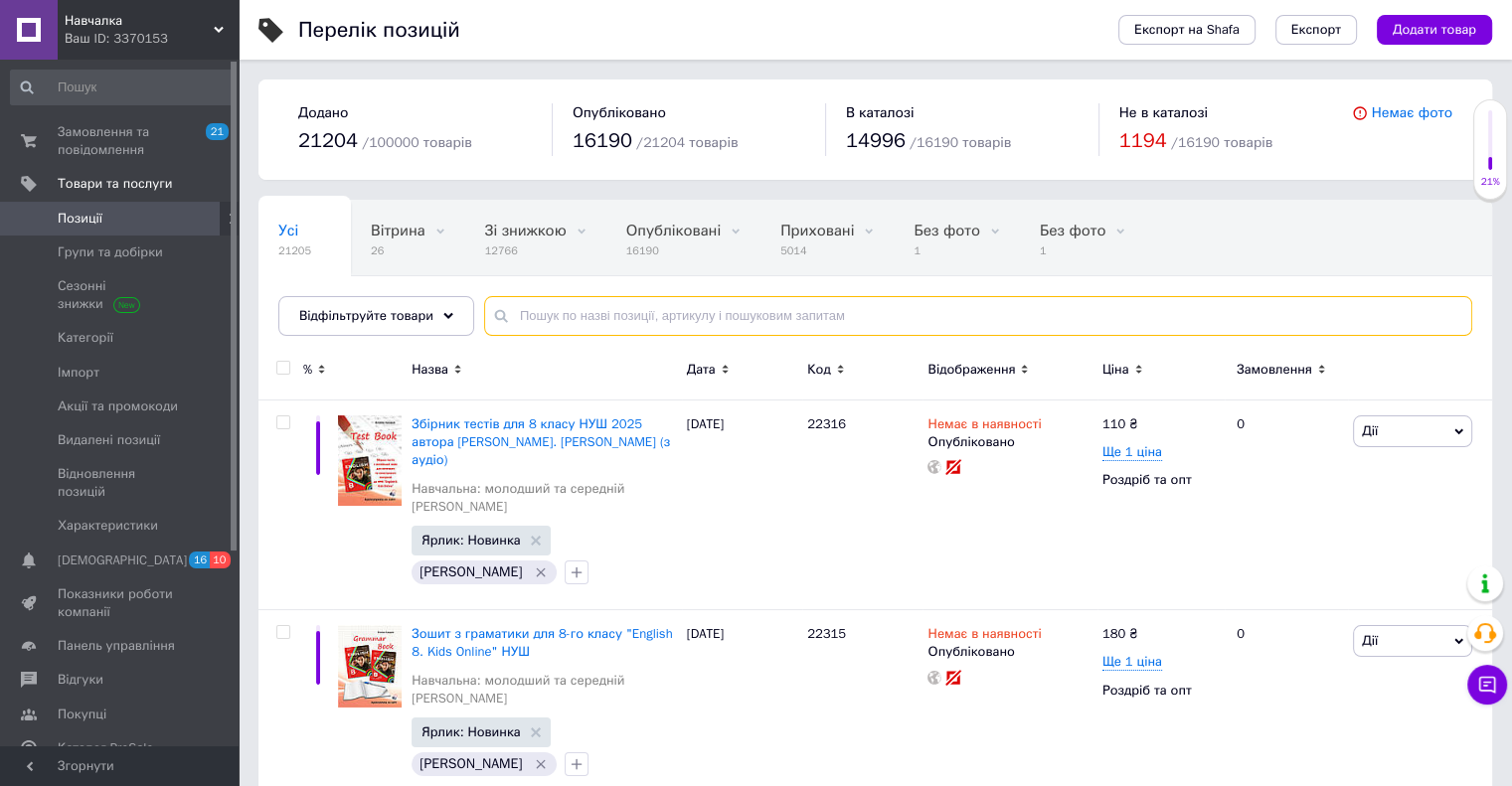 click at bounding box center [978, 316] 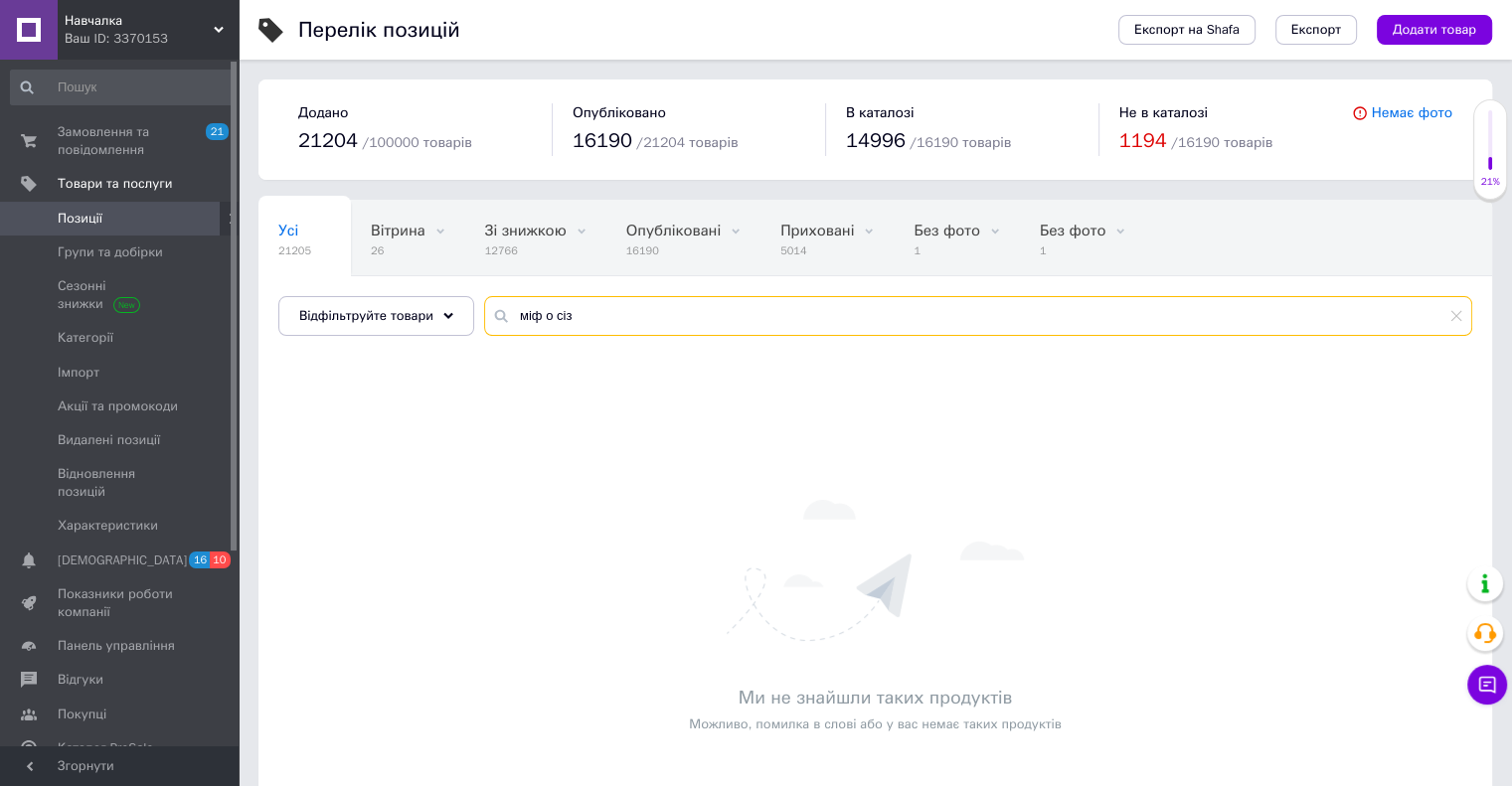 drag, startPoint x: 538, startPoint y: 312, endPoint x: 595, endPoint y: 312, distance: 57 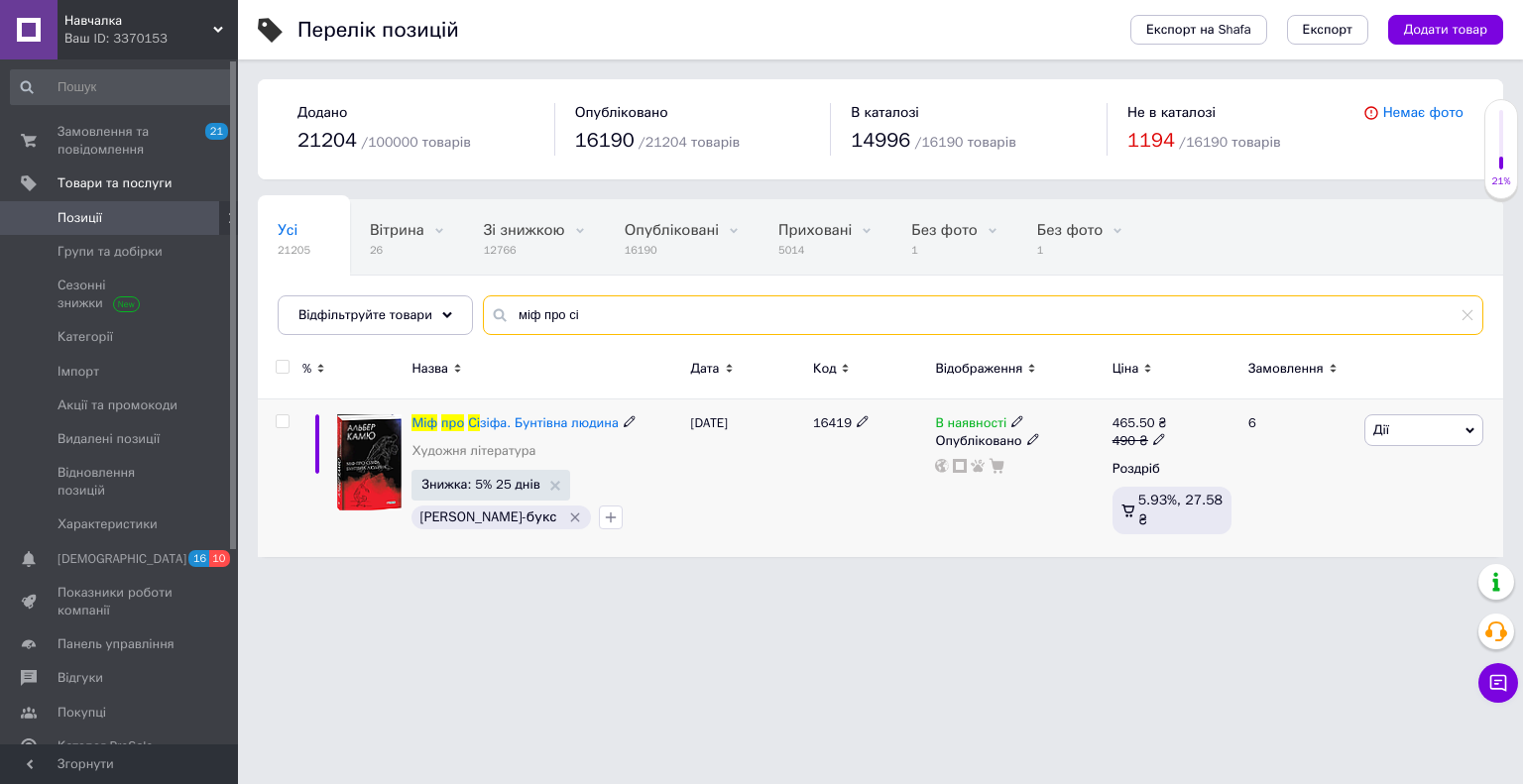 type on "міф про сі" 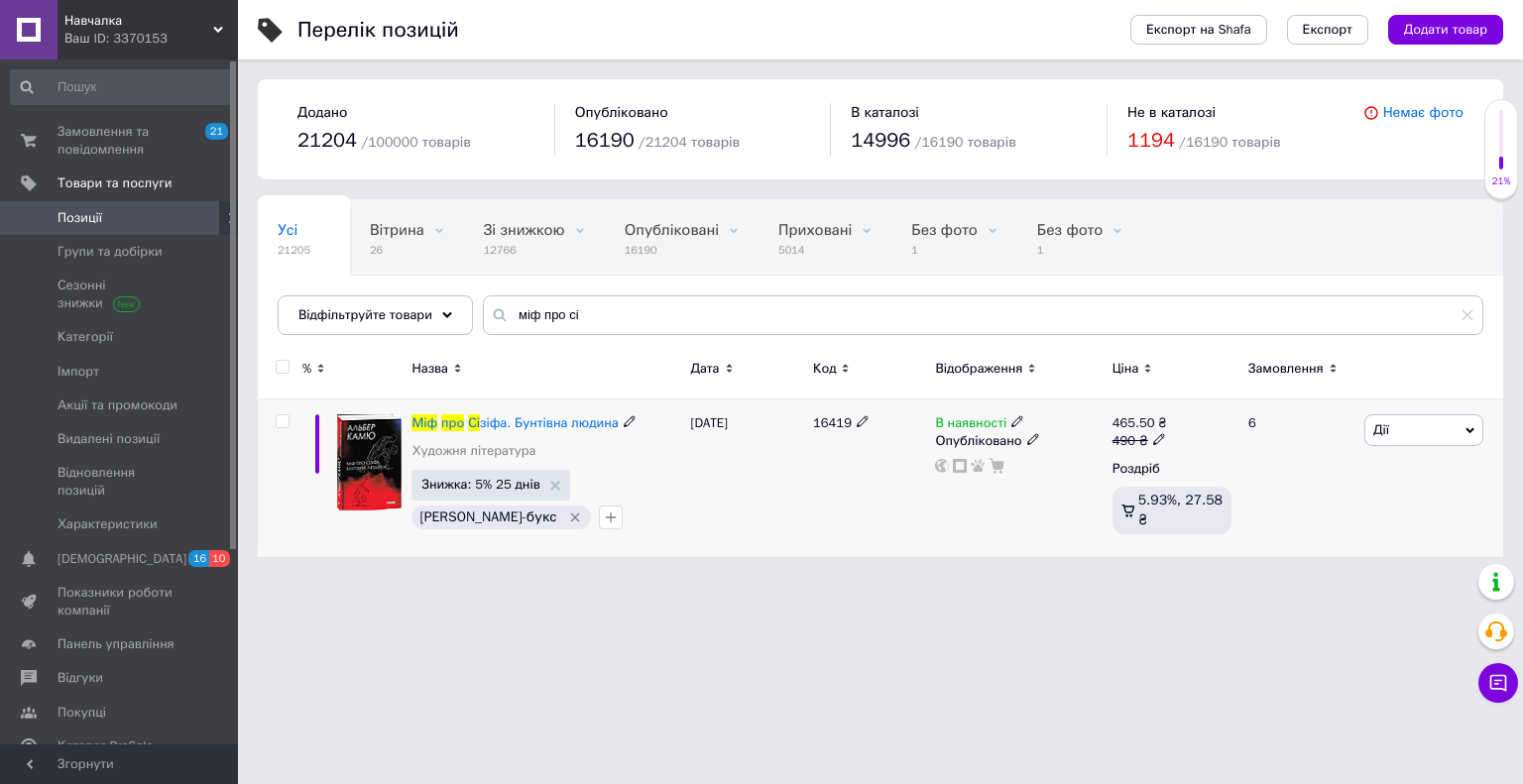 click on "Міф   про   Сі зіфа. Бунтівна людина Художня література" at bounding box center (545, 442) 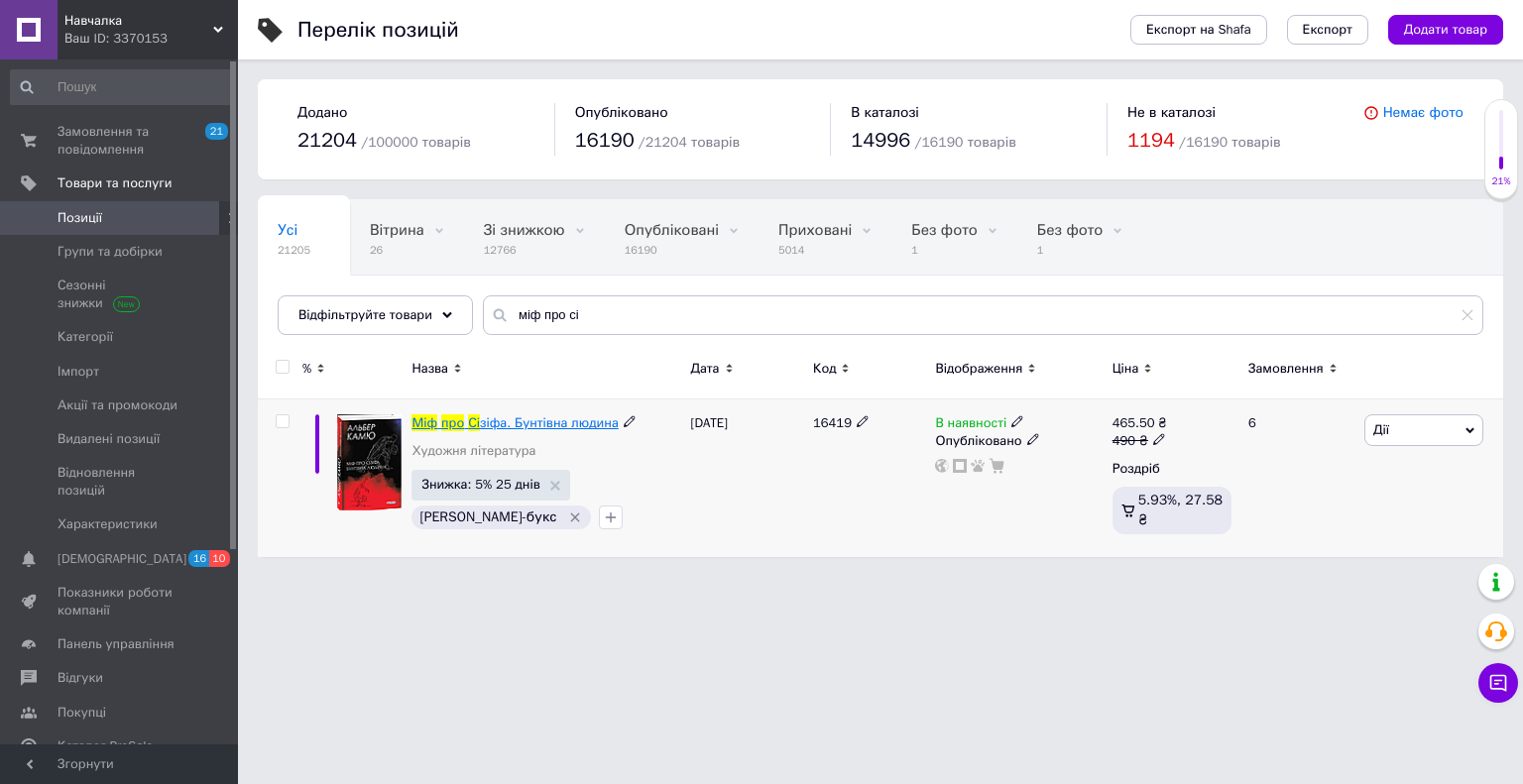click on "зіфа. Бунтівна людина" at bounding box center [549, 422] 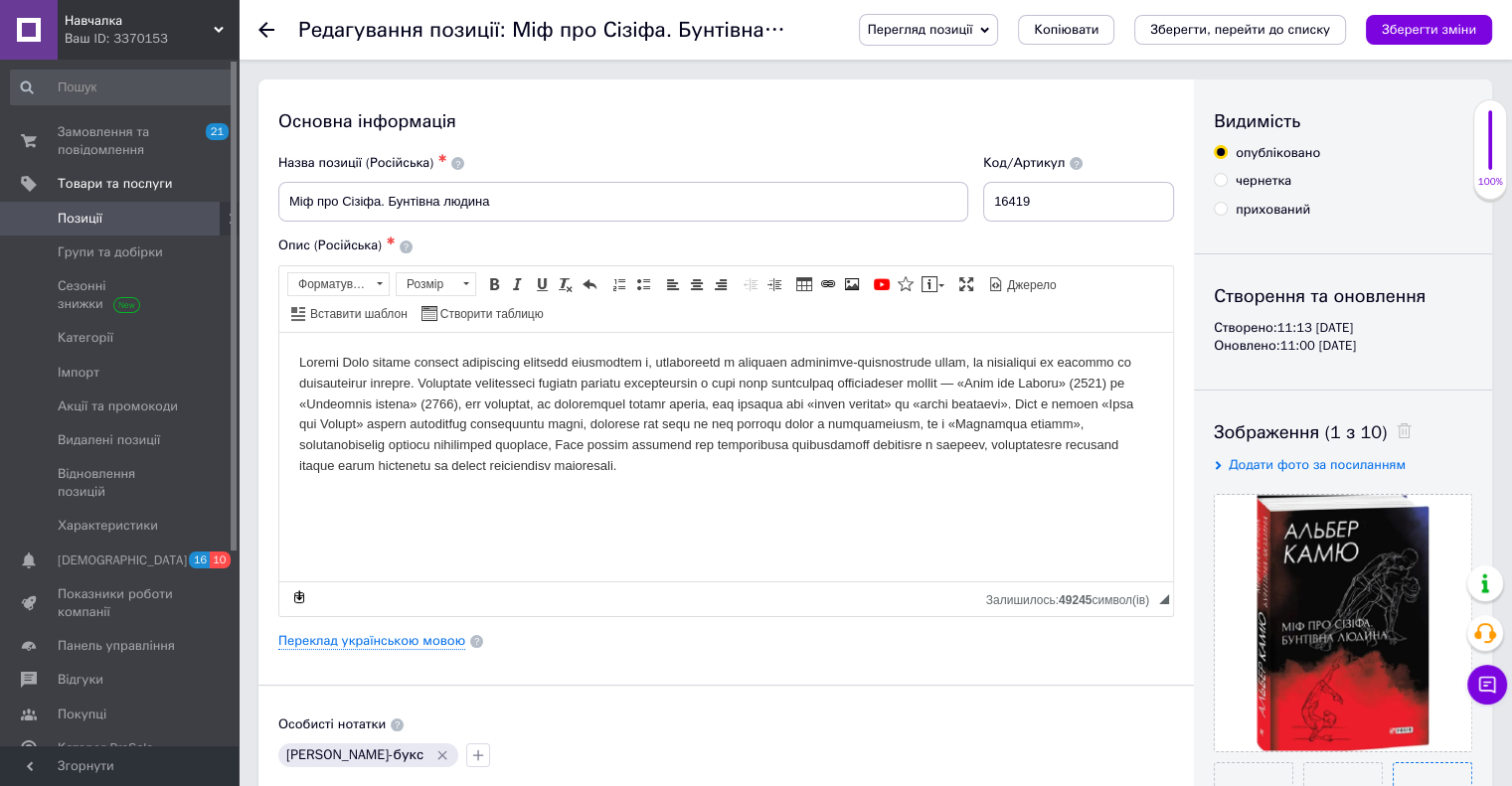 scroll, scrollTop: 397, scrollLeft: 0, axis: vertical 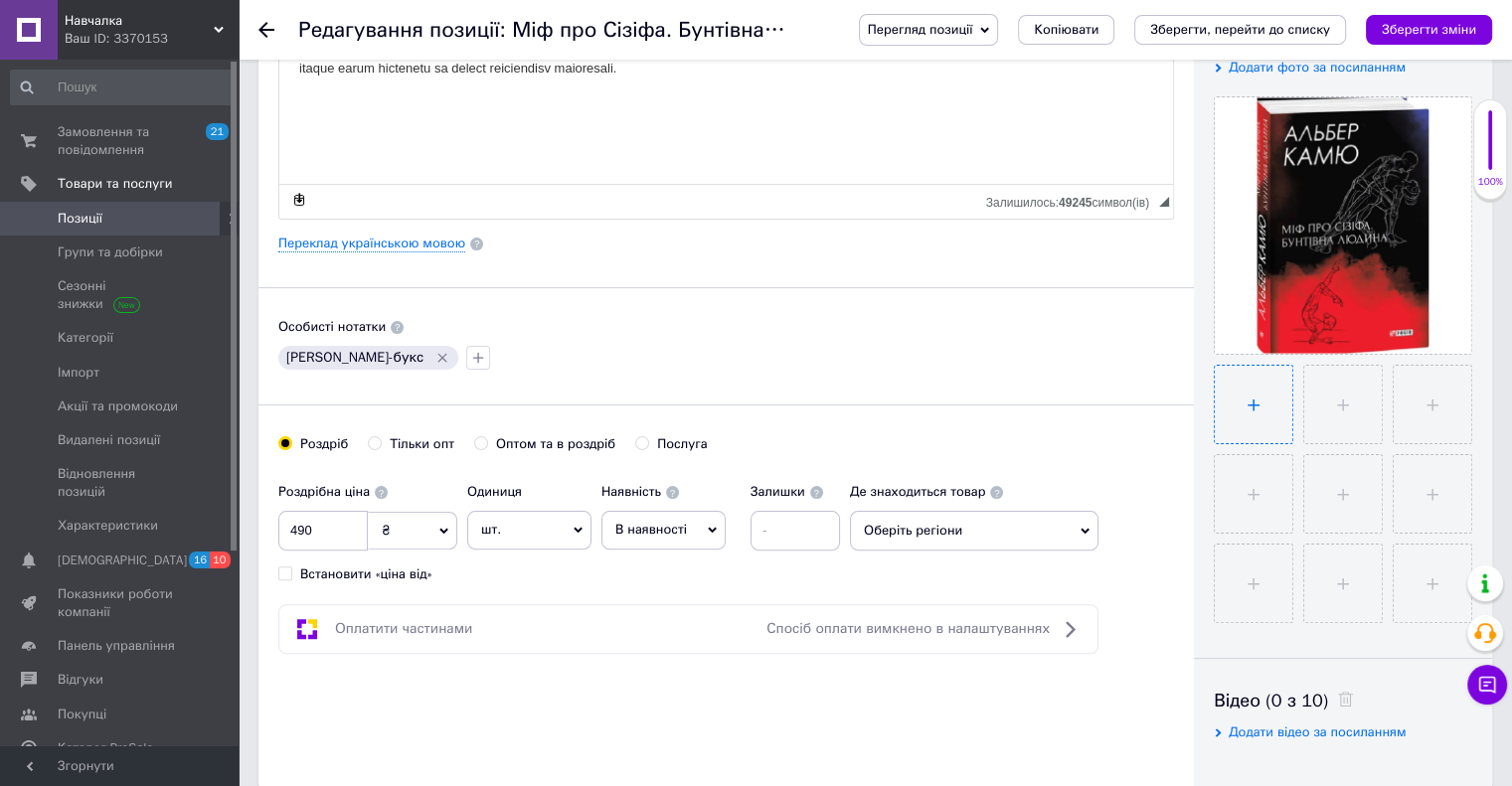 click at bounding box center [1254, 404] 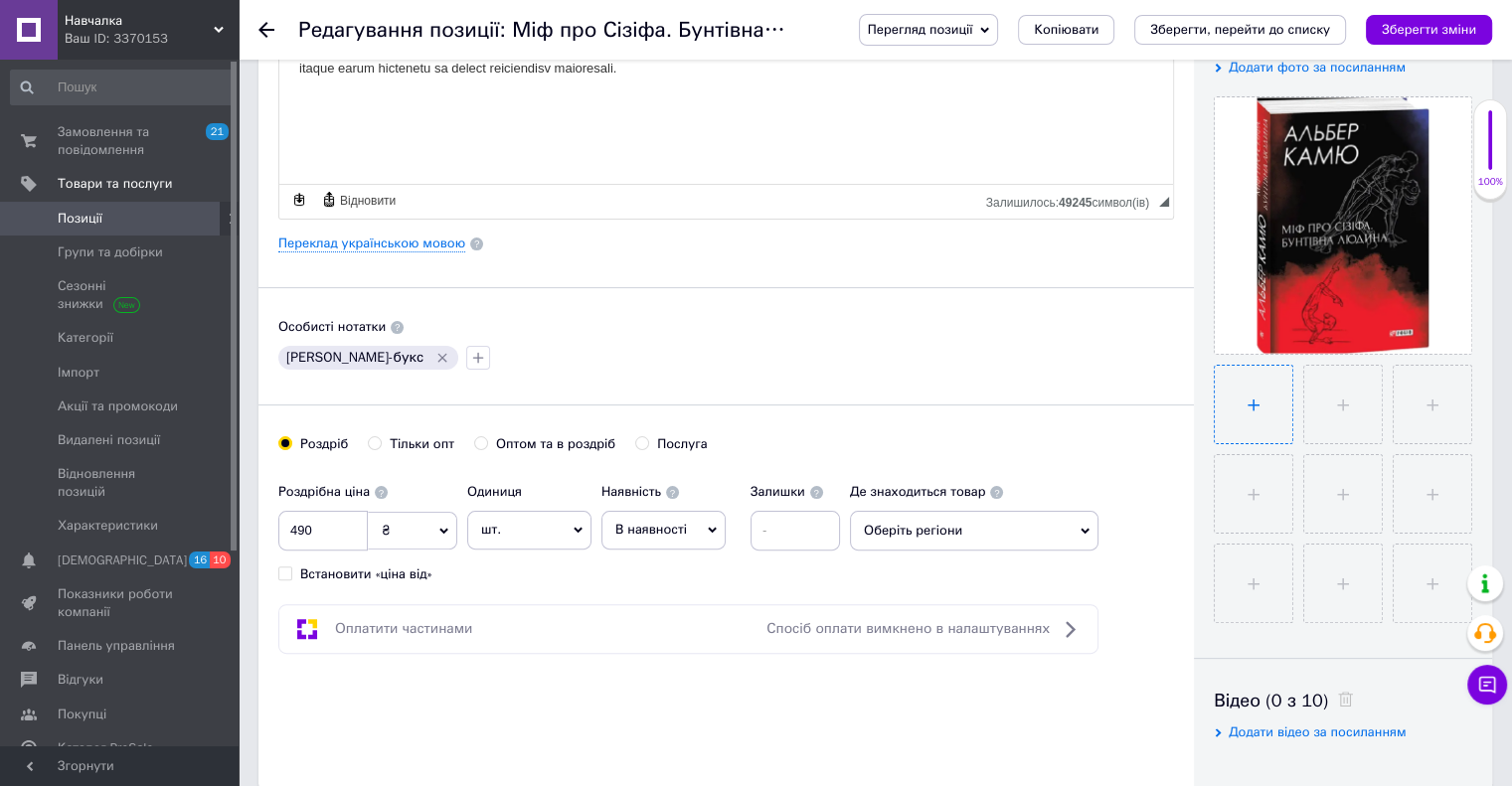 type on "C:\fakepath\IMG_20250715_164118192-╤Б╨╢╨░╤В╤Л╨╣.jpg" 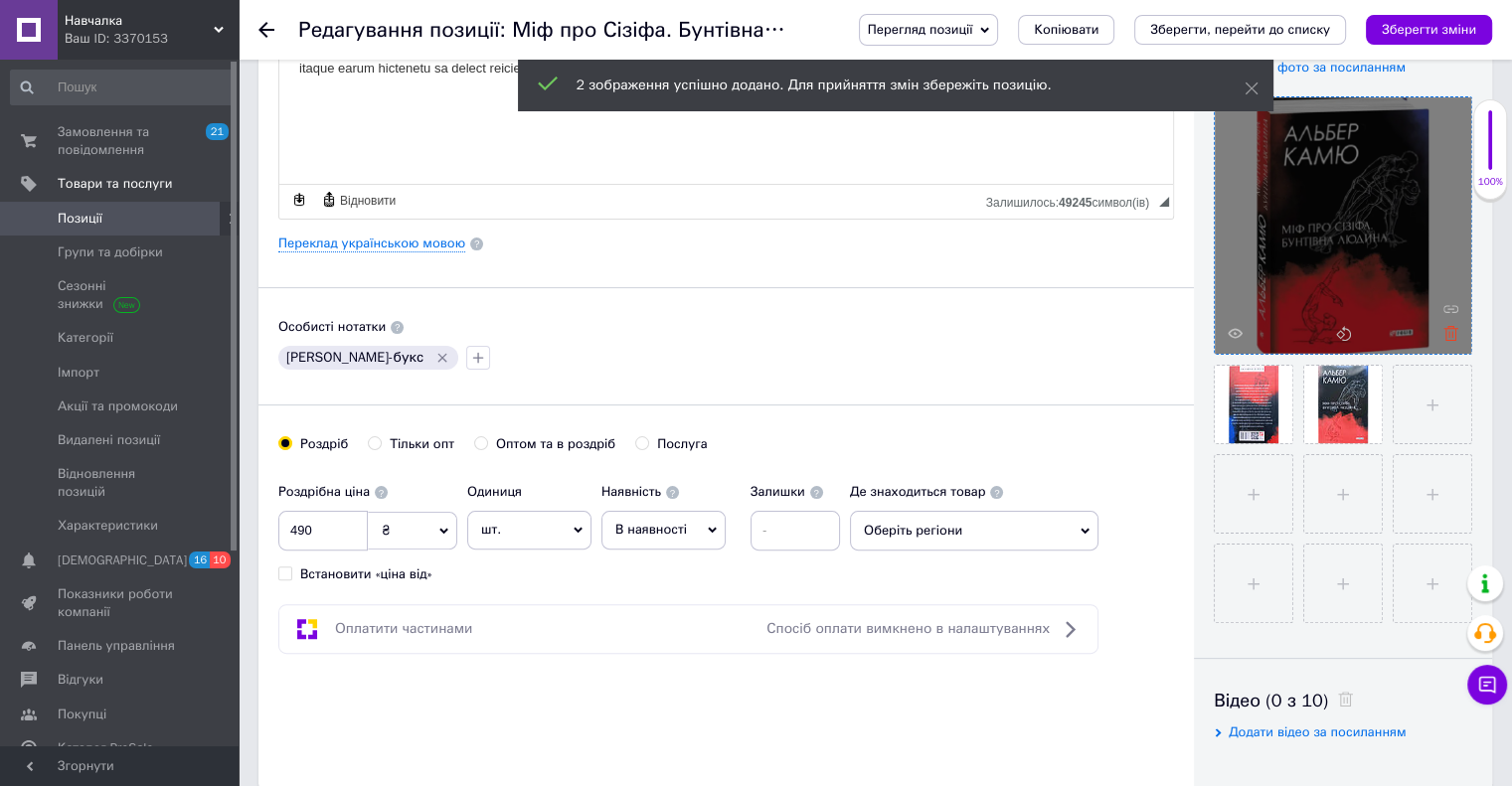 click 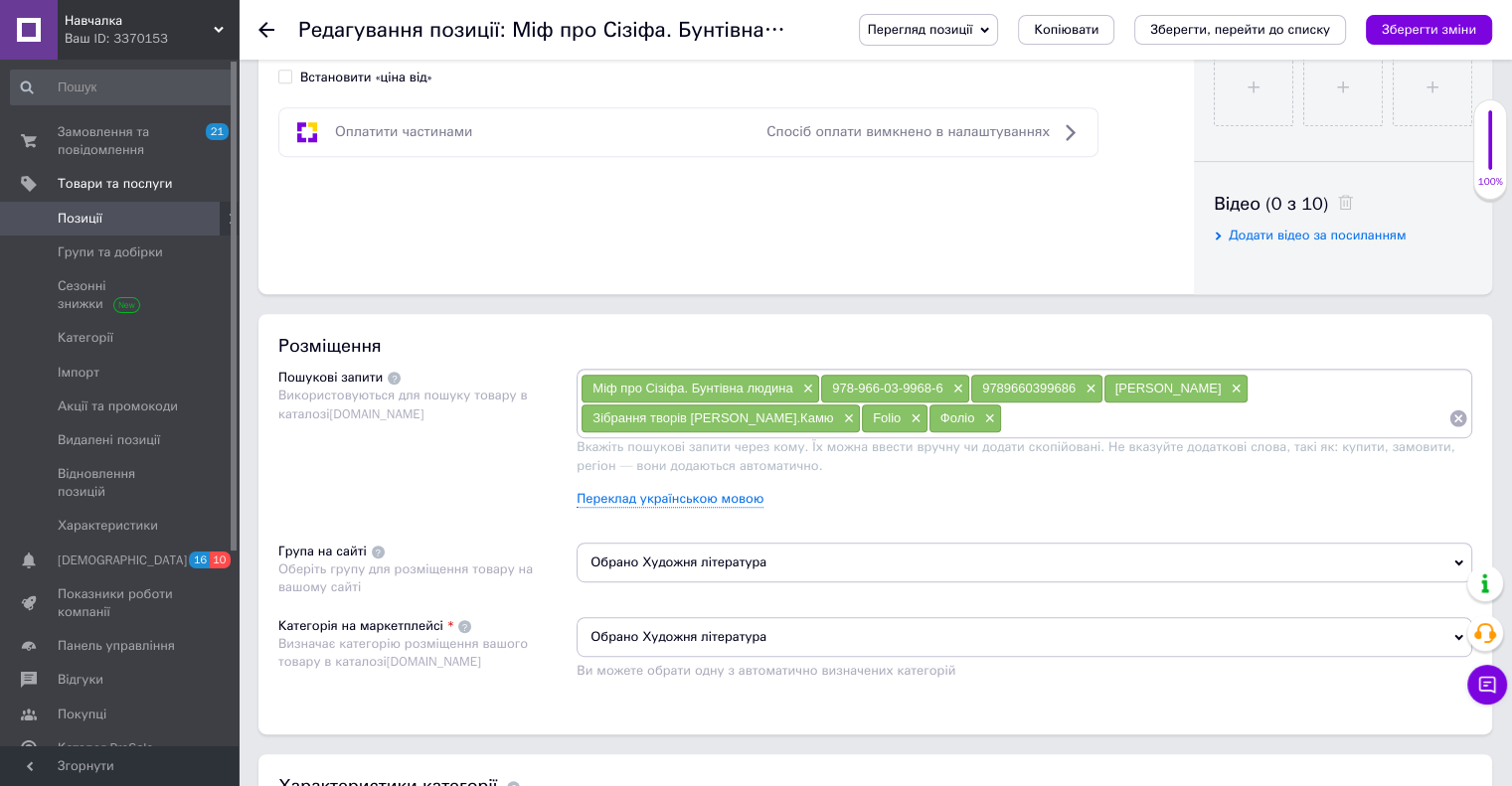 scroll, scrollTop: 1292, scrollLeft: 0, axis: vertical 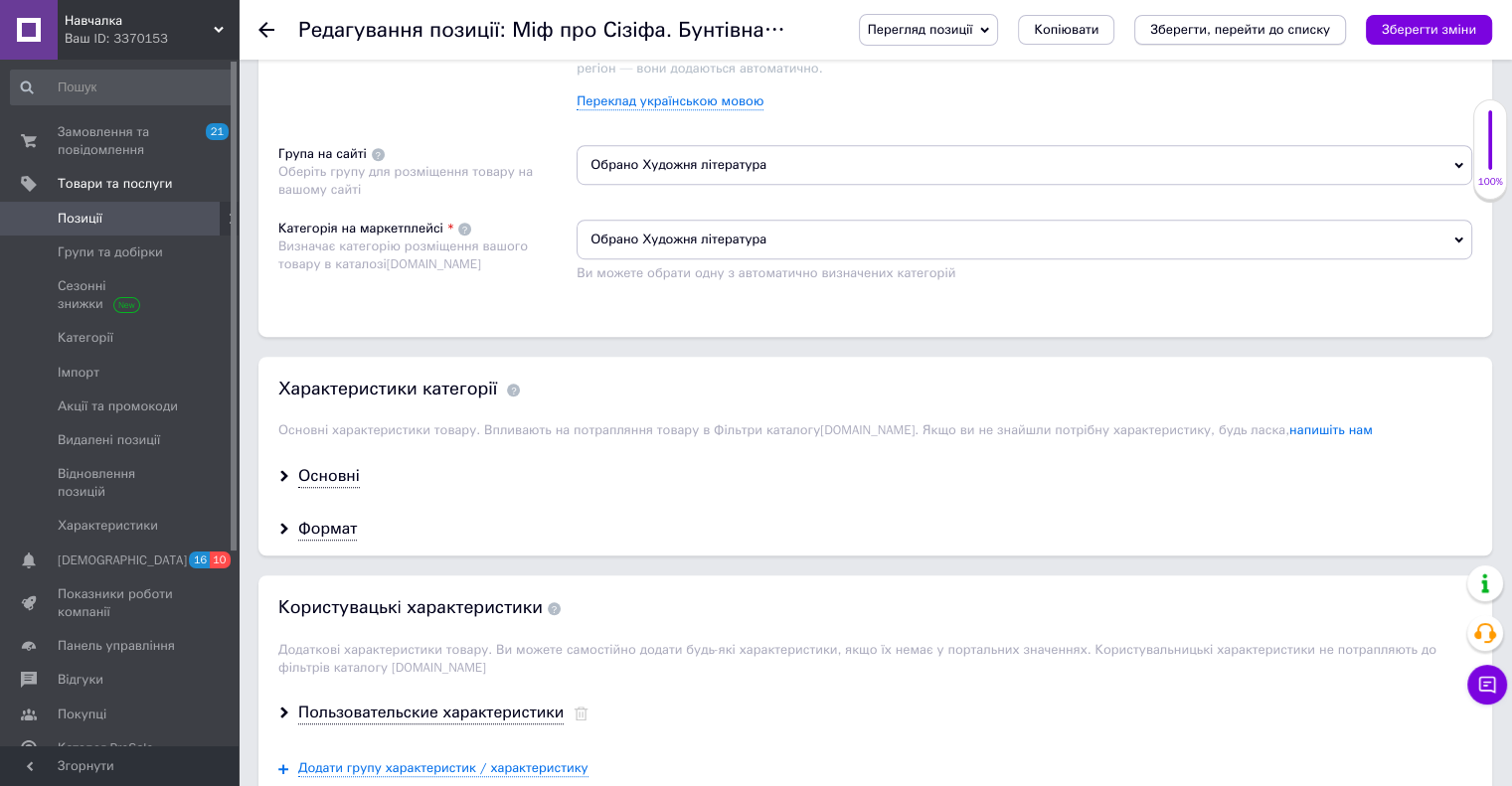 click on "Зберегти, перейти до списку" at bounding box center (1240, 29) 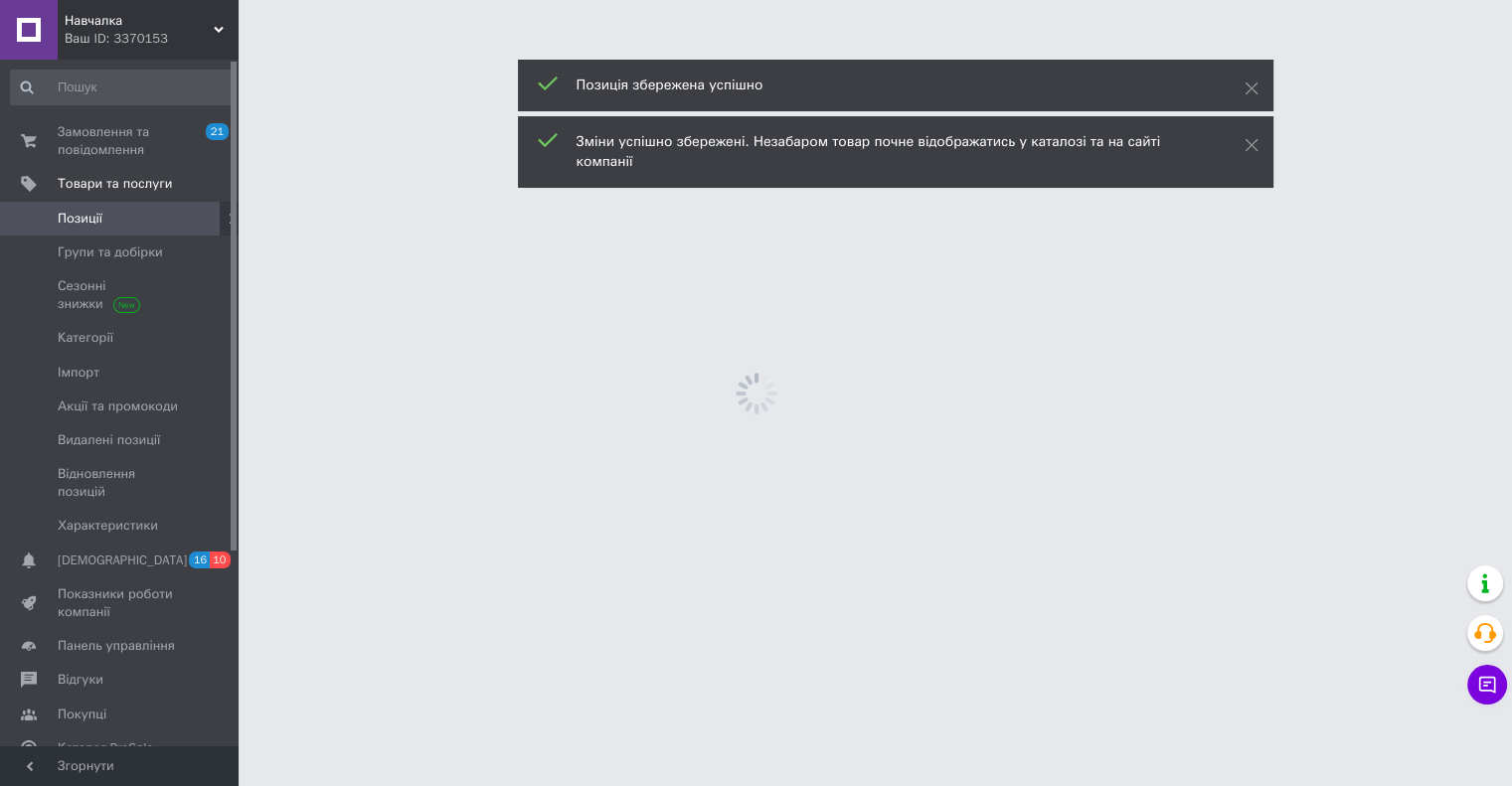 scroll, scrollTop: 0, scrollLeft: 0, axis: both 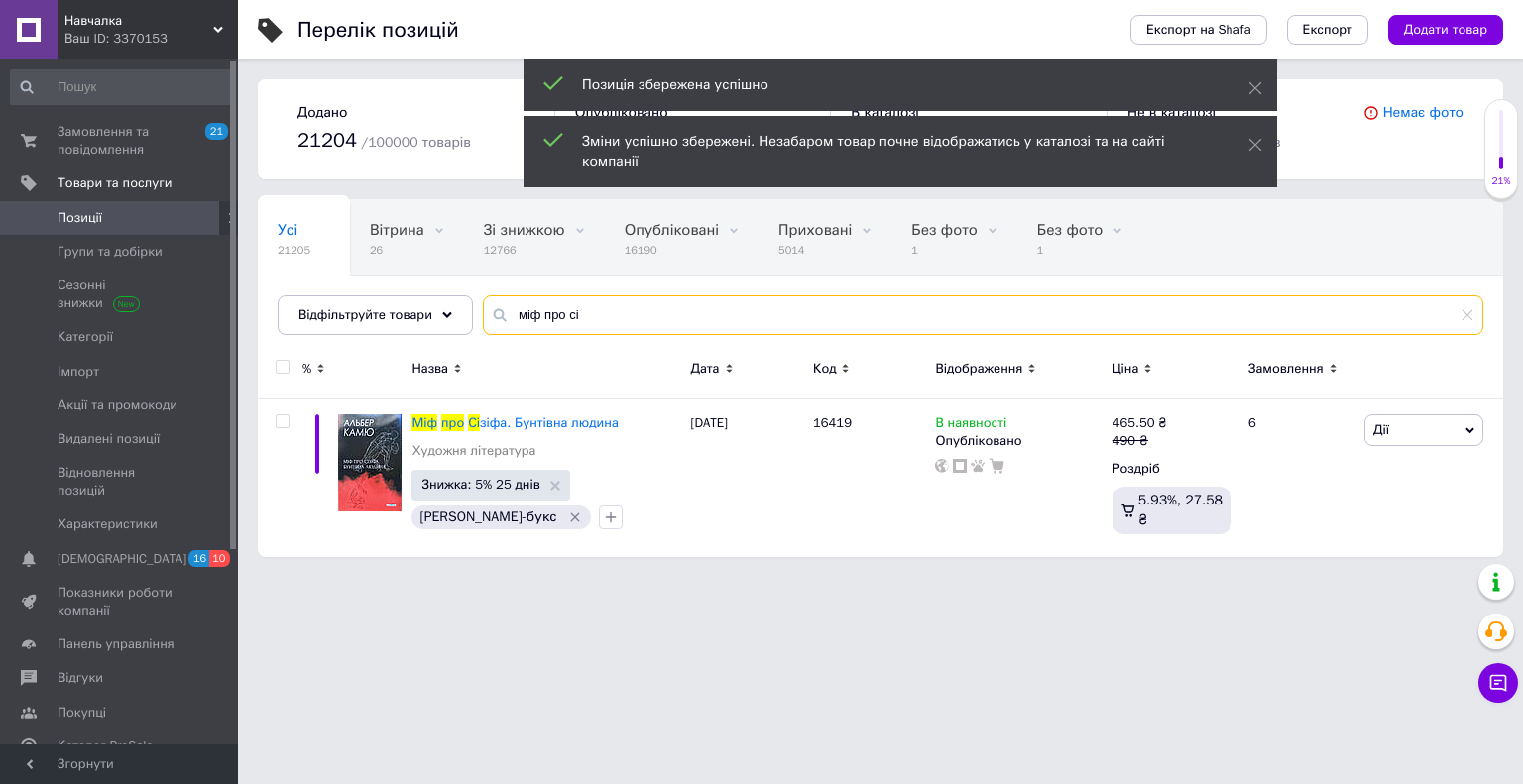 drag, startPoint x: 620, startPoint y: 320, endPoint x: 420, endPoint y: 292, distance: 201.95049 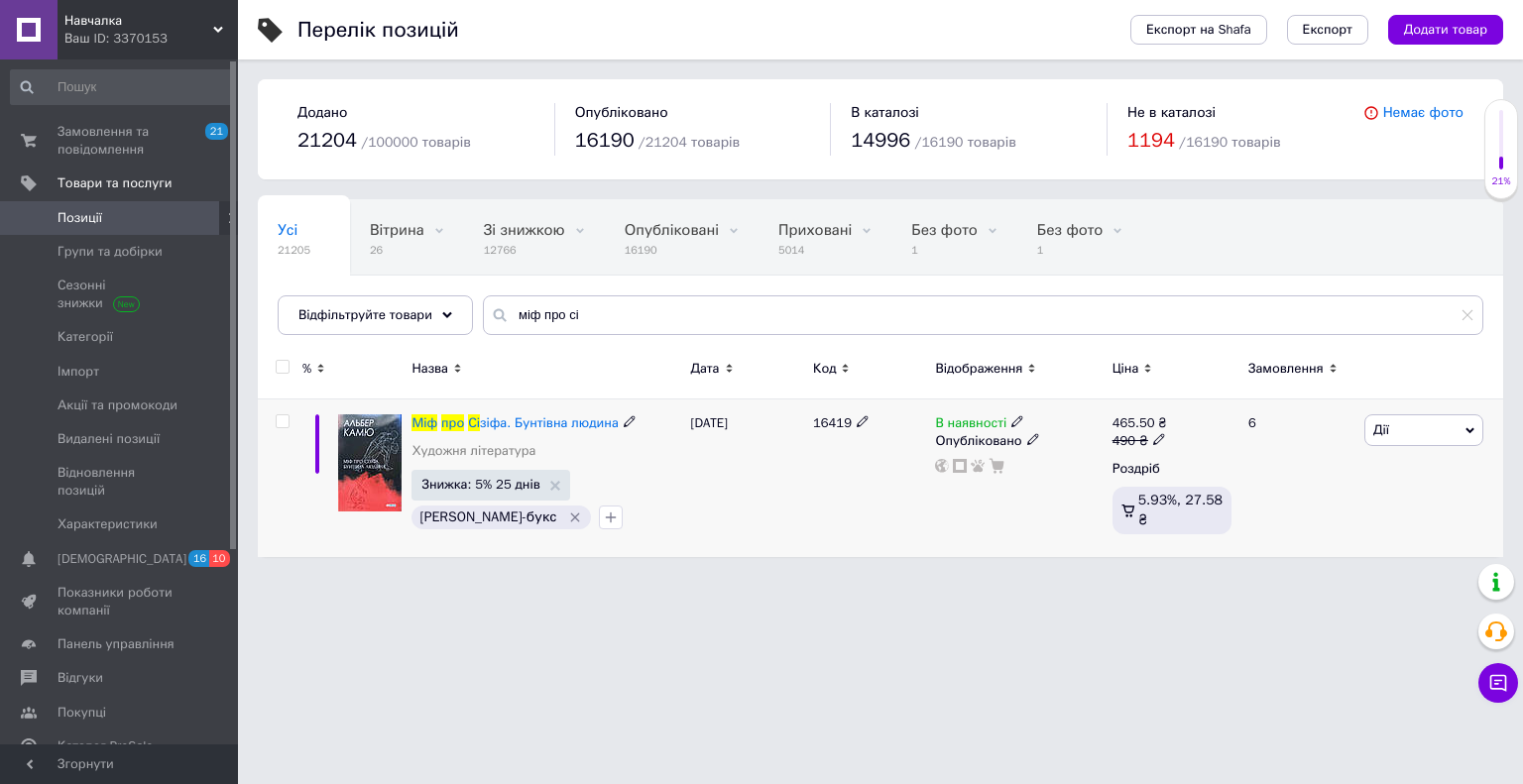 click on "Знижка: 5% 25 днів" at bounding box center (480, 484) 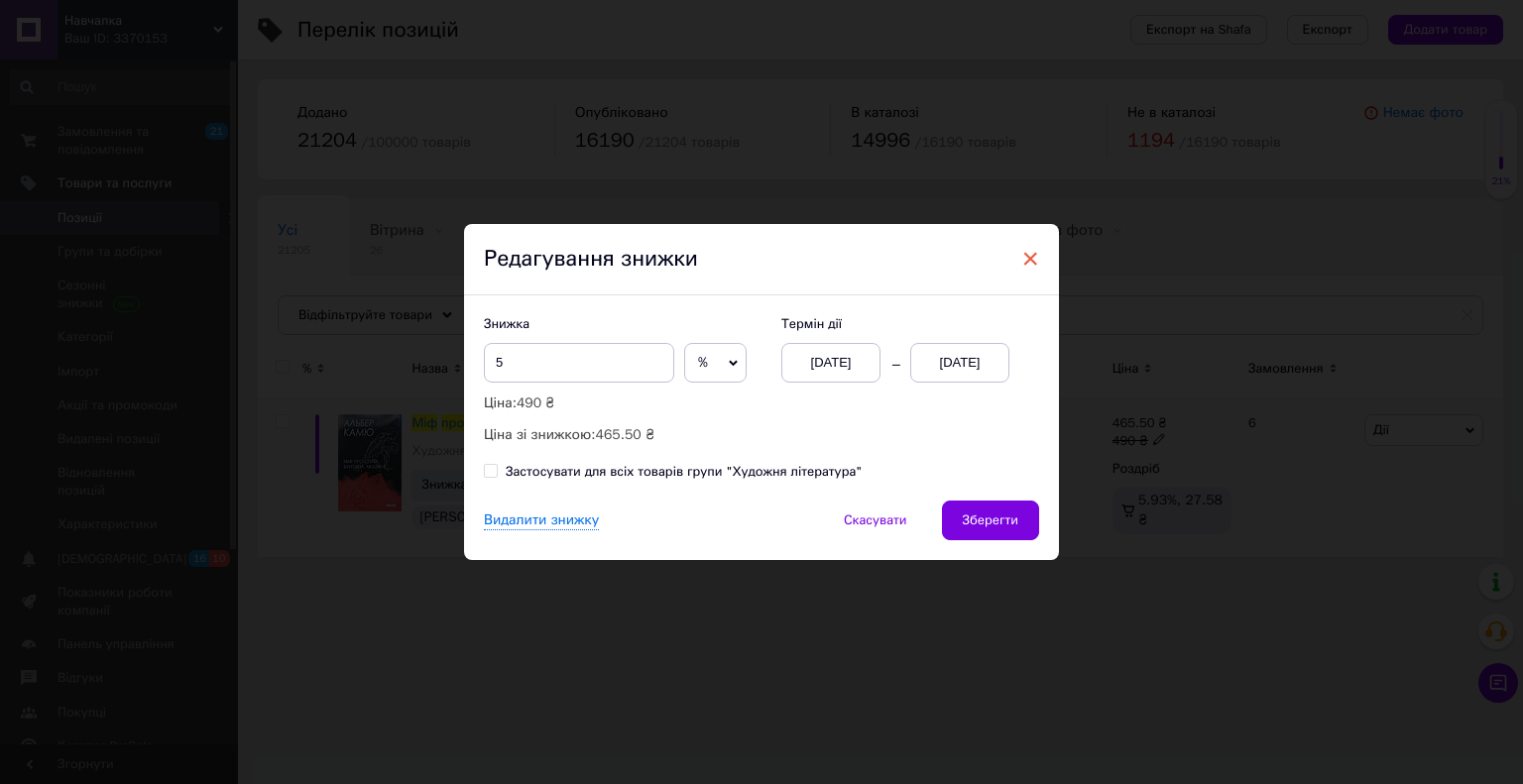 click on "×" at bounding box center [1030, 259] 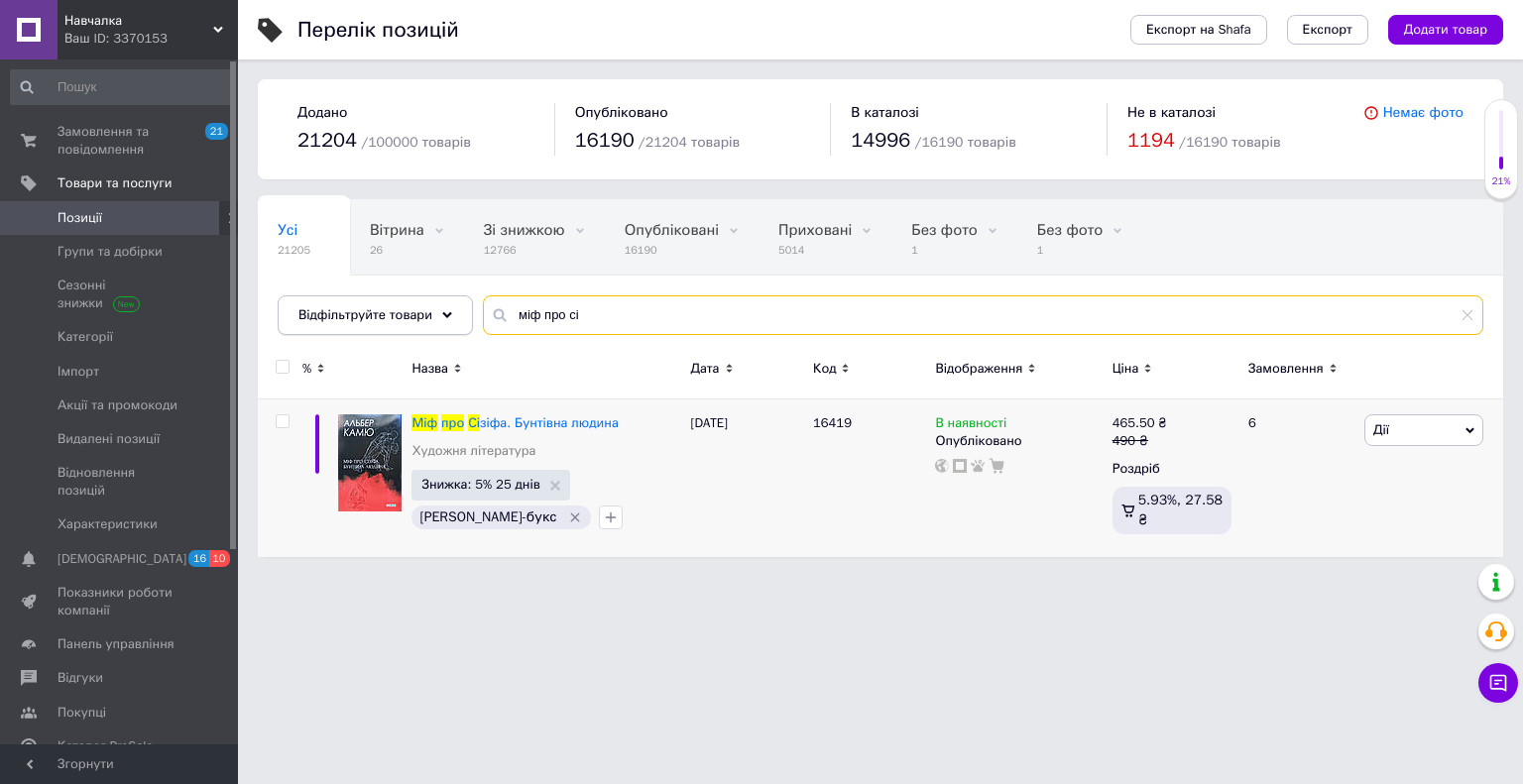 drag, startPoint x: 539, startPoint y: 324, endPoint x: 424, endPoint y: 308, distance: 116.10771 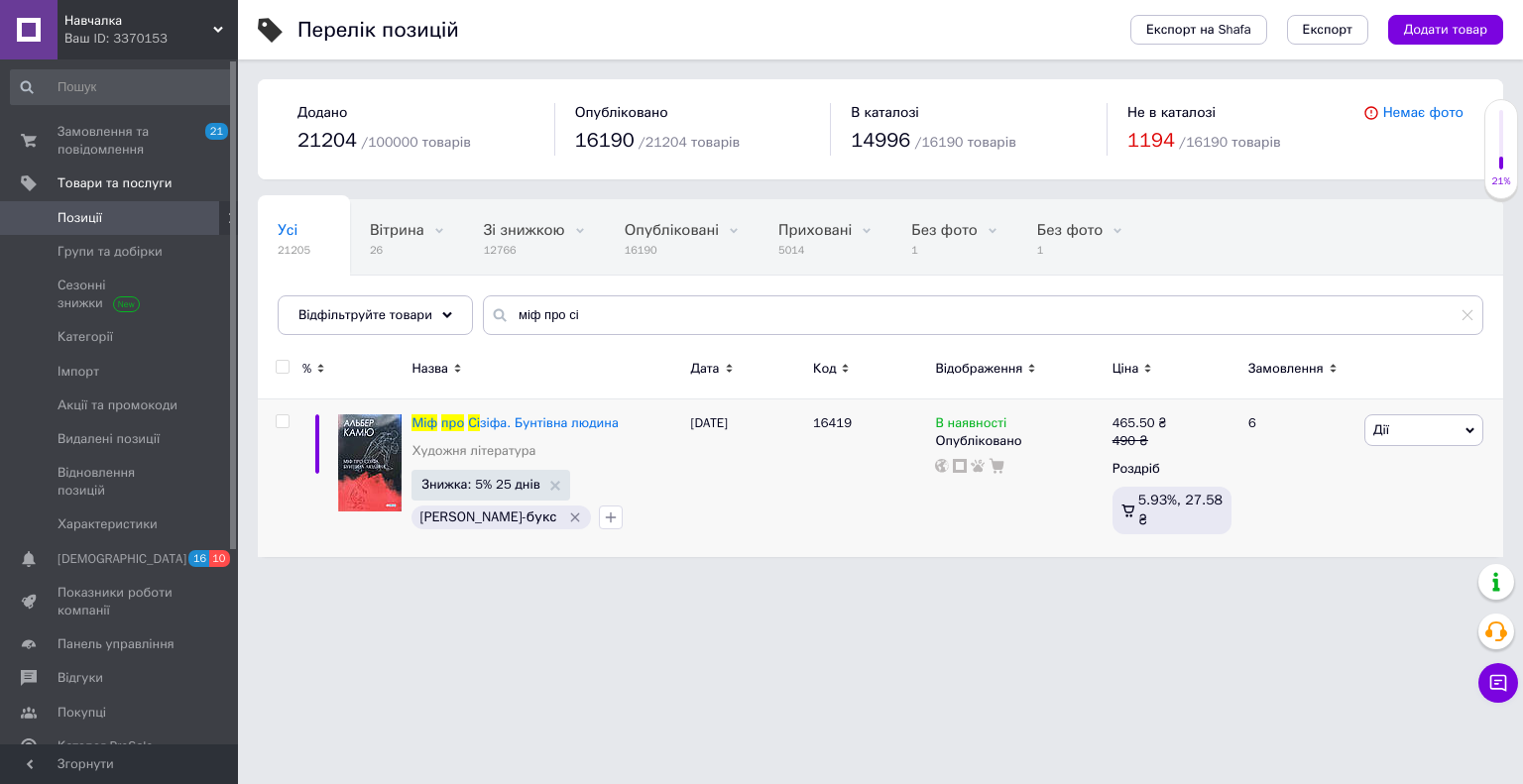 click on "Навчалка Ваш ID: 3370153 Сайт Навчалка Кабінет покупця Перевірити стан системи Сторінка на порталі [PERSON_NAME] Вийти Замовлення та повідомлення 21 0 Товари та послуги Позиції Групи та добірки Сезонні знижки Категорії Імпорт Акції та промокоди Видалені позиції Відновлення позицій Характеристики Сповіщення 16 10 Показники роботи компанії Панель управління Відгуки Покупці Каталог ProSale Аналітика Інструменти веб-майстра та SEO Управління сайтом Гаманець компанії [PERSON_NAME] Prom топ Додано" at bounding box center [762, 288] 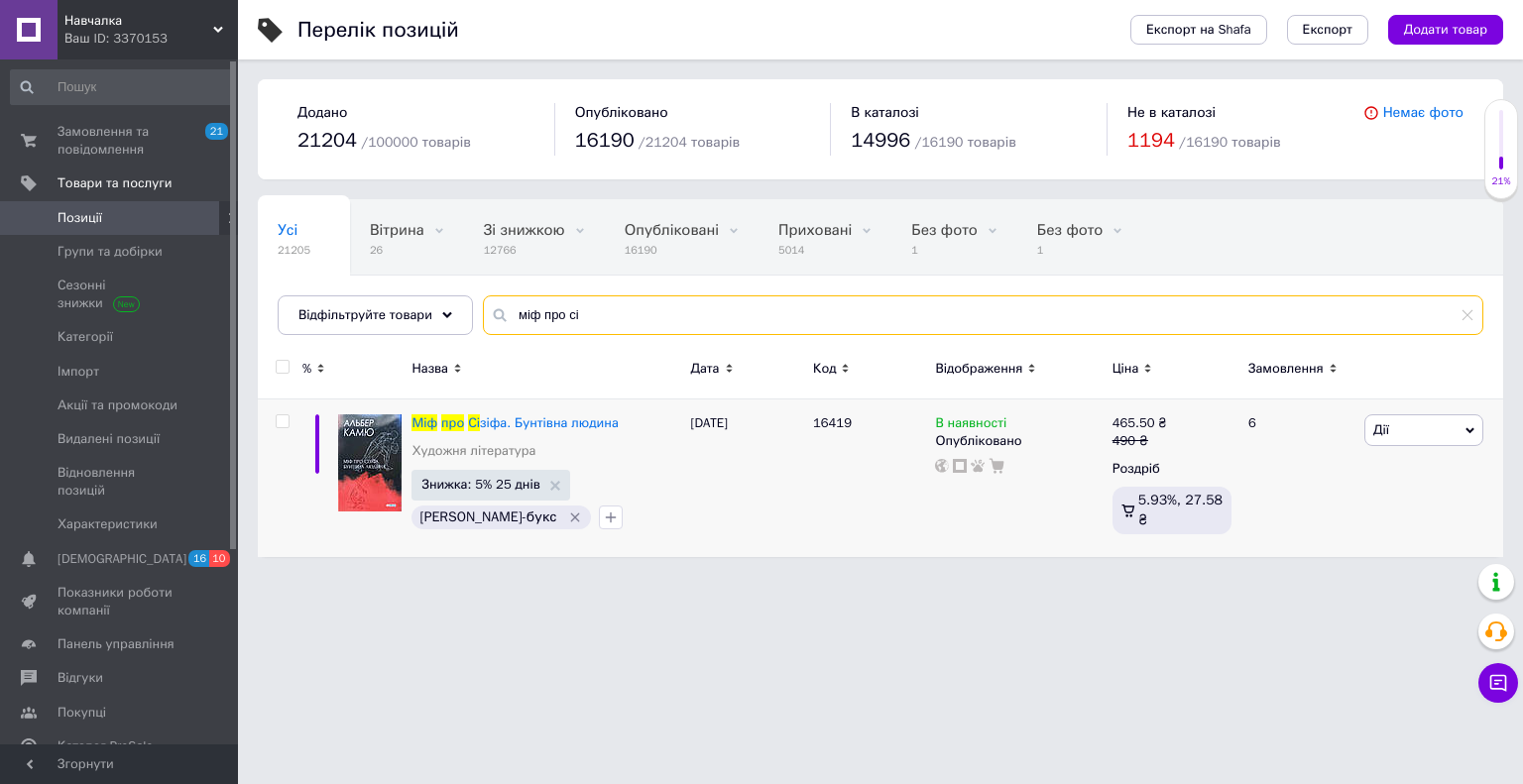 drag, startPoint x: 579, startPoint y: 306, endPoint x: 506, endPoint y: 305, distance: 73.00685 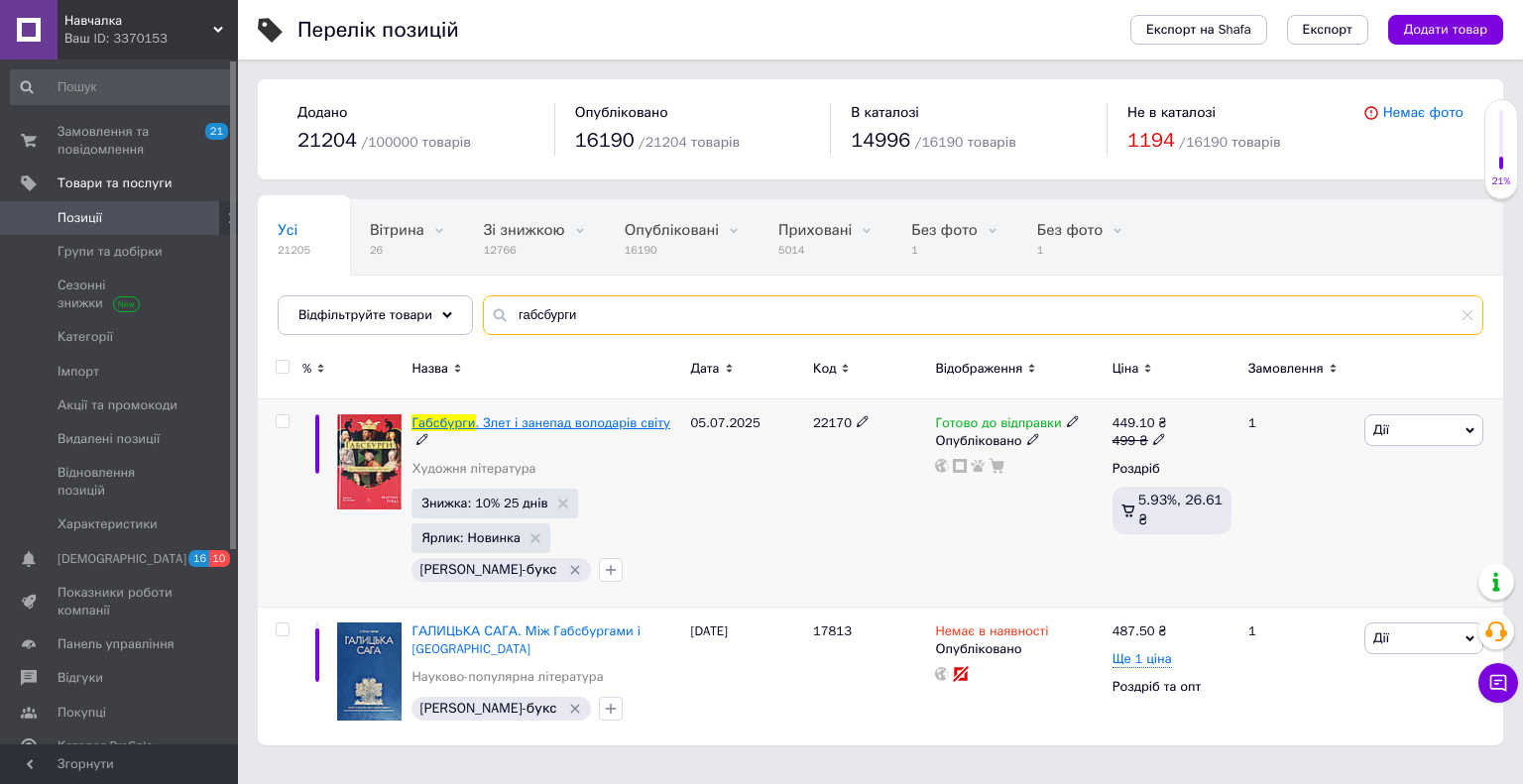 type on "габсбурги" 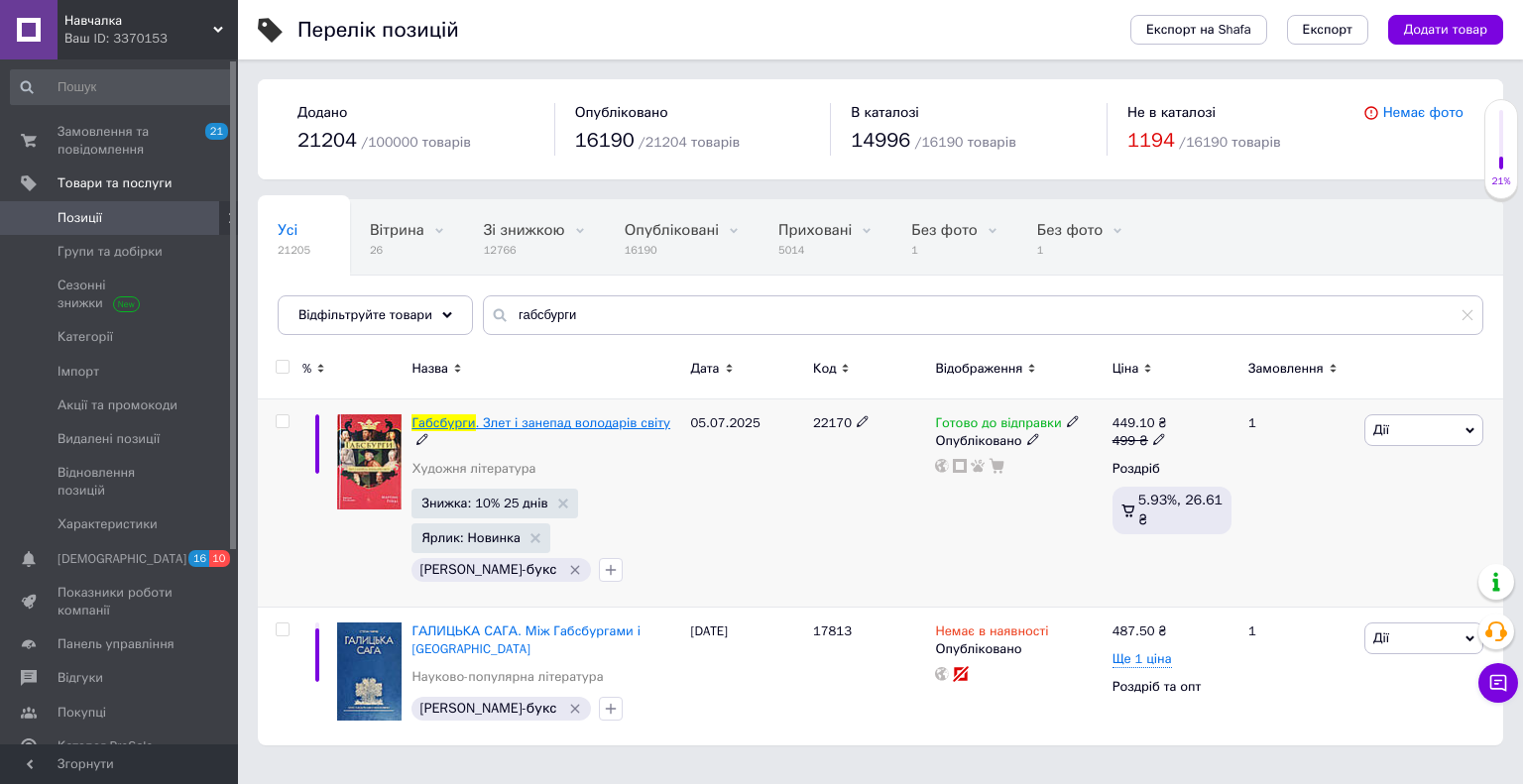 click on ". Злет і занепад володарів світу" at bounding box center (573, 422) 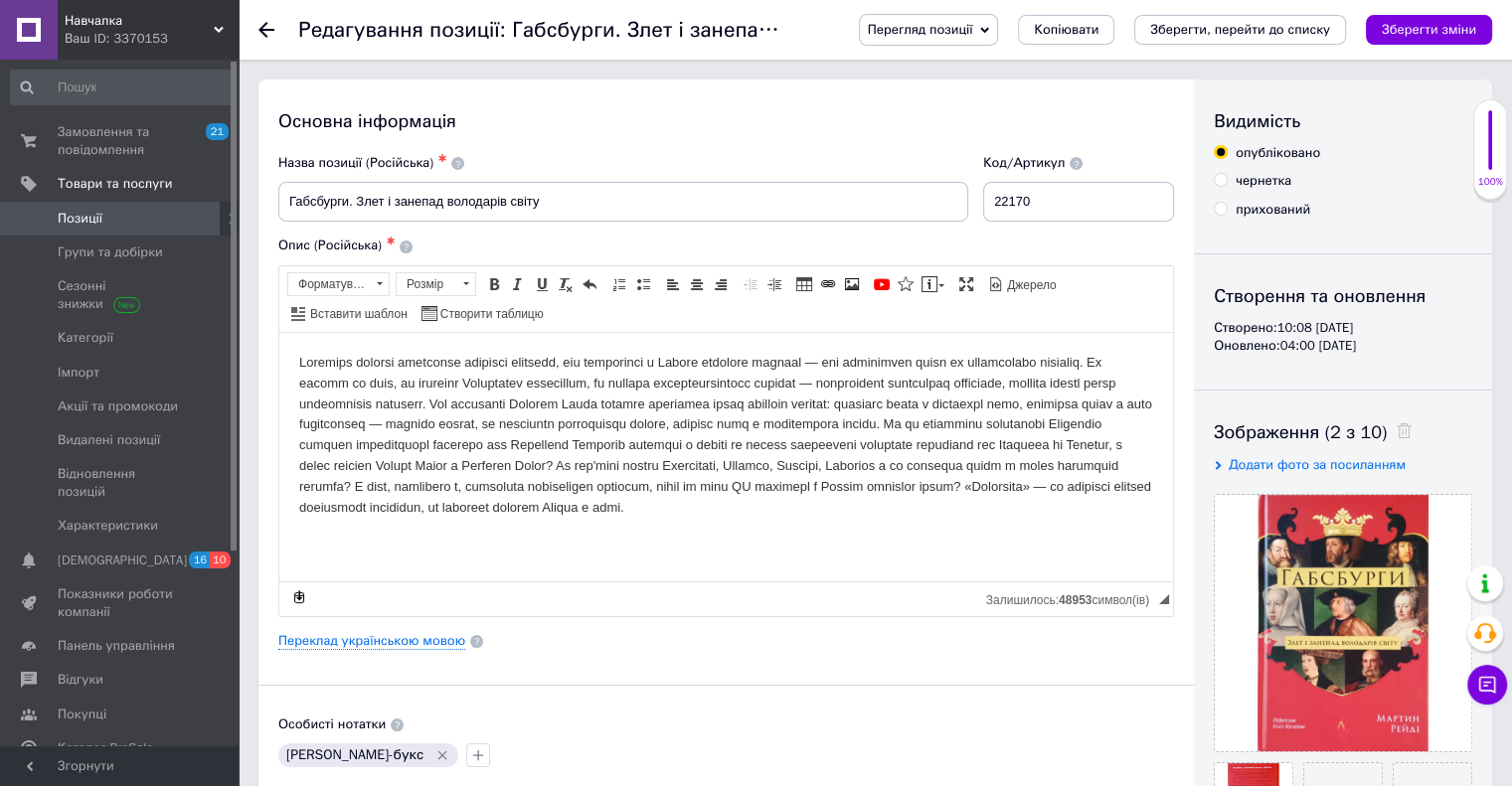 scroll, scrollTop: 298, scrollLeft: 0, axis: vertical 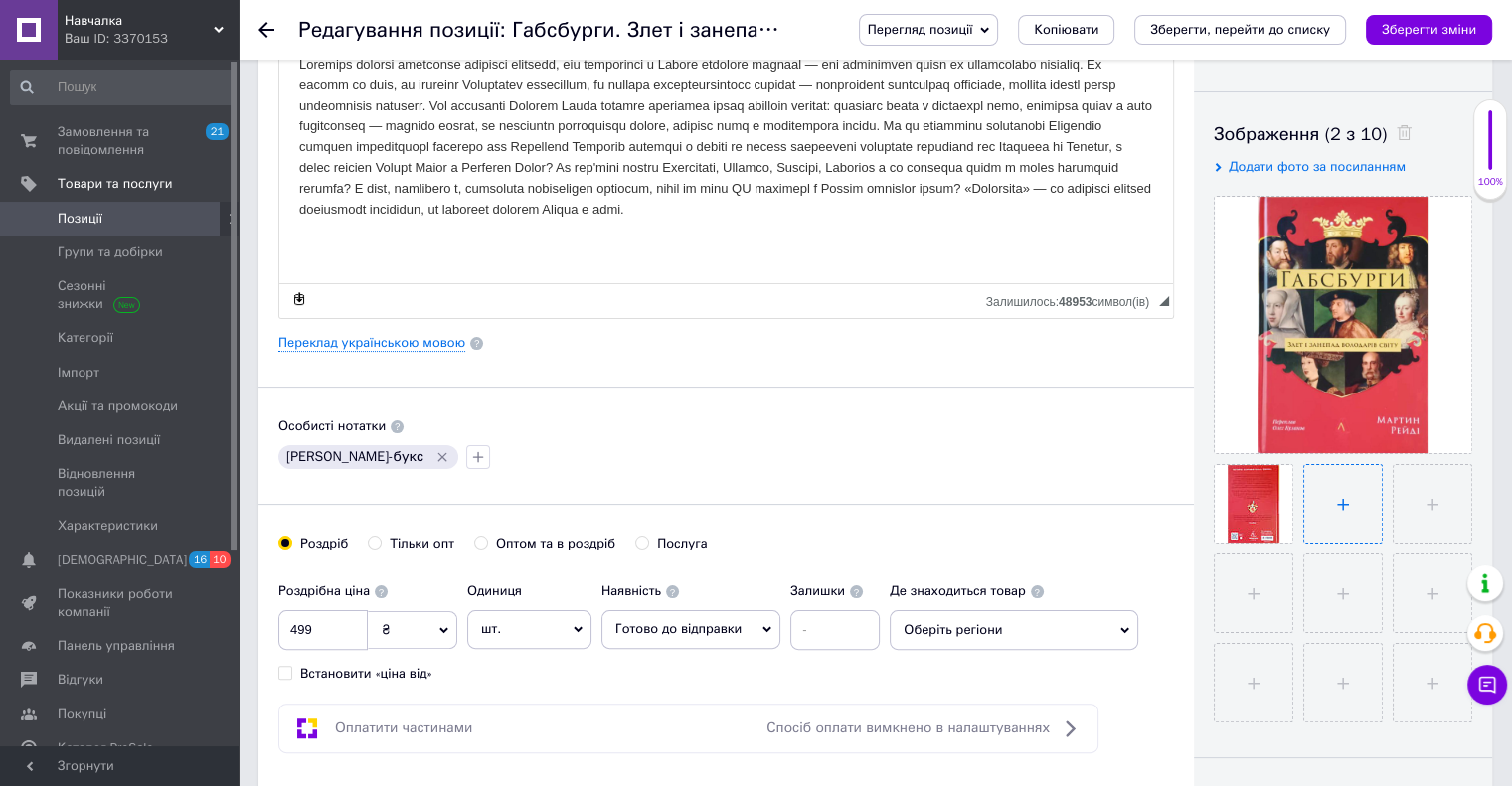 click at bounding box center (1343, 504) 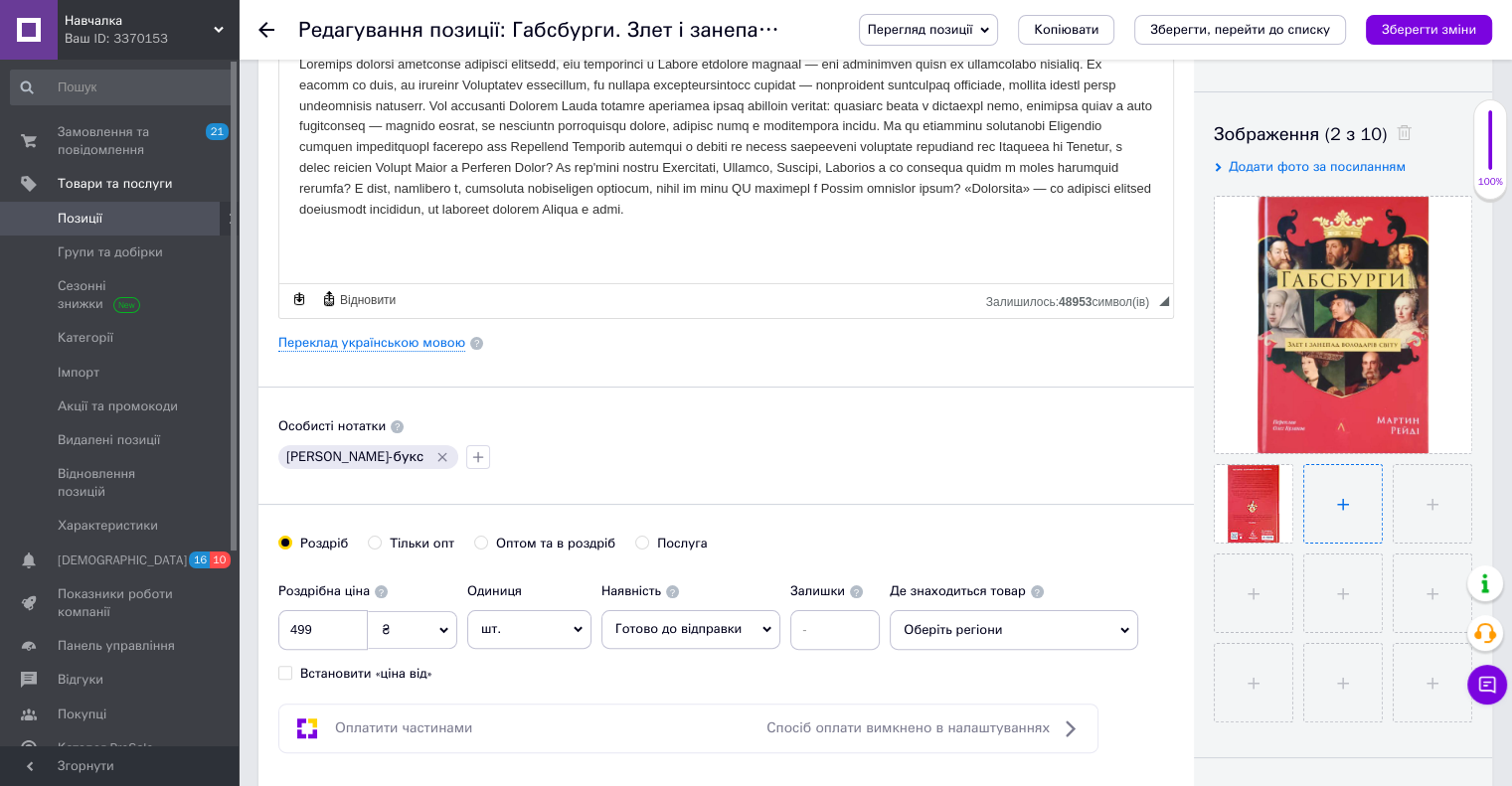 type on "C:\fakepath\IMG_20250715_164148299-╤Б╨╢╨░╤В╤Л╨╣.jpg" 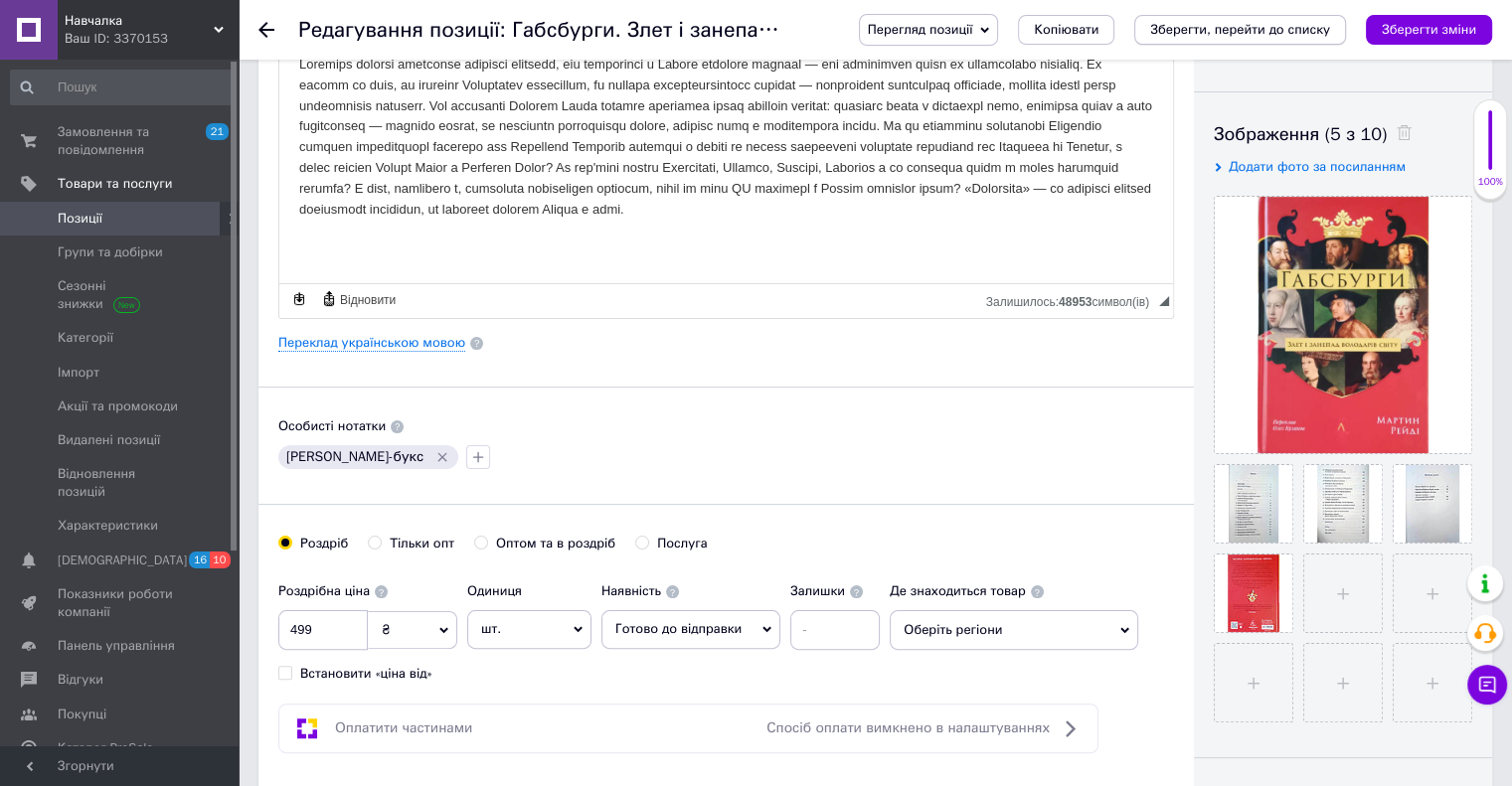 click on "Зберегти, перейти до списку" at bounding box center (1240, 30) 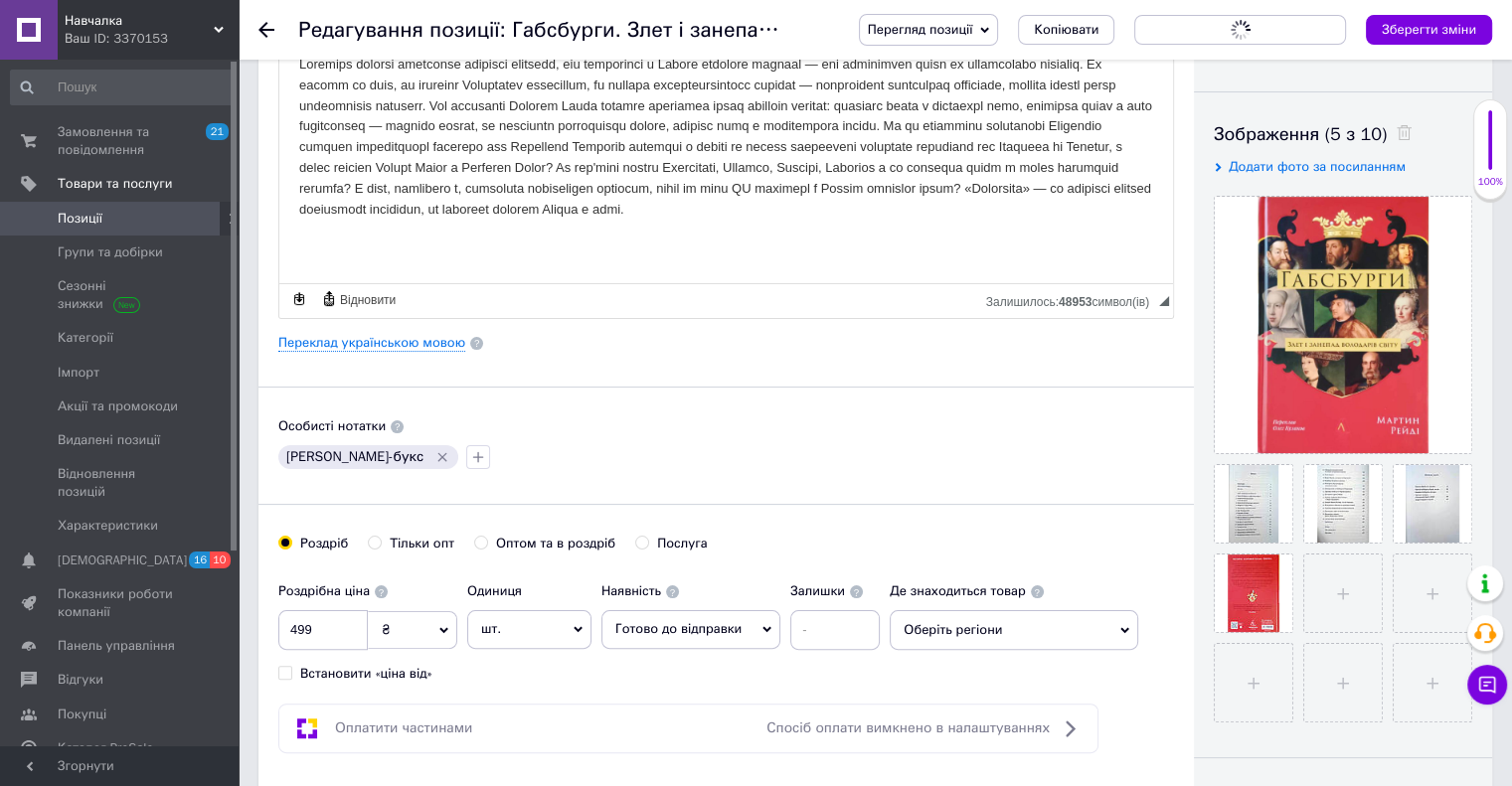 click on "Зберегти, перейти до списку" at bounding box center (1240, 30) 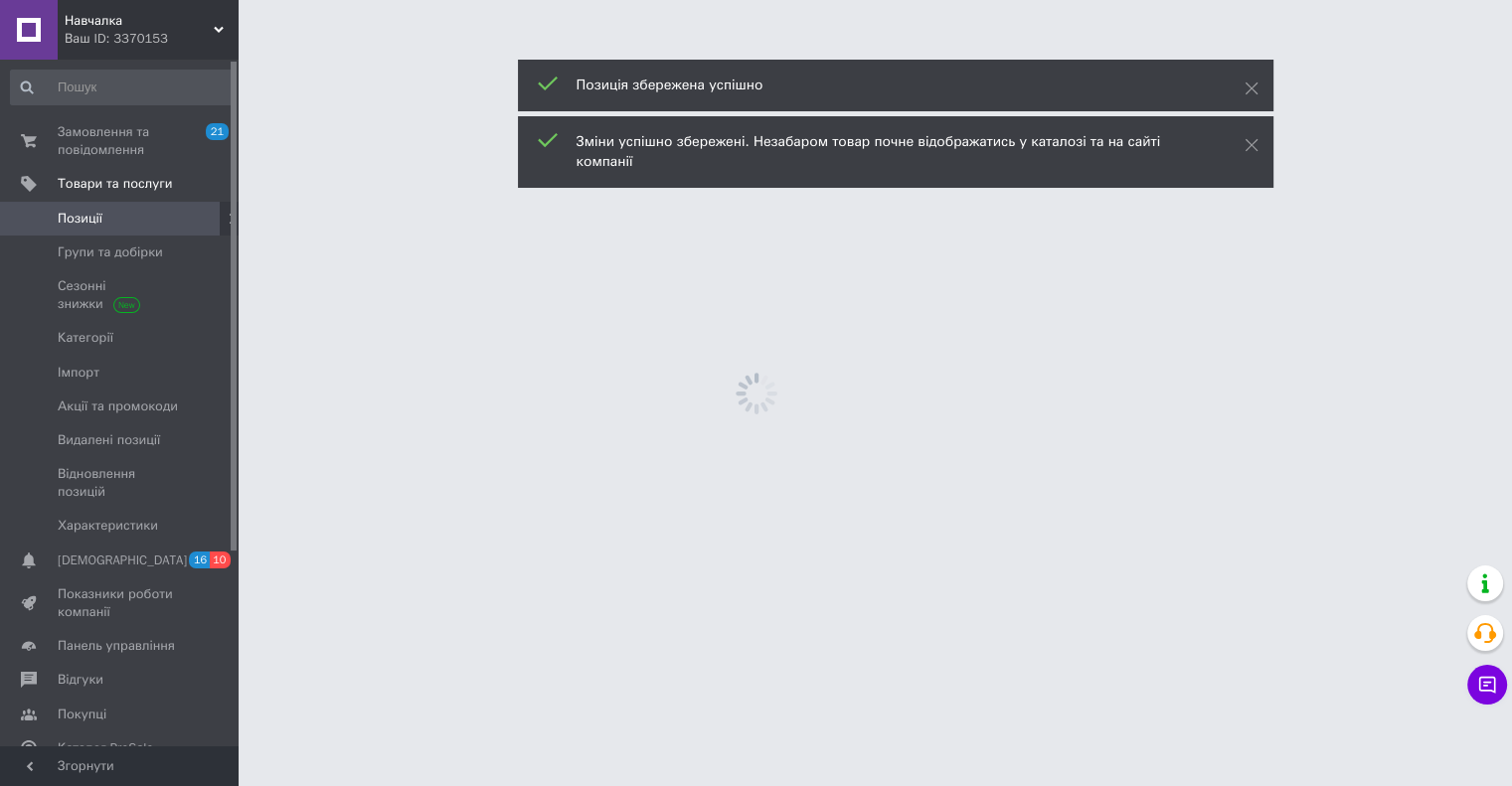 scroll, scrollTop: 0, scrollLeft: 0, axis: both 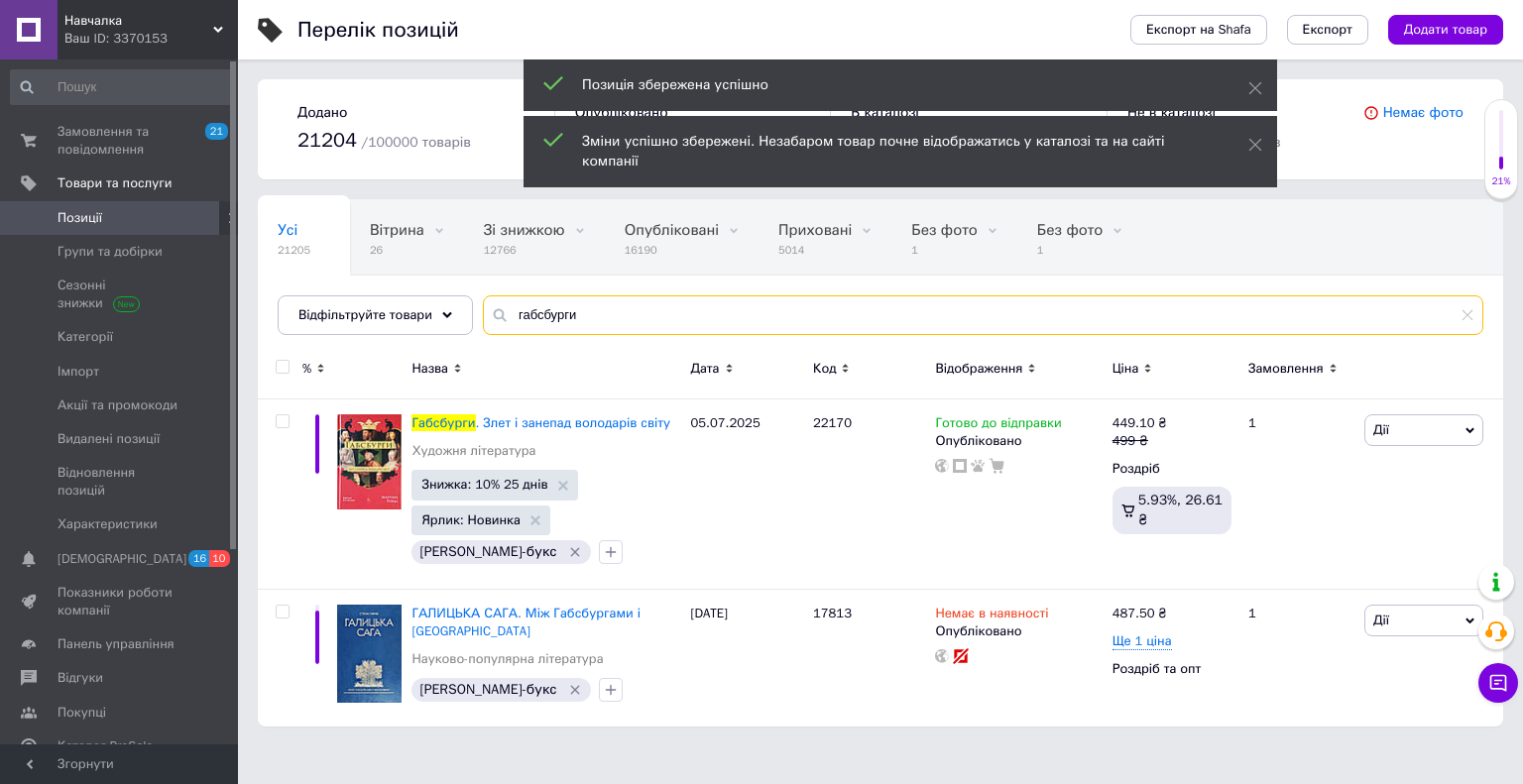 drag, startPoint x: 580, startPoint y: 303, endPoint x: 508, endPoint y: 304, distance: 72.00694 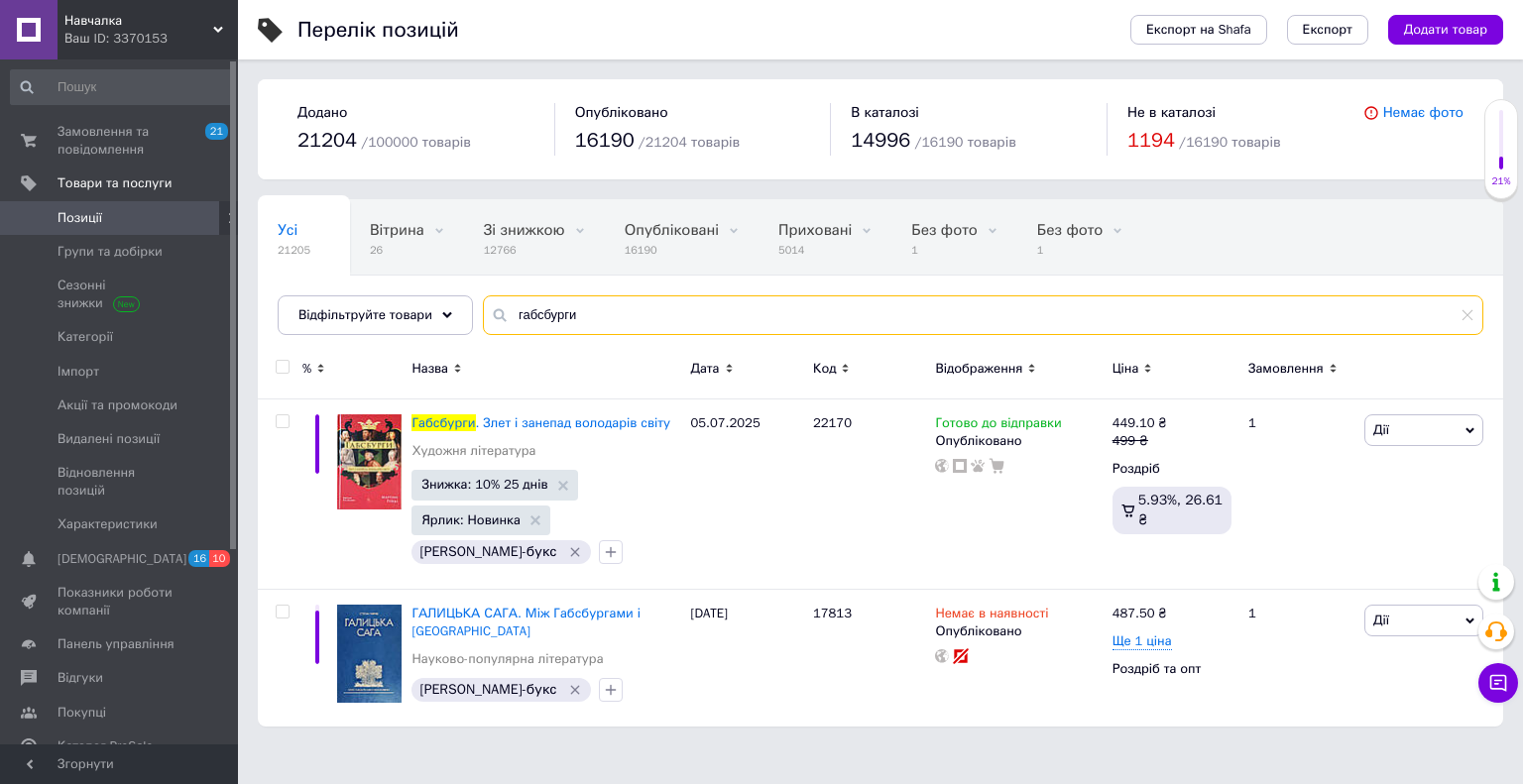 paste on "роки грецької" 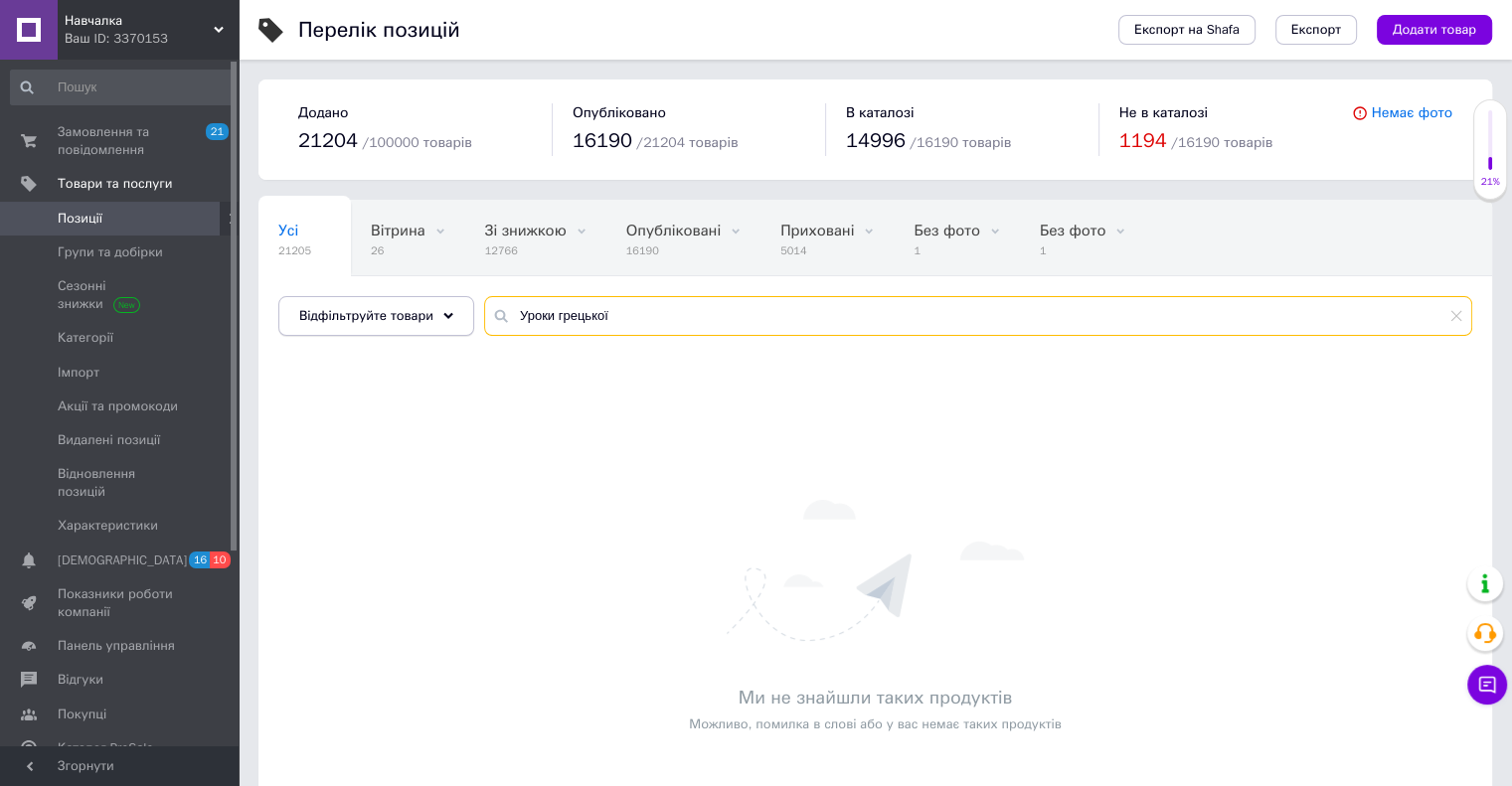 drag, startPoint x: 599, startPoint y: 318, endPoint x: 362, endPoint y: 311, distance: 237.1034 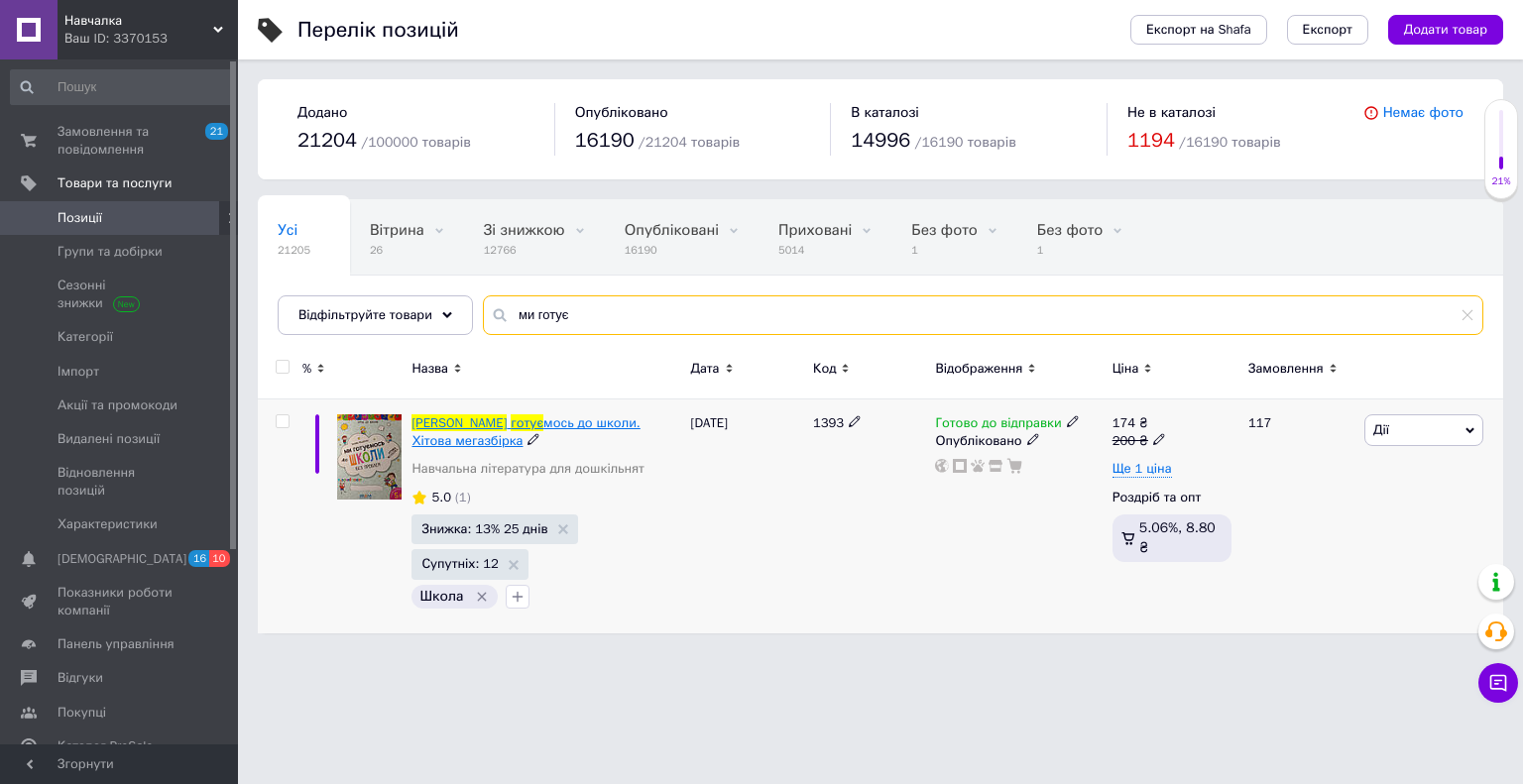 type on "ми готує" 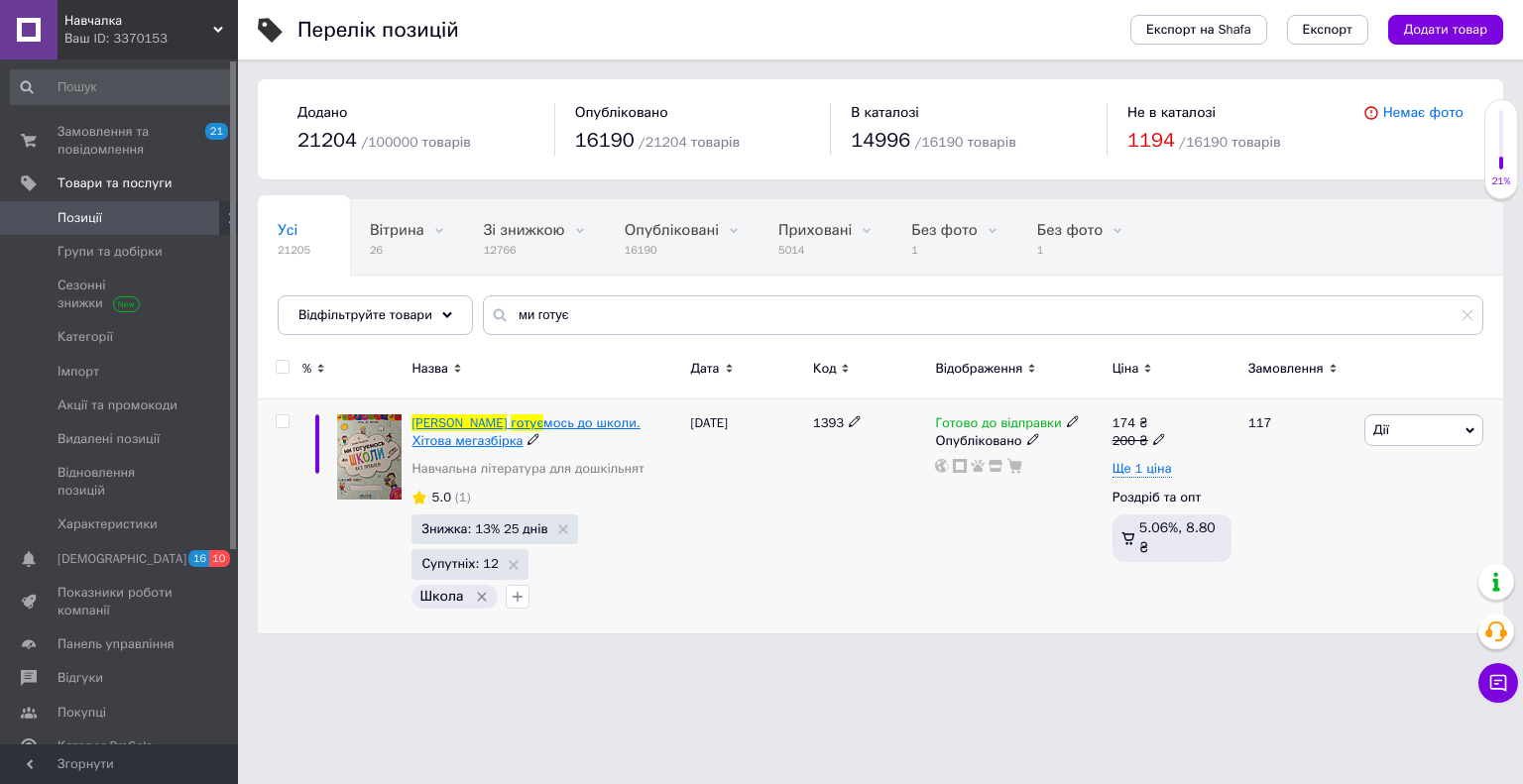 click on "мось до школи. Хітова мегазбірка" at bounding box center (526, 431) 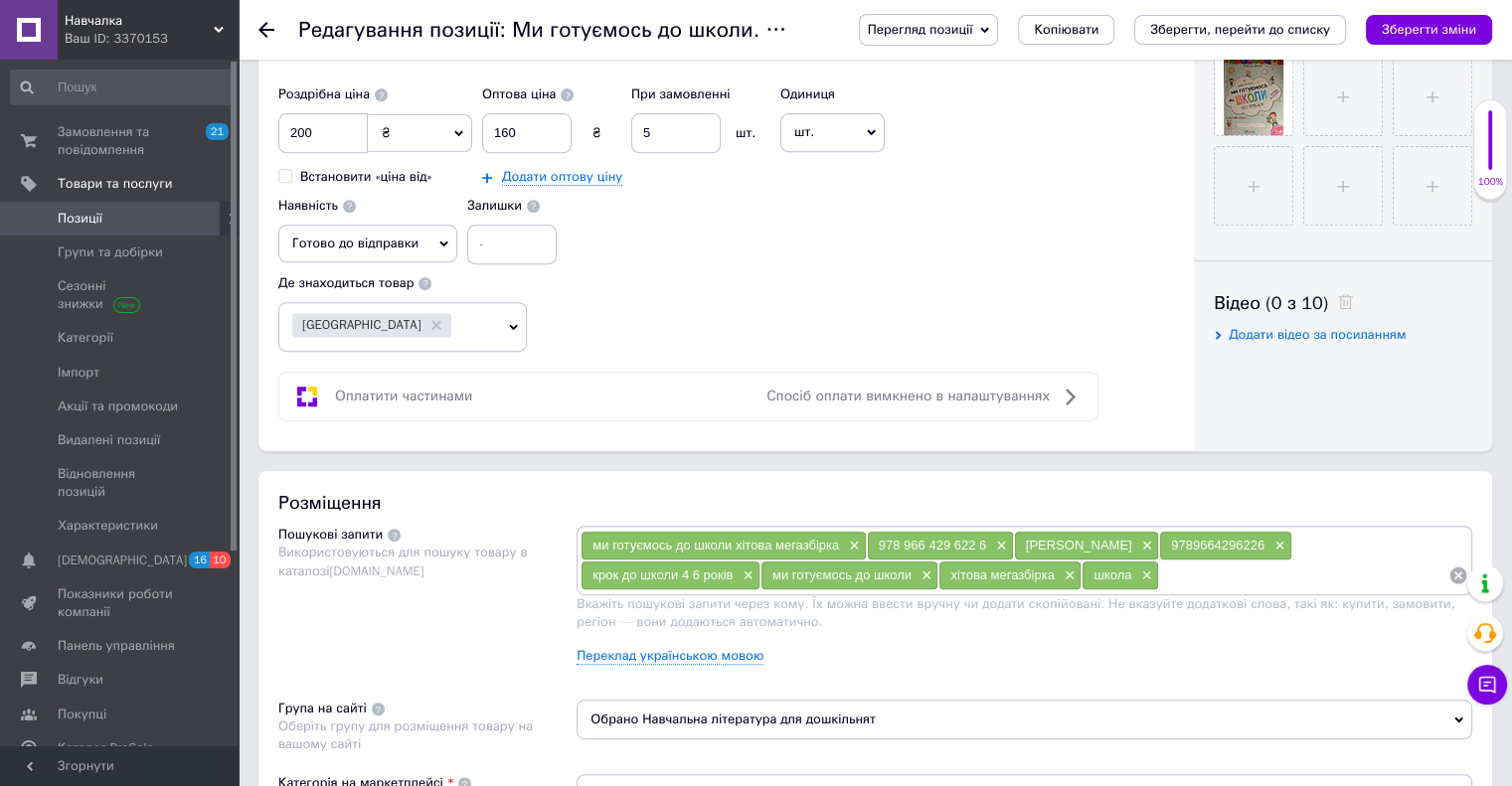 scroll, scrollTop: 497, scrollLeft: 0, axis: vertical 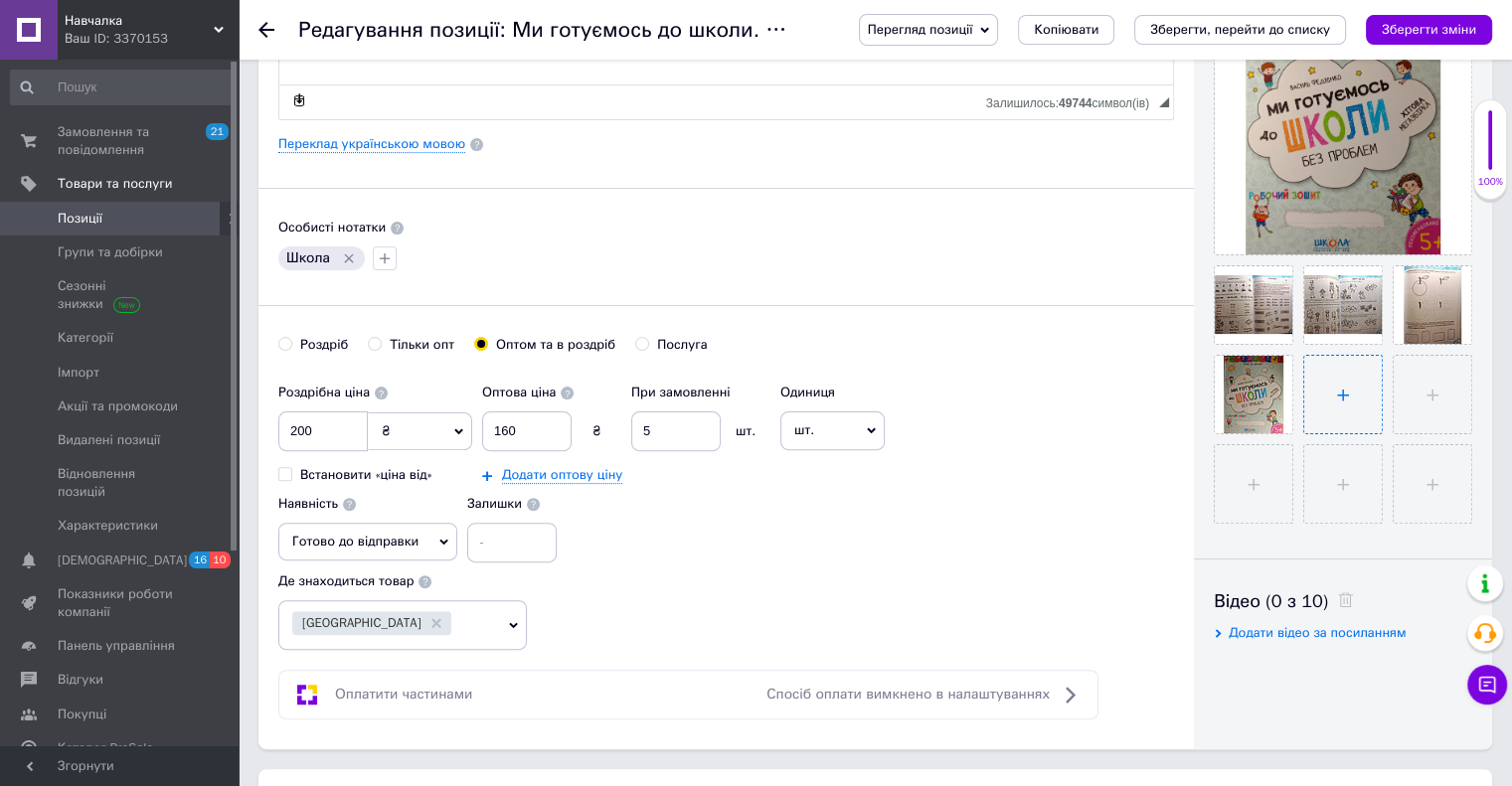 click at bounding box center [1343, 394] 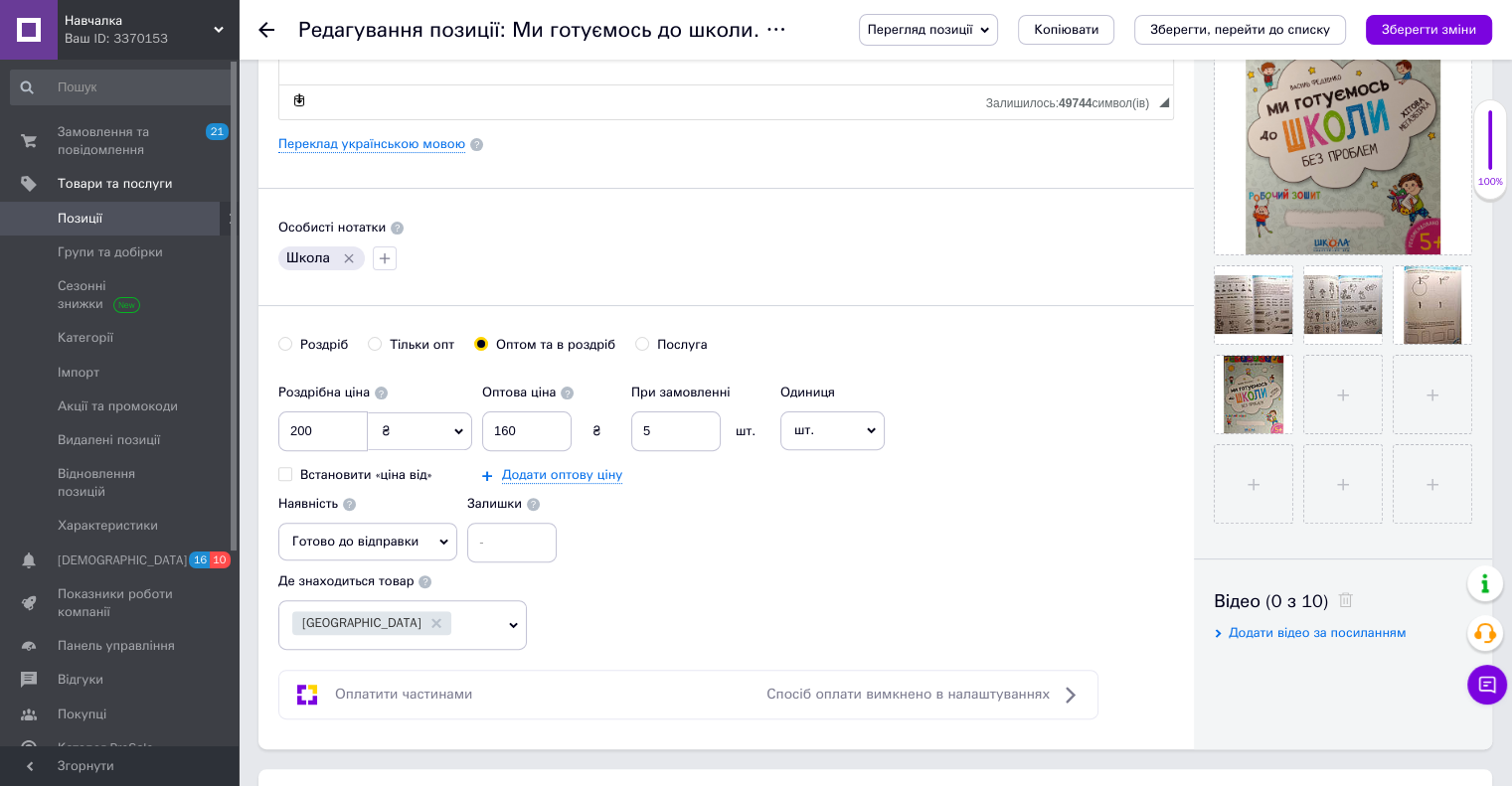 click on "Позиції" at bounding box center [80, 219] 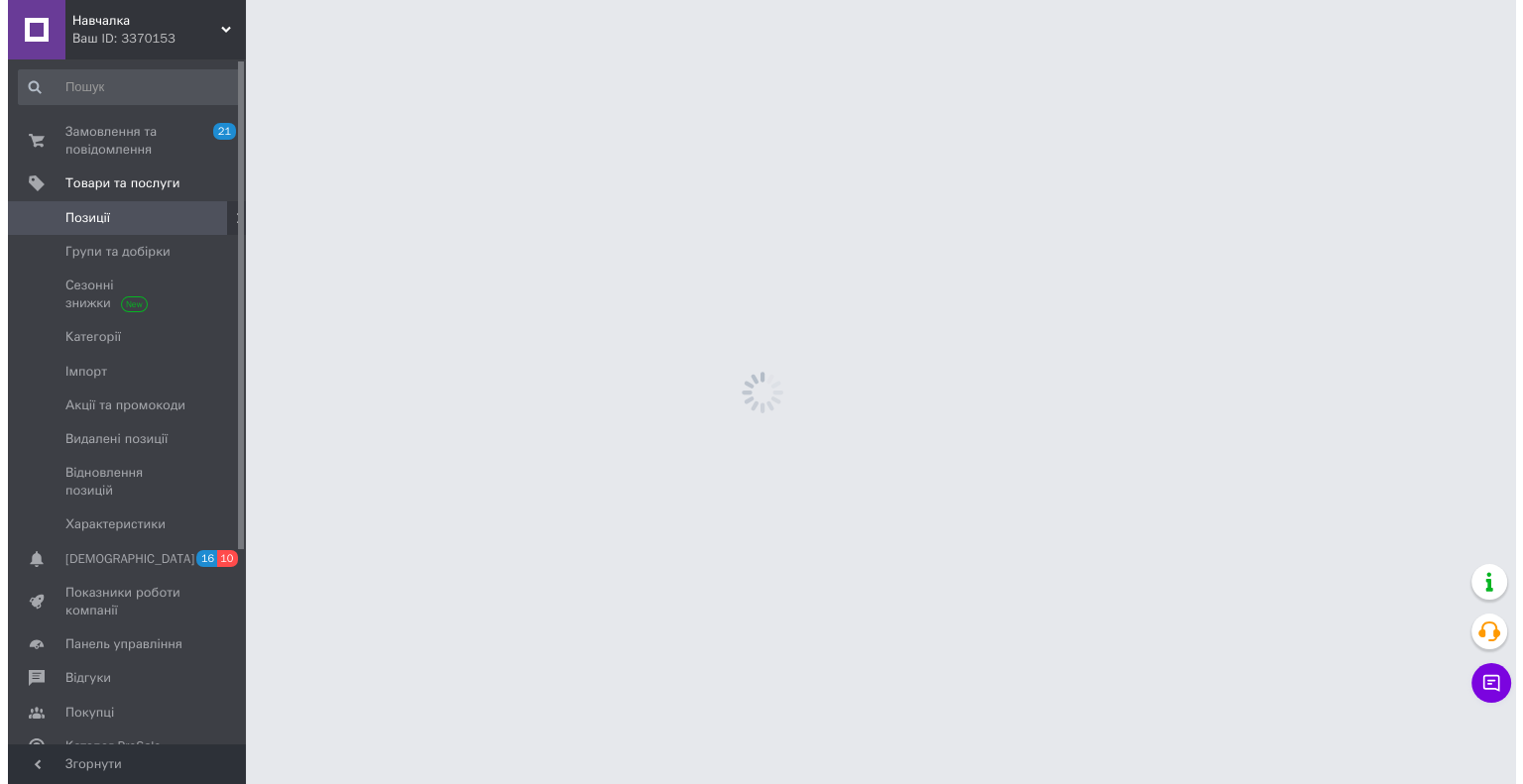 scroll, scrollTop: 0, scrollLeft: 0, axis: both 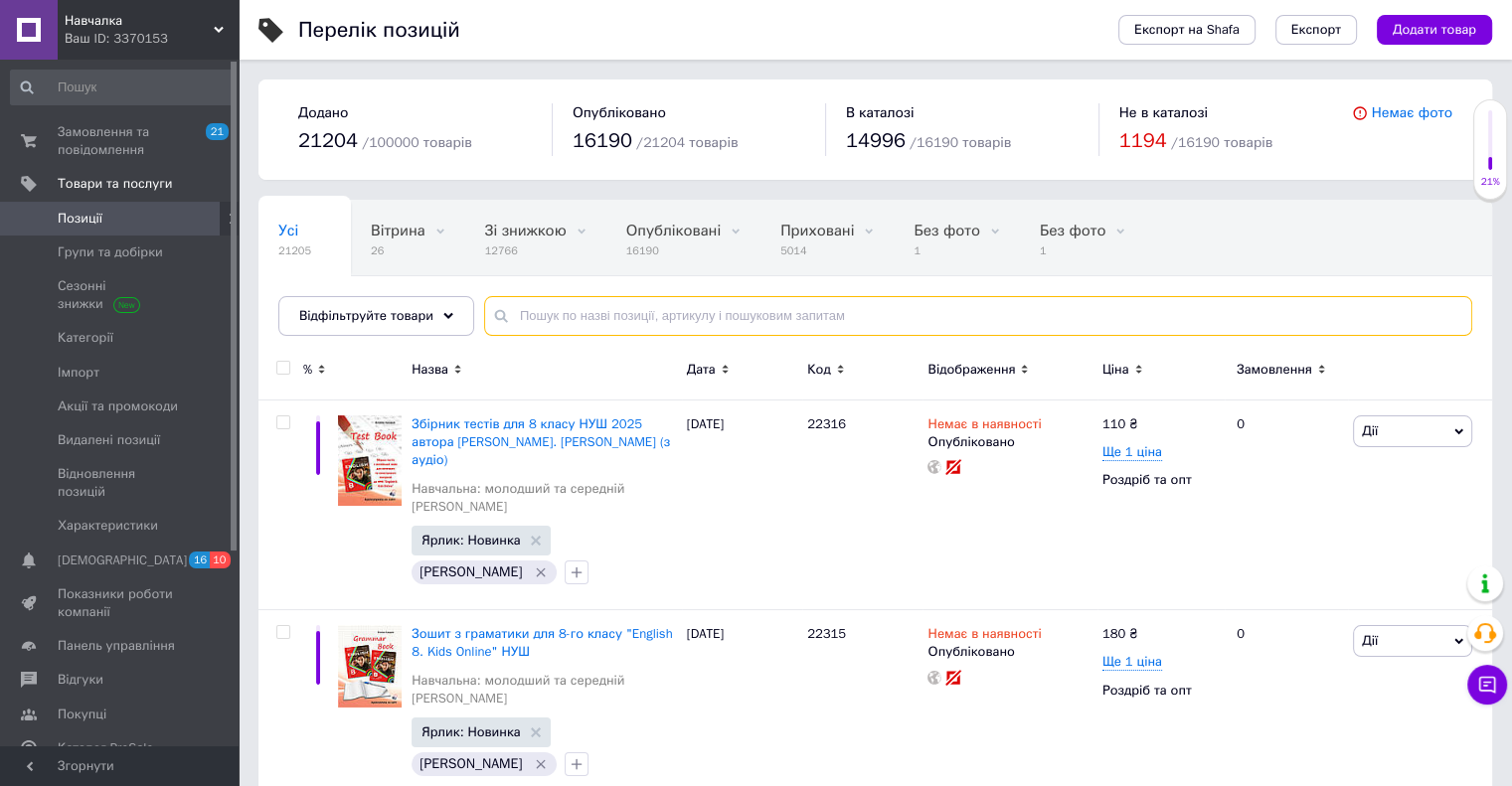 click at bounding box center (978, 316) 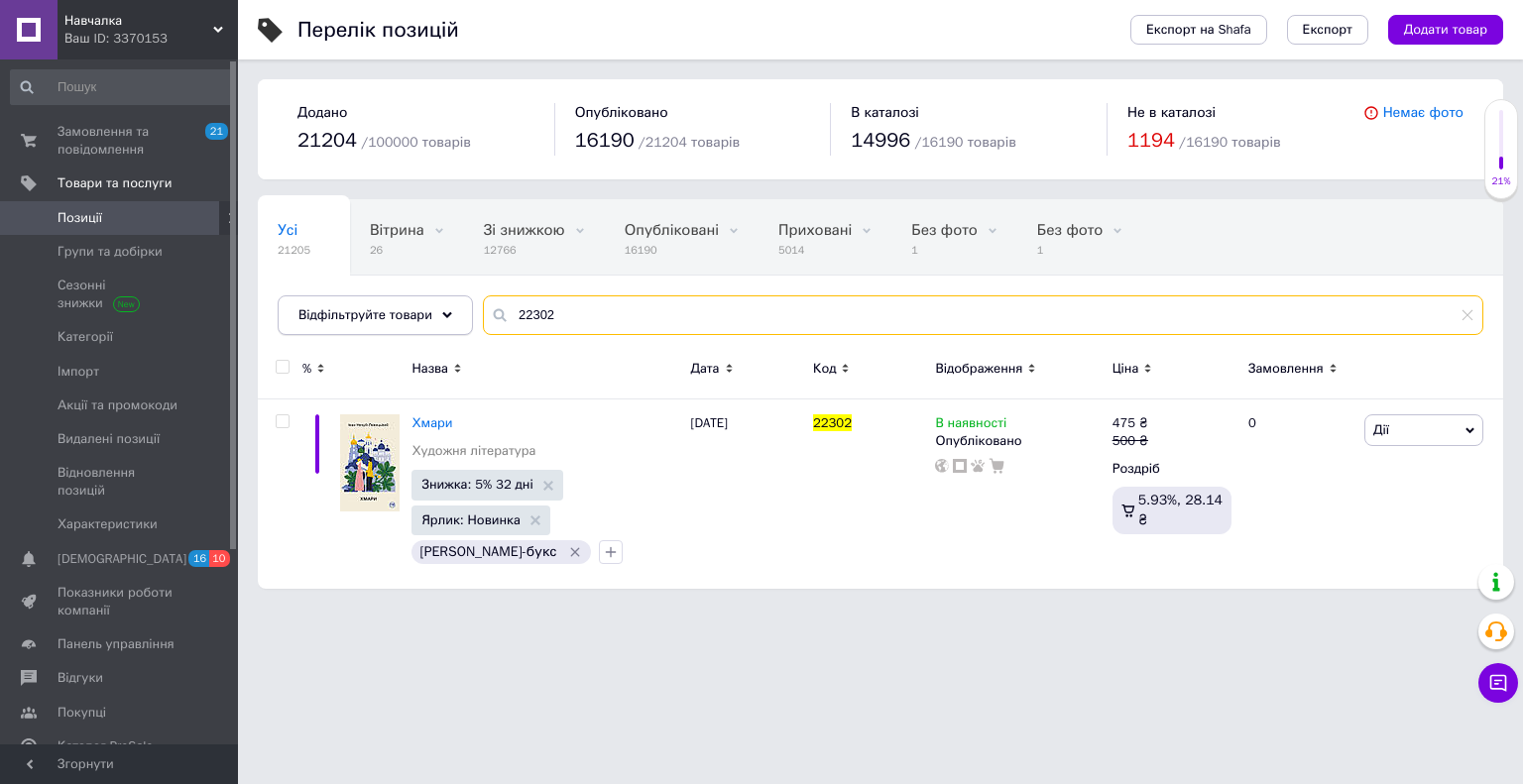 drag, startPoint x: 482, startPoint y: 311, endPoint x: 441, endPoint y: 311, distance: 41 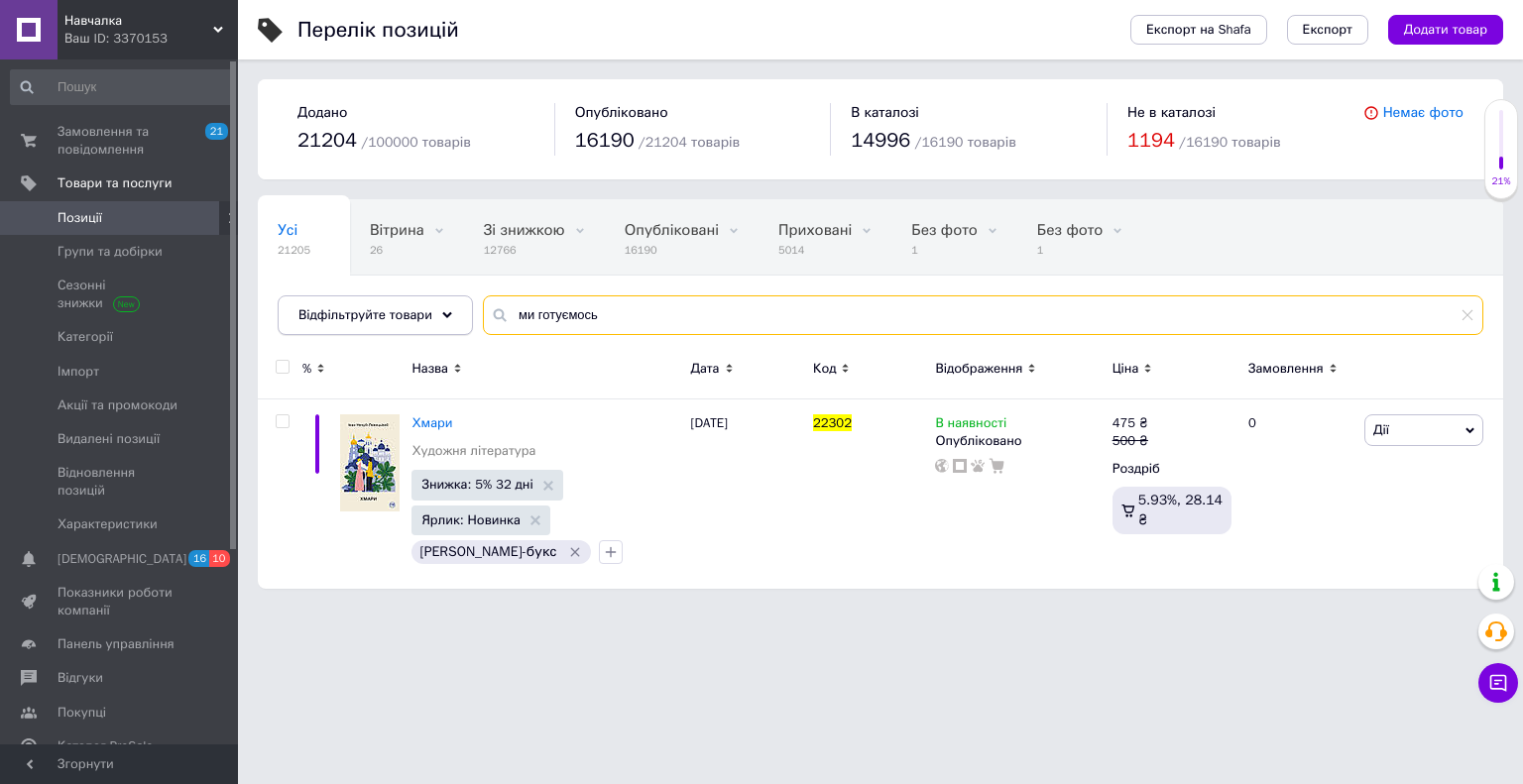type on "ми готуємось" 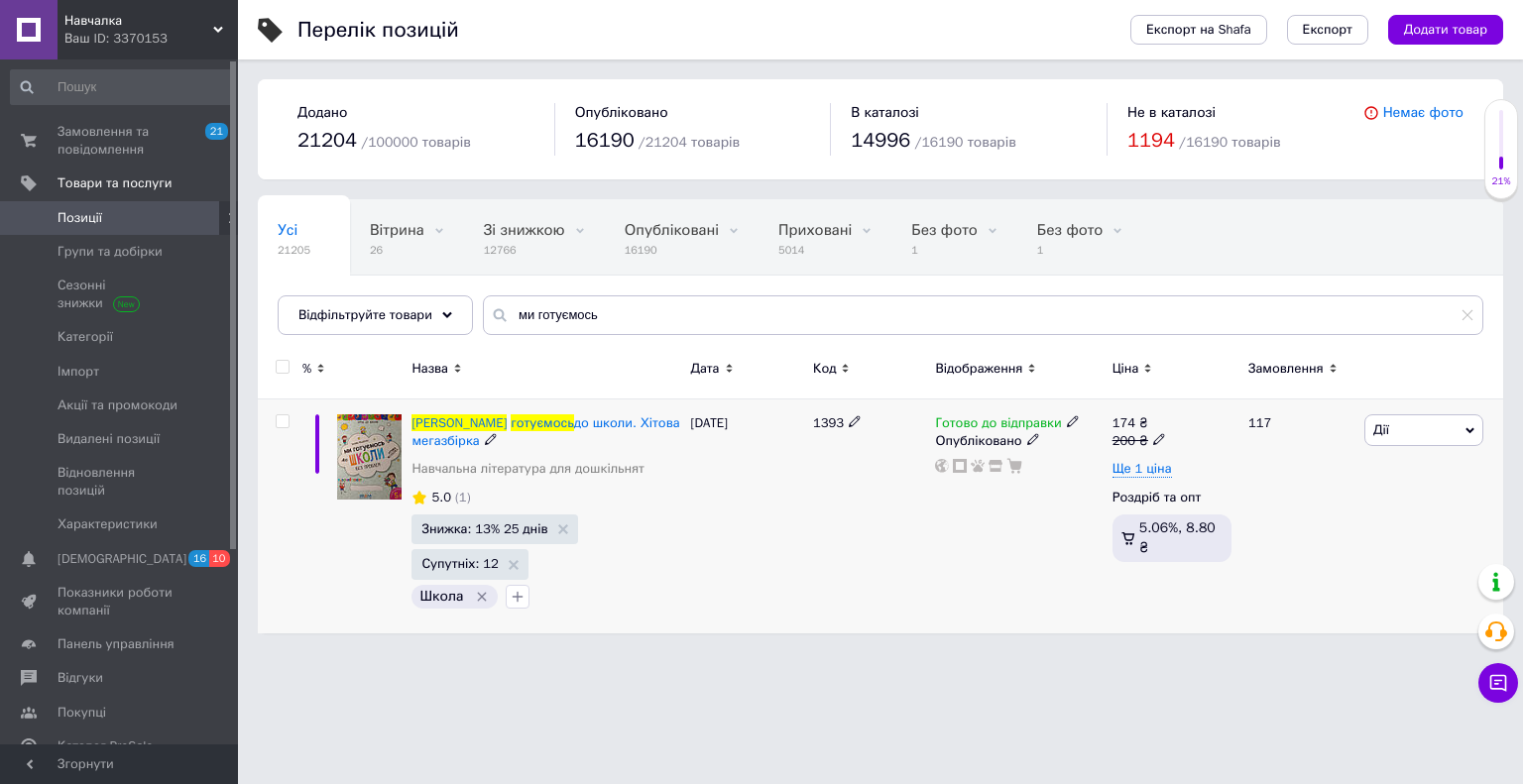 click on "Дії" at bounding box center (1424, 430) 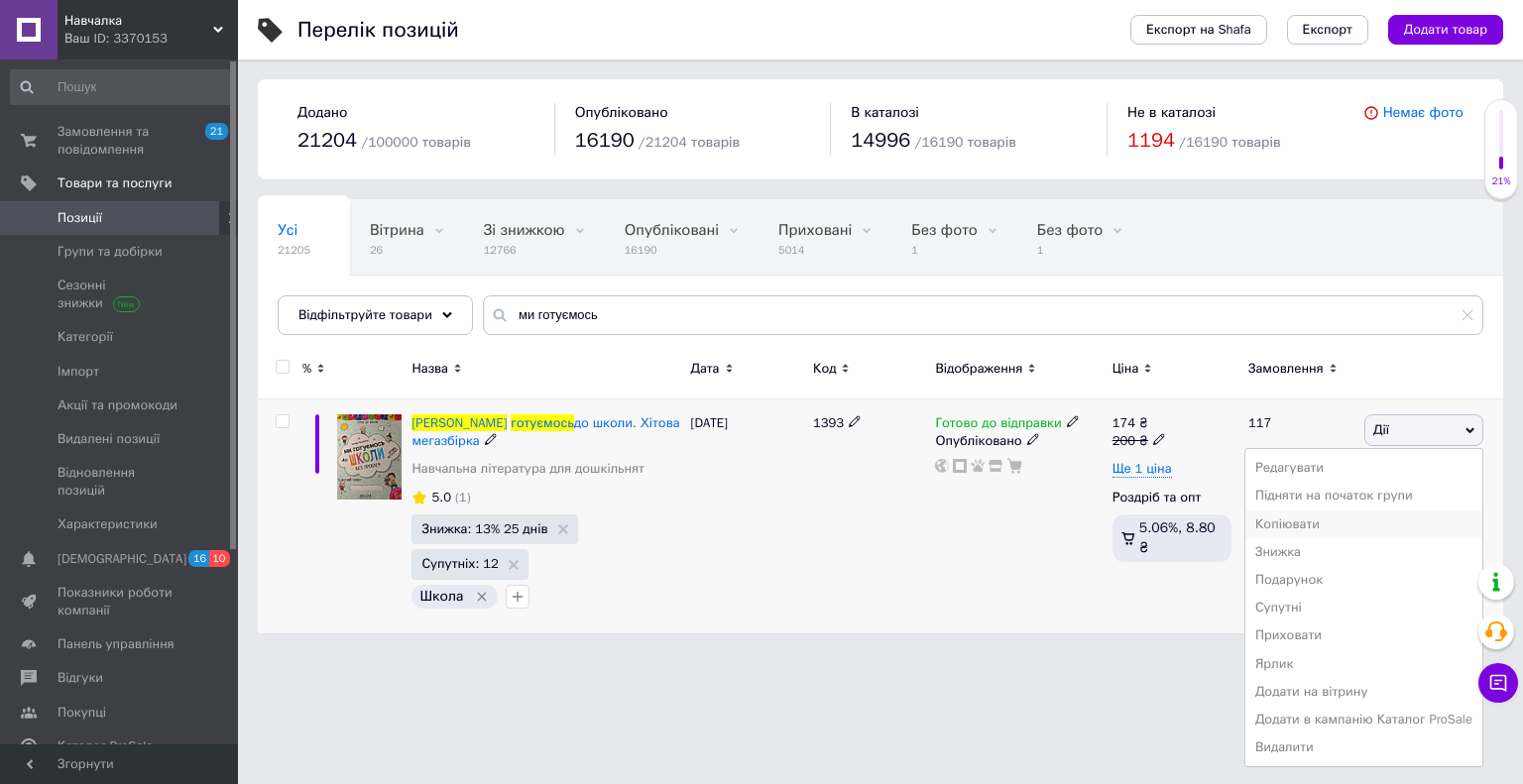 click on "Копіювати" at bounding box center (1363, 524) 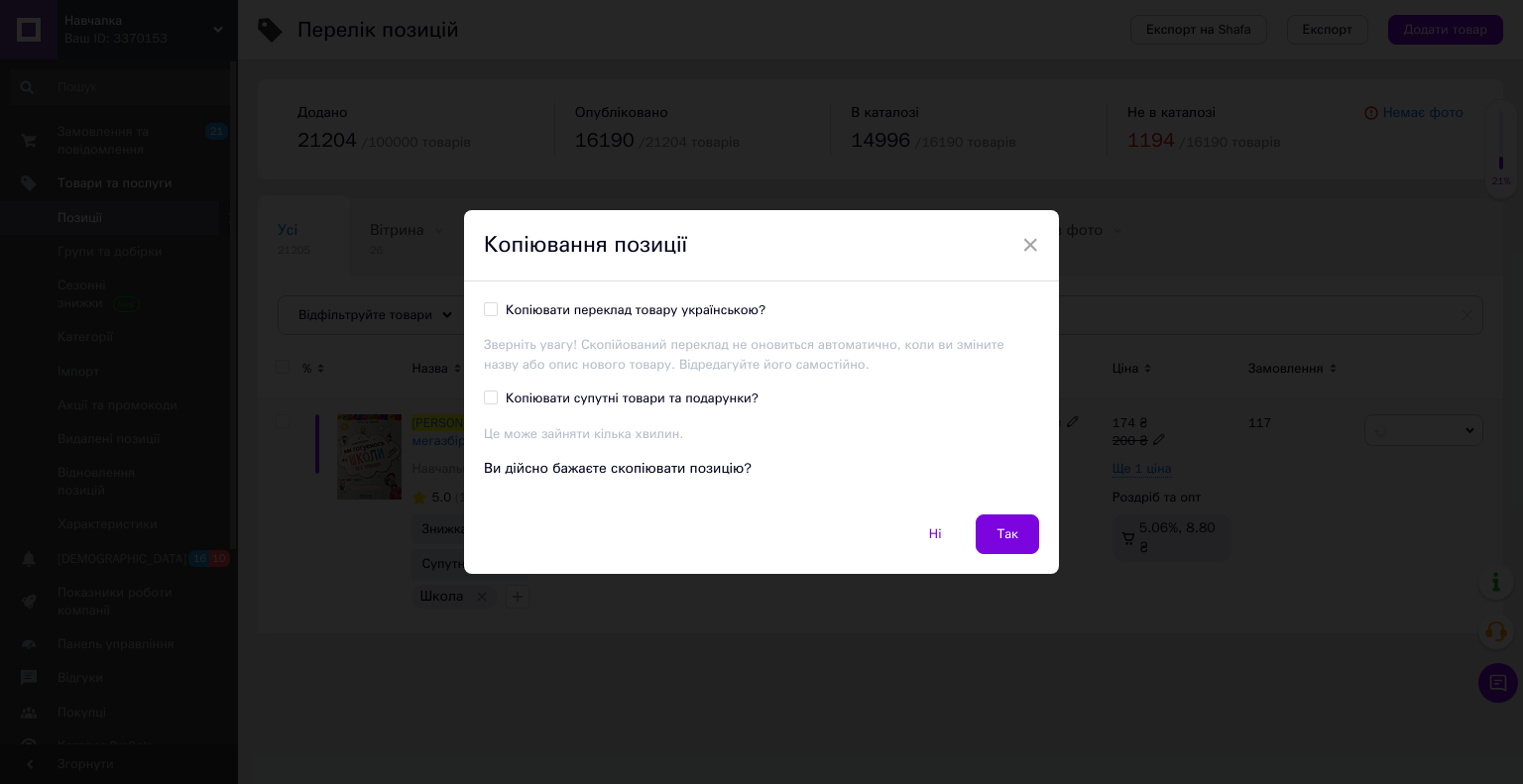 click on "Копіювати супутні товари та подарунки?" at bounding box center (632, 398) 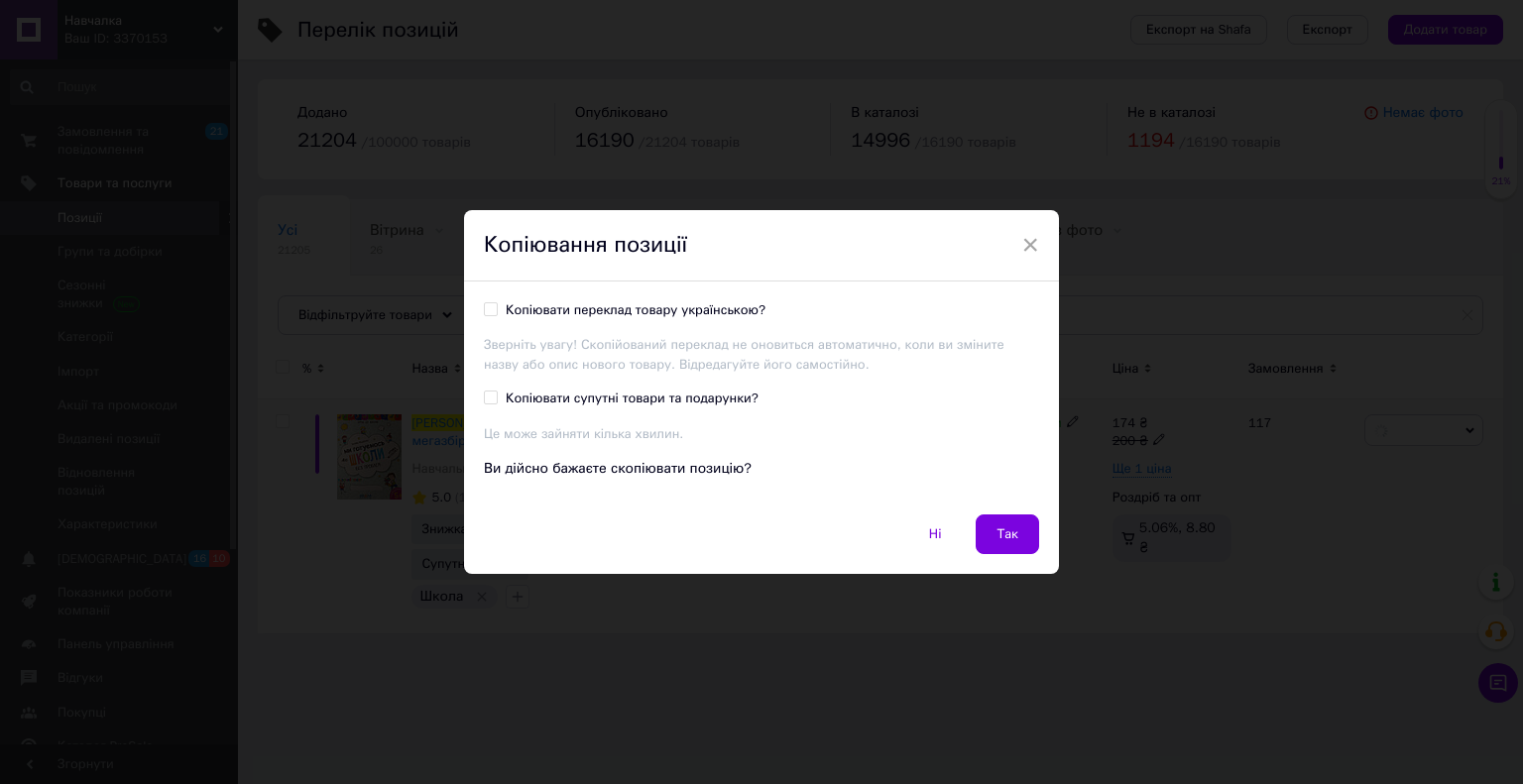 click on "Копіювати супутні товари та подарунки?" at bounding box center [490, 396] 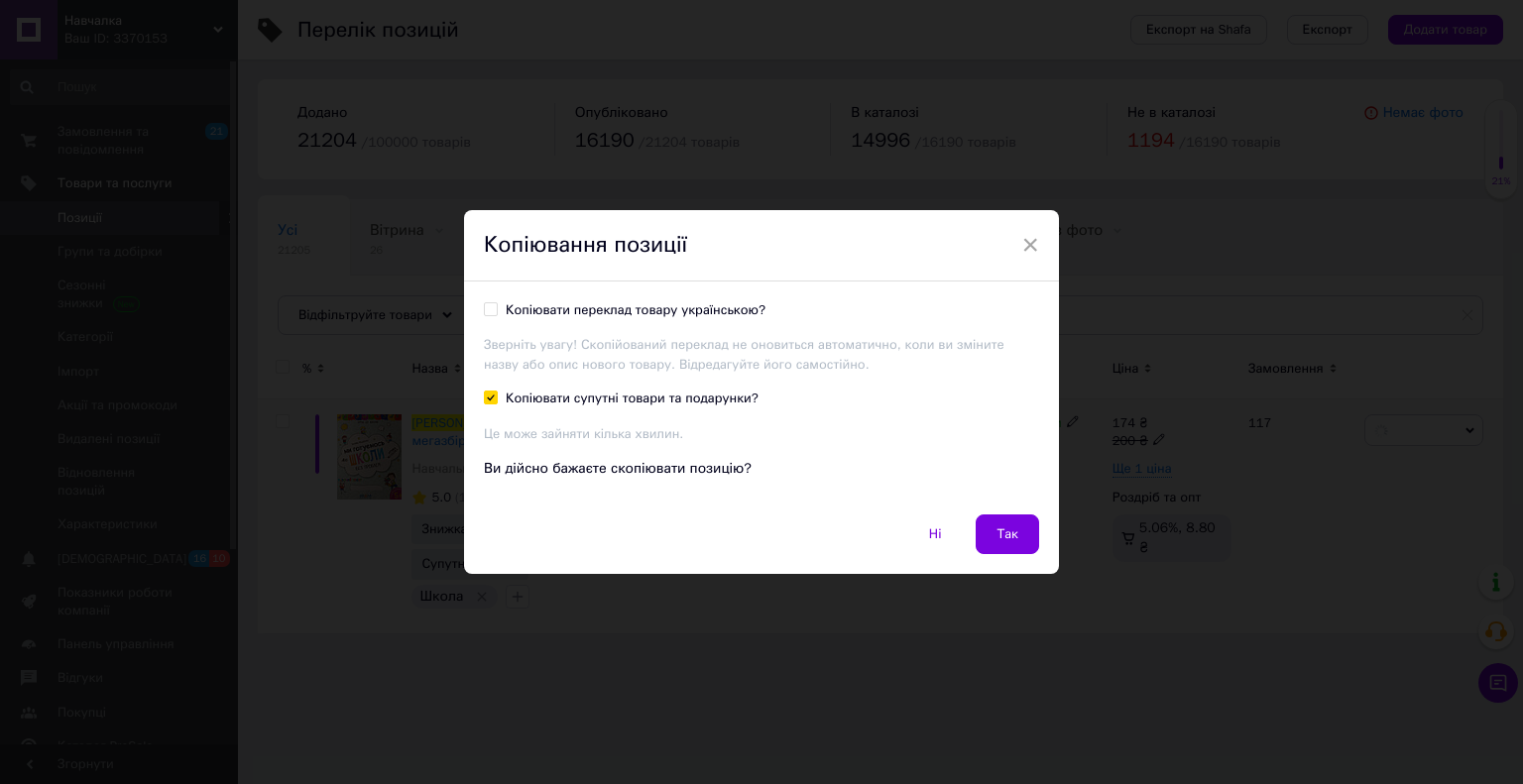 checkbox on "true" 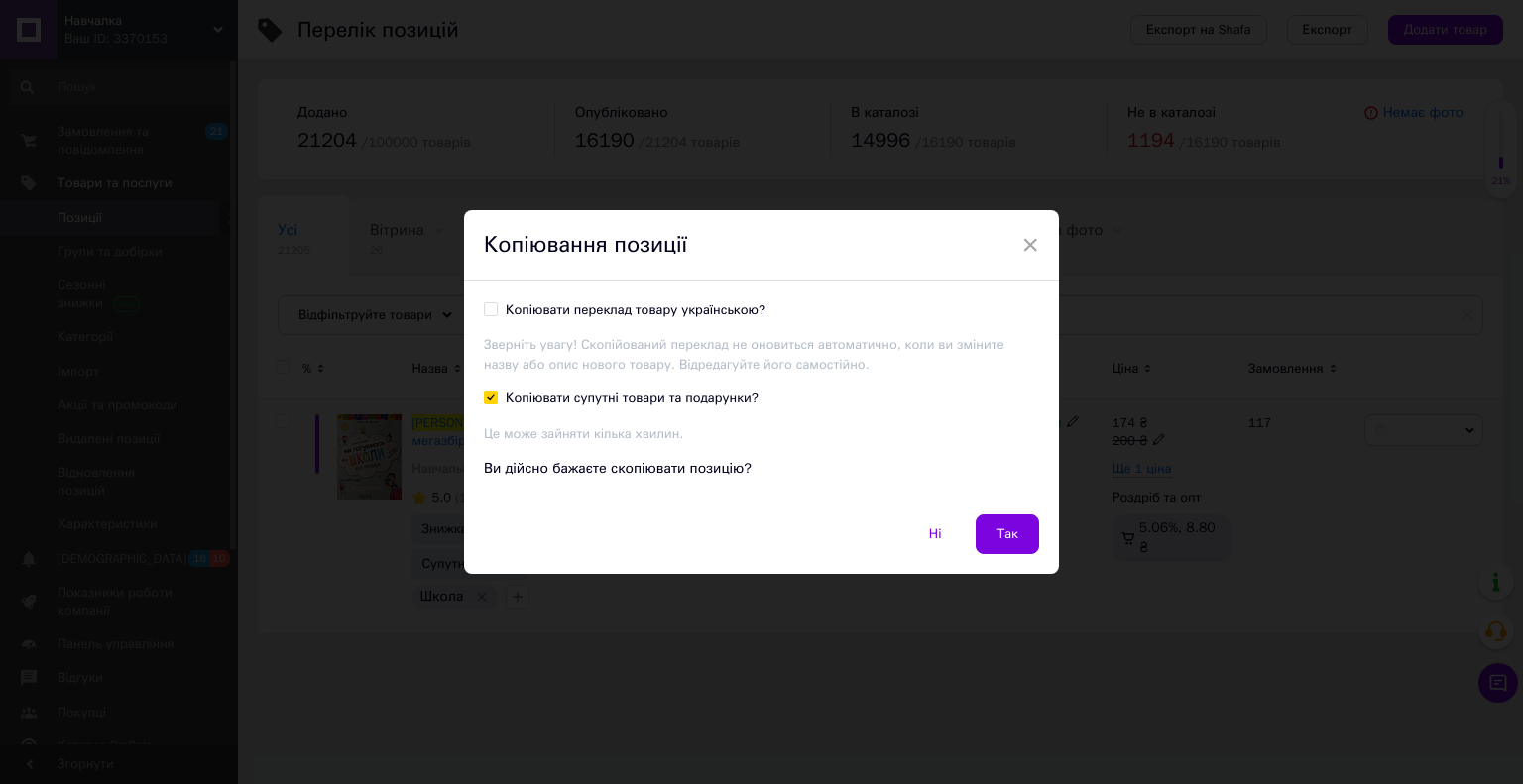 click on "Копіювати переклад товару українською?" at bounding box center (490, 308) 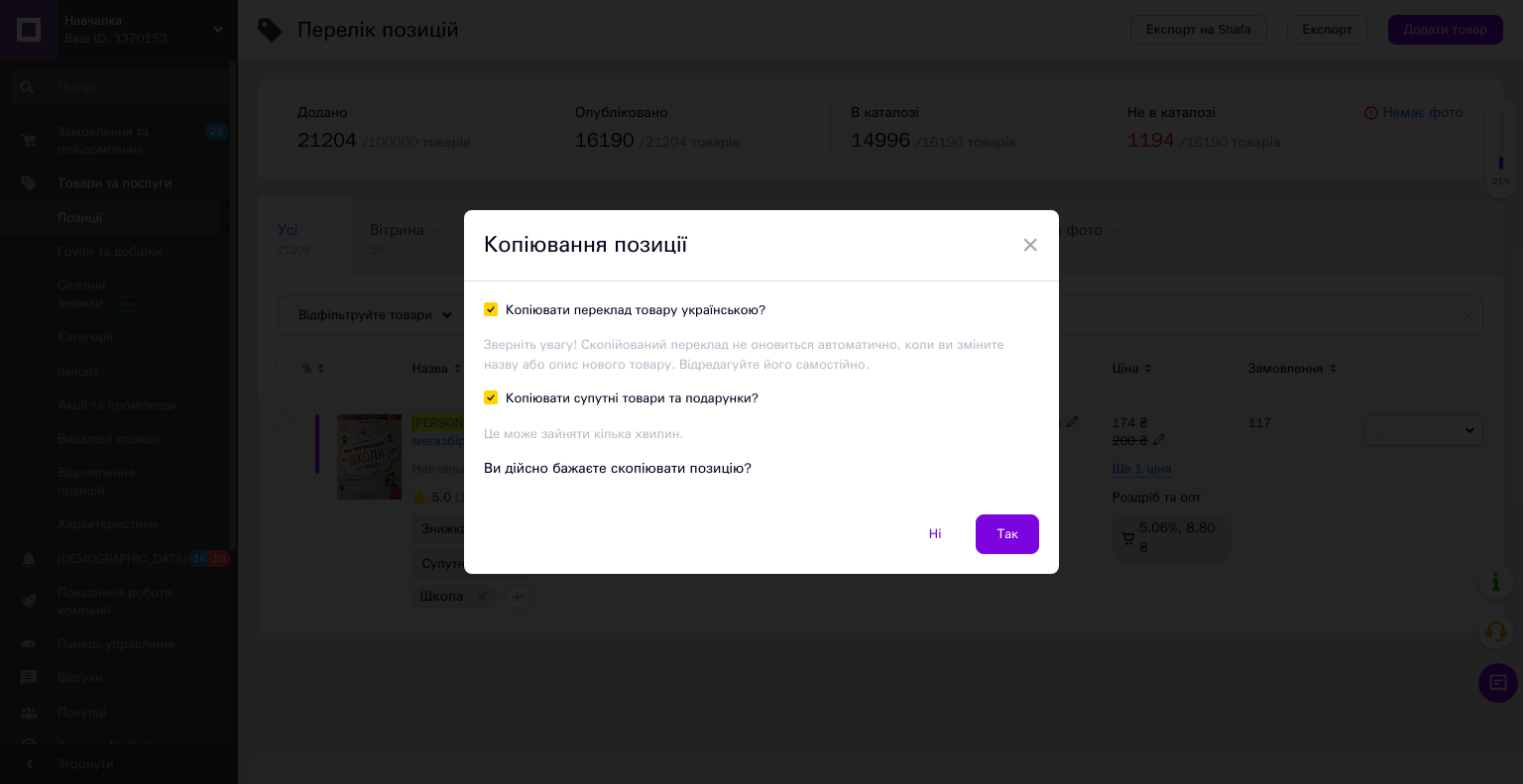 checkbox on "true" 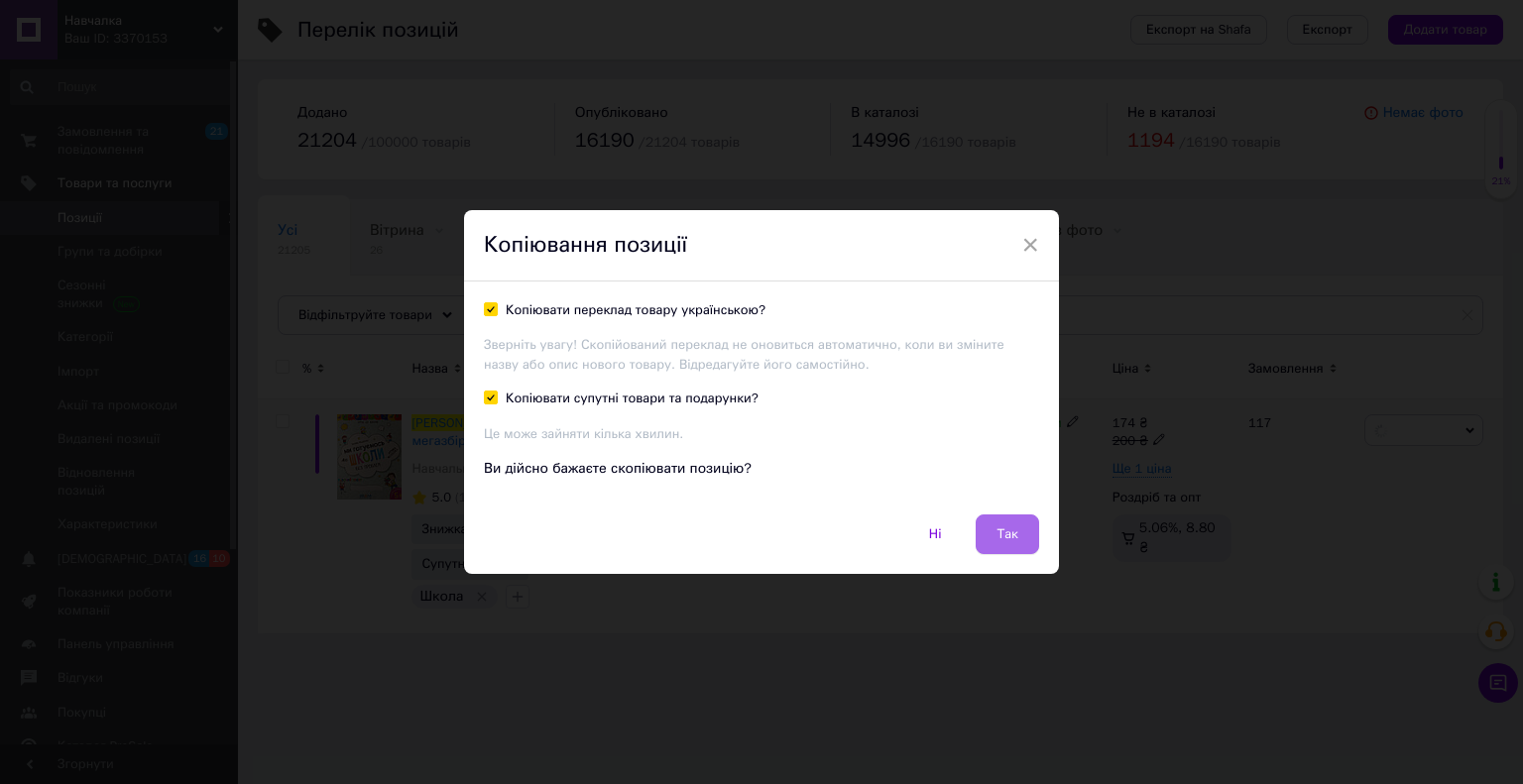 click on "Так" at bounding box center (1007, 534) 